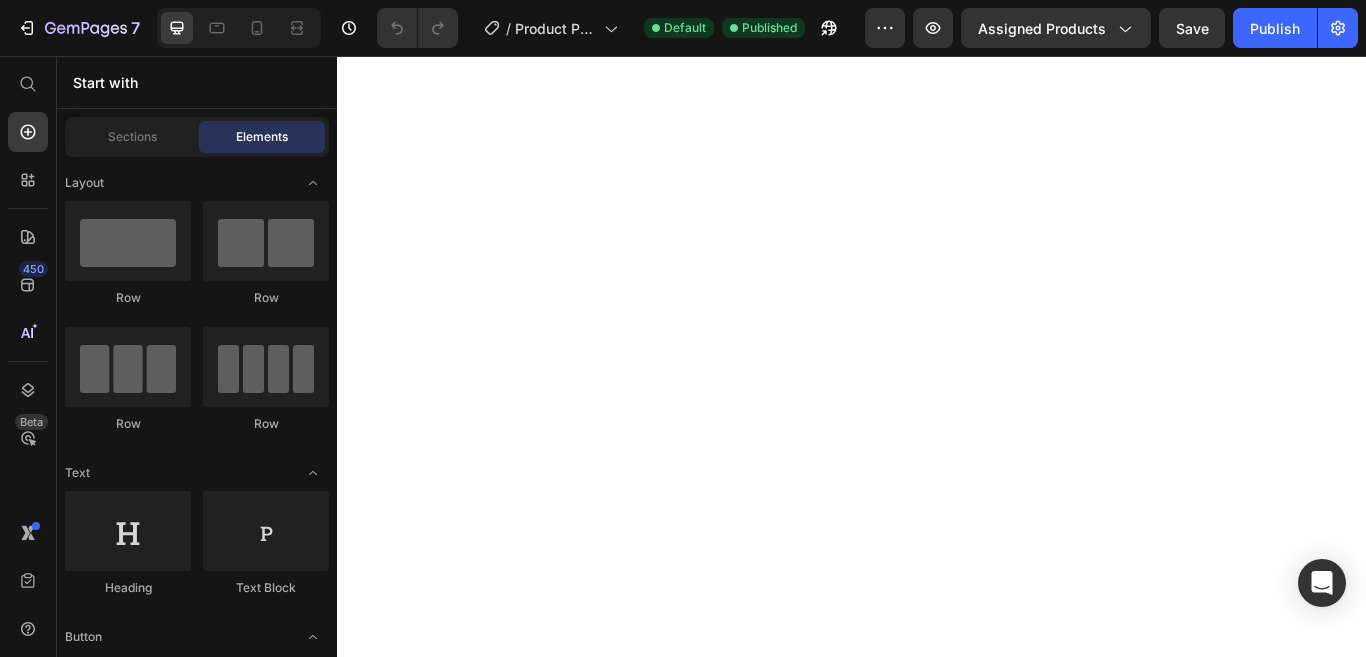 scroll, scrollTop: 0, scrollLeft: 0, axis: both 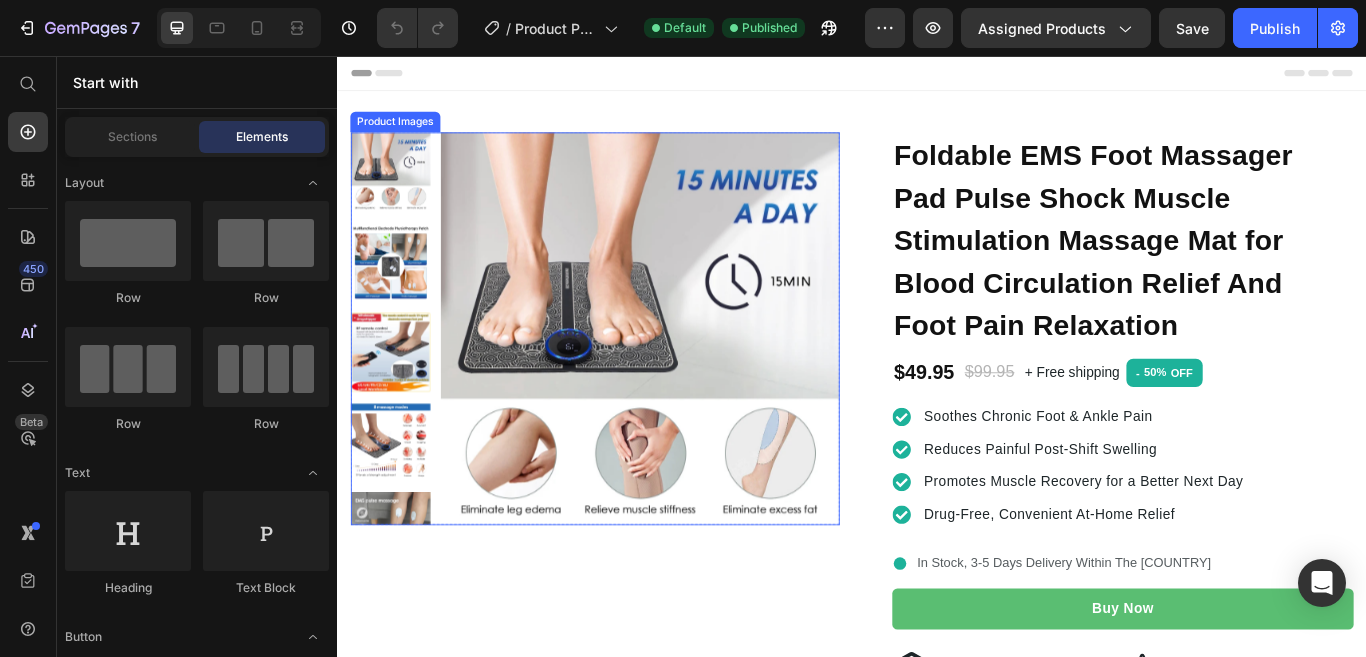 click at bounding box center [689, 377] 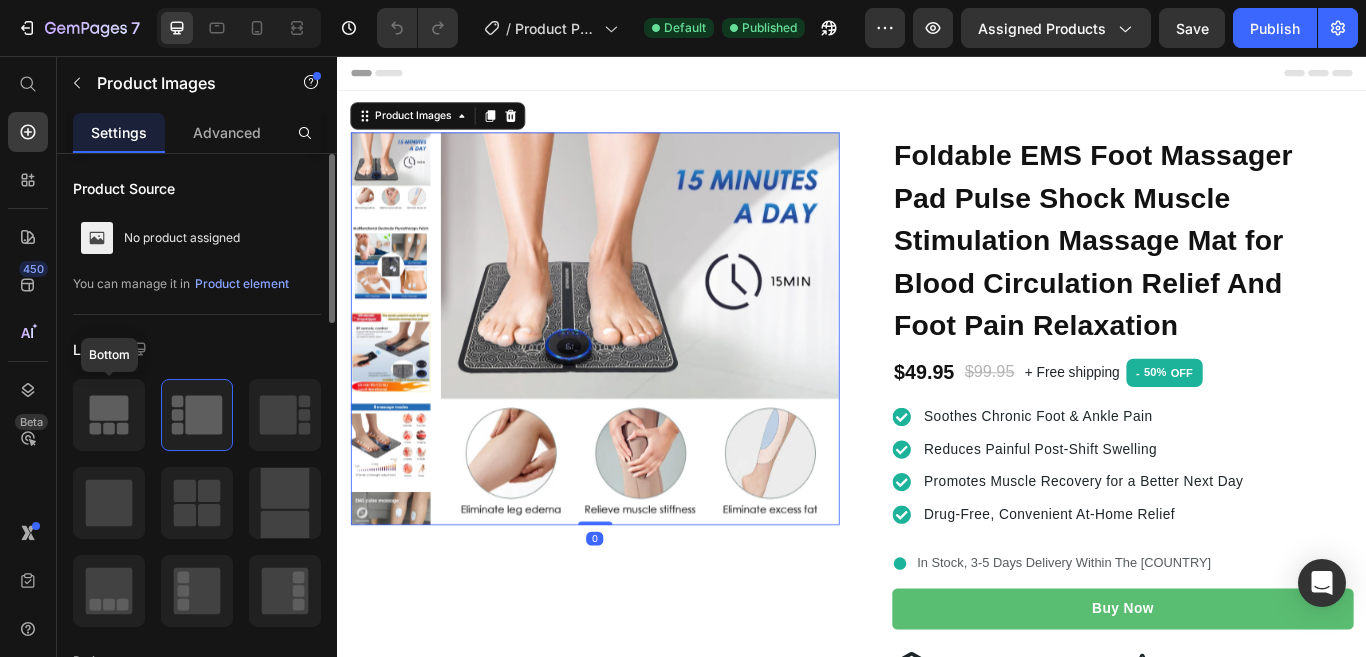 click 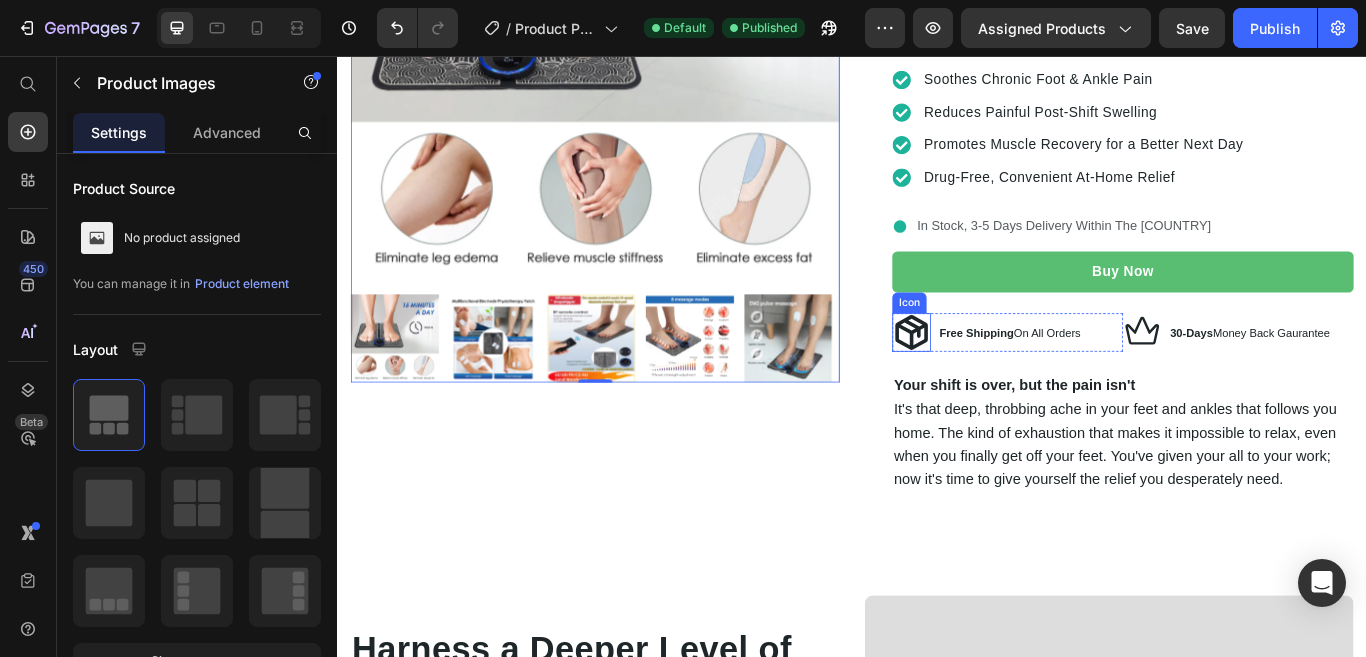 scroll, scrollTop: 394, scrollLeft: 0, axis: vertical 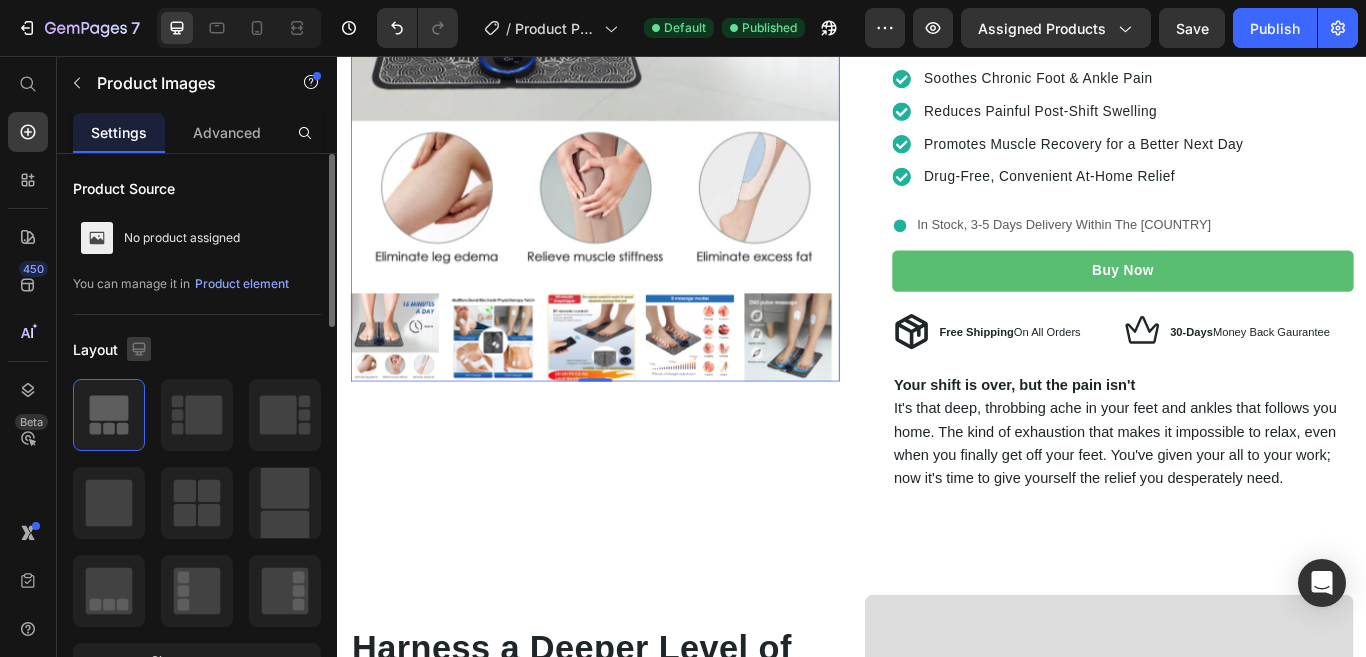 click 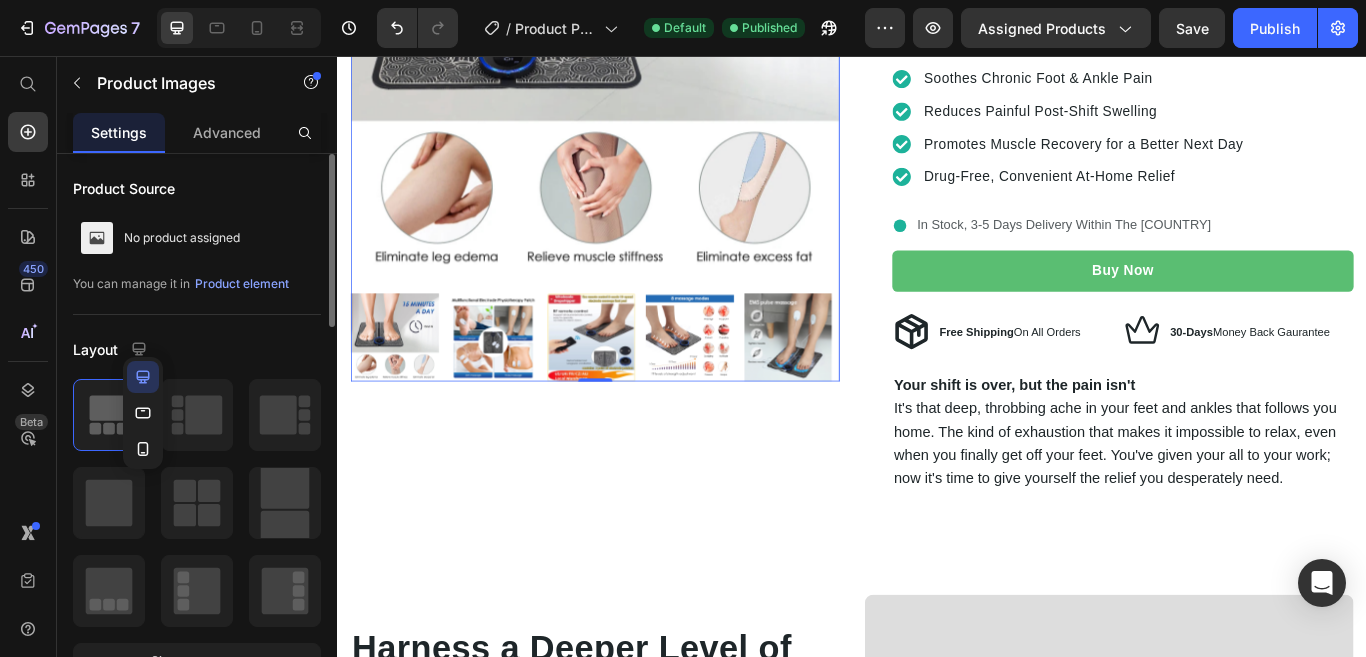 click on "Product Source No product assigned  You can manage it in   Product element  Layout Show more Select images to display Pre-display 1st available variant Preload Featured image Proportion Square Width 100 px % Height px Show more Navigation Image list Display type Slide Show all Proportion Square Width 20 px % Height px Show more Navigation Quality High Align" at bounding box center [197, 1009] 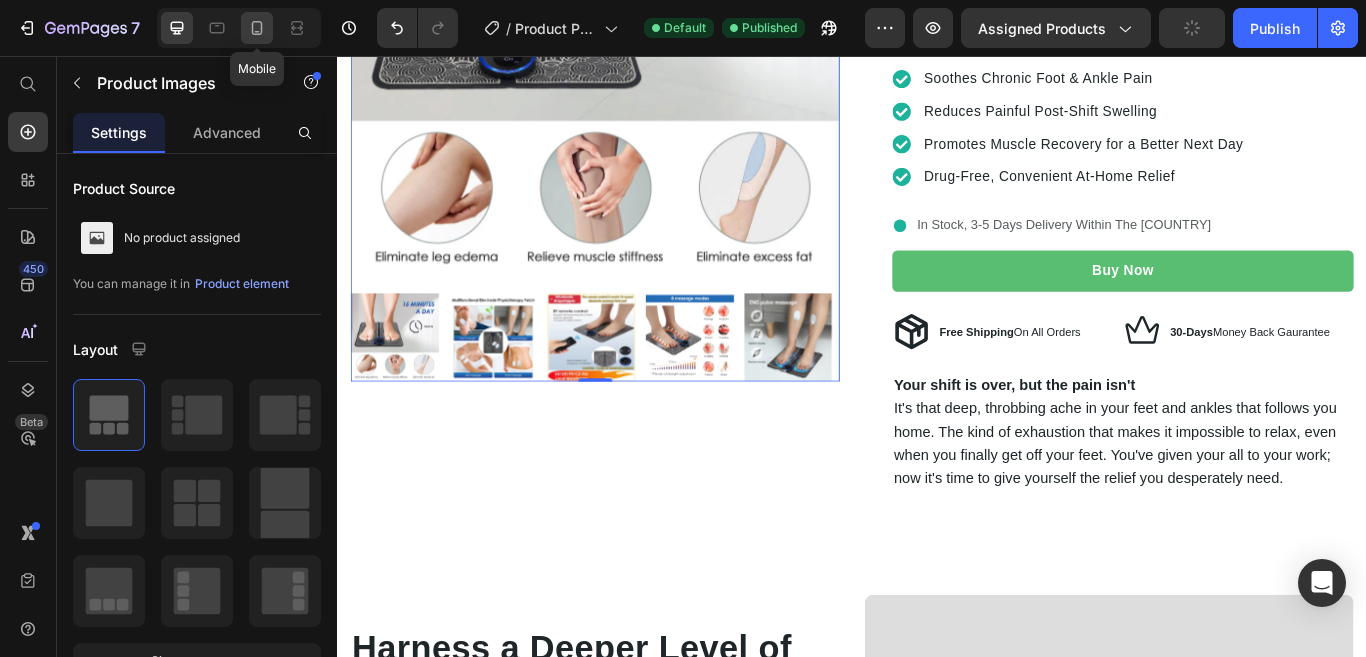 click 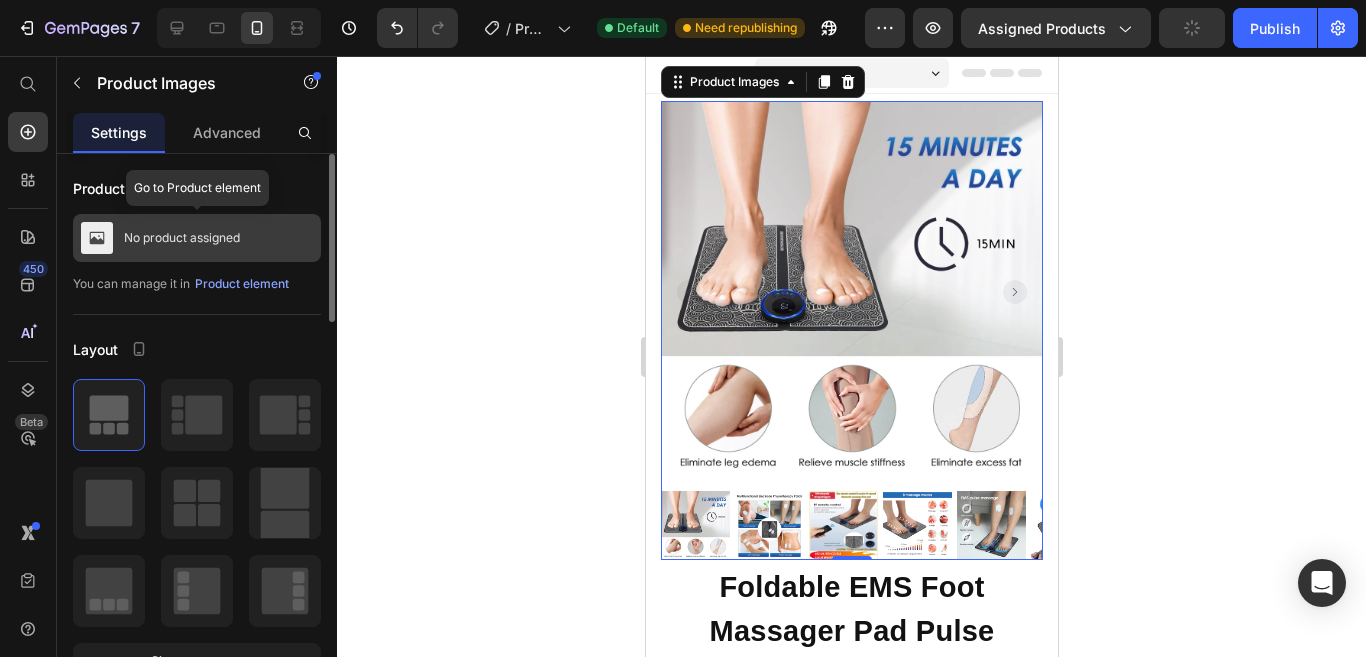 scroll, scrollTop: 0, scrollLeft: 0, axis: both 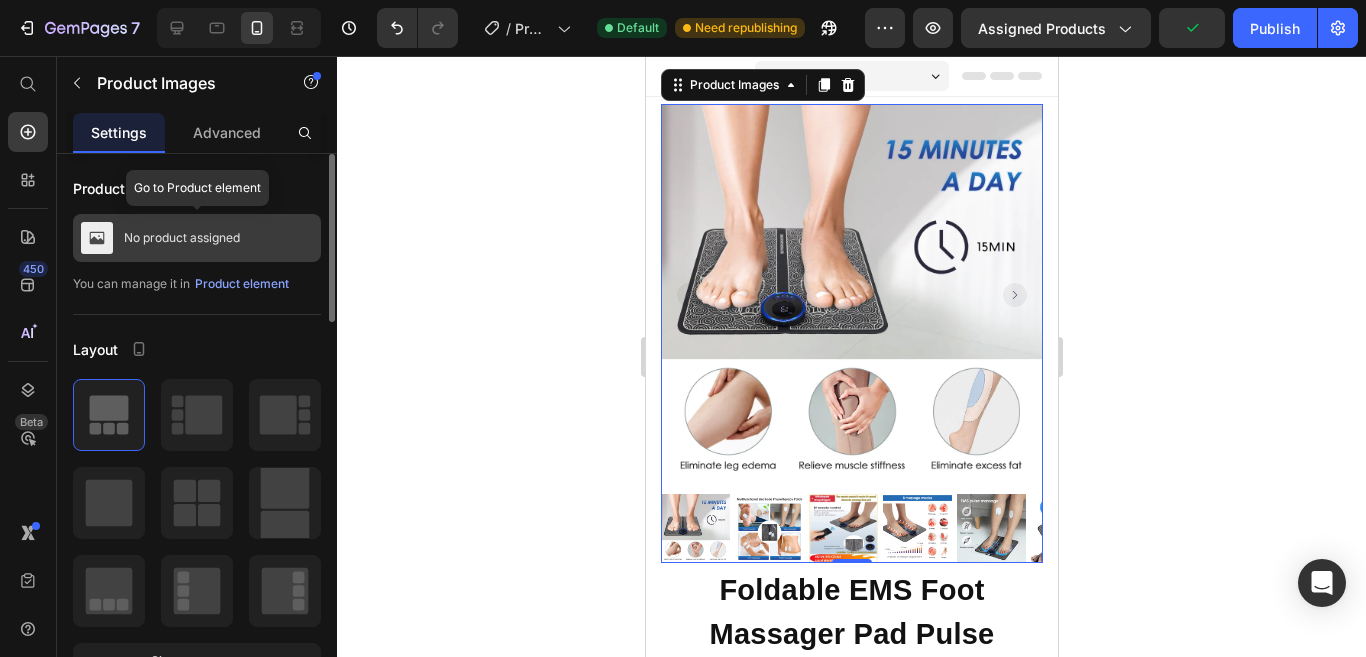 click on "No product assigned" at bounding box center (182, 238) 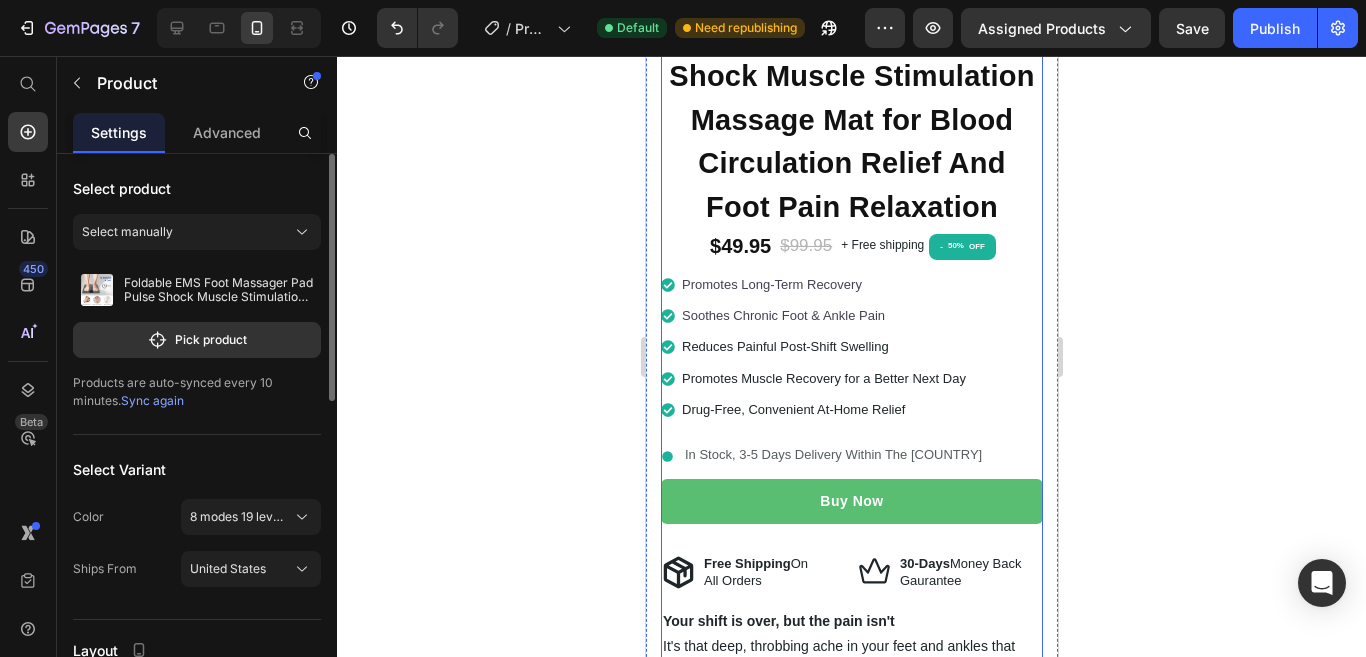 scroll, scrollTop: 240, scrollLeft: 0, axis: vertical 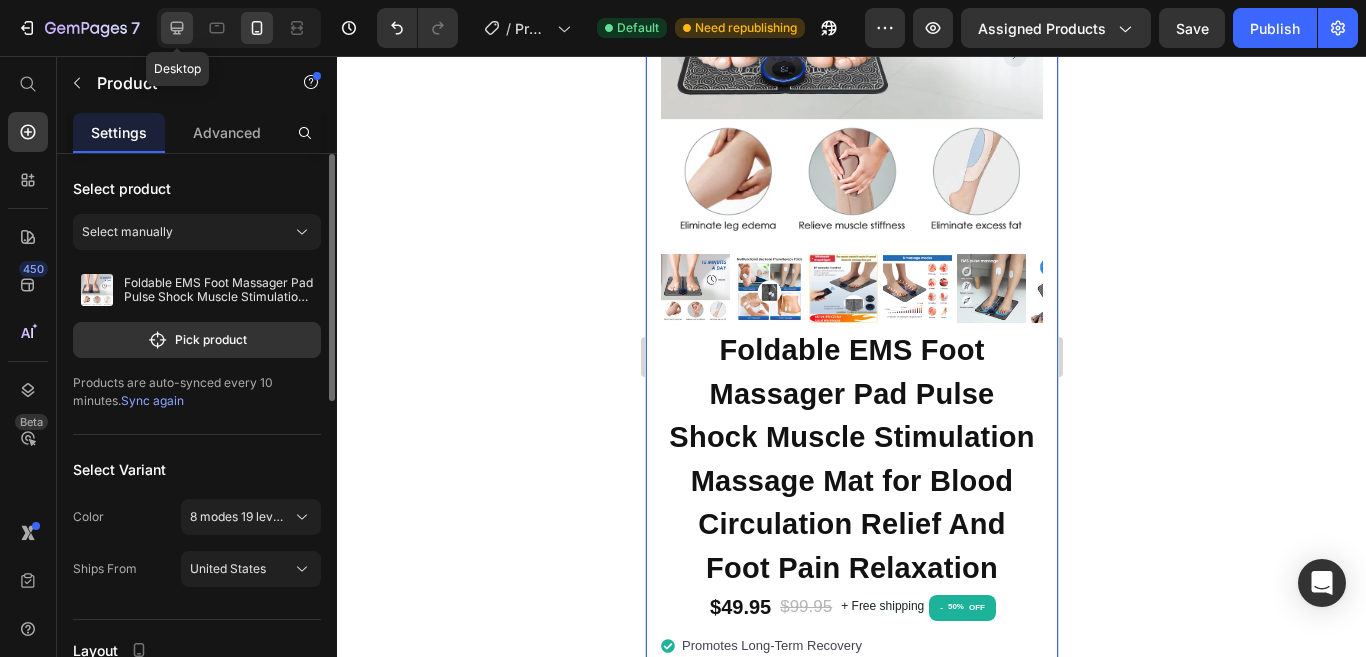 click 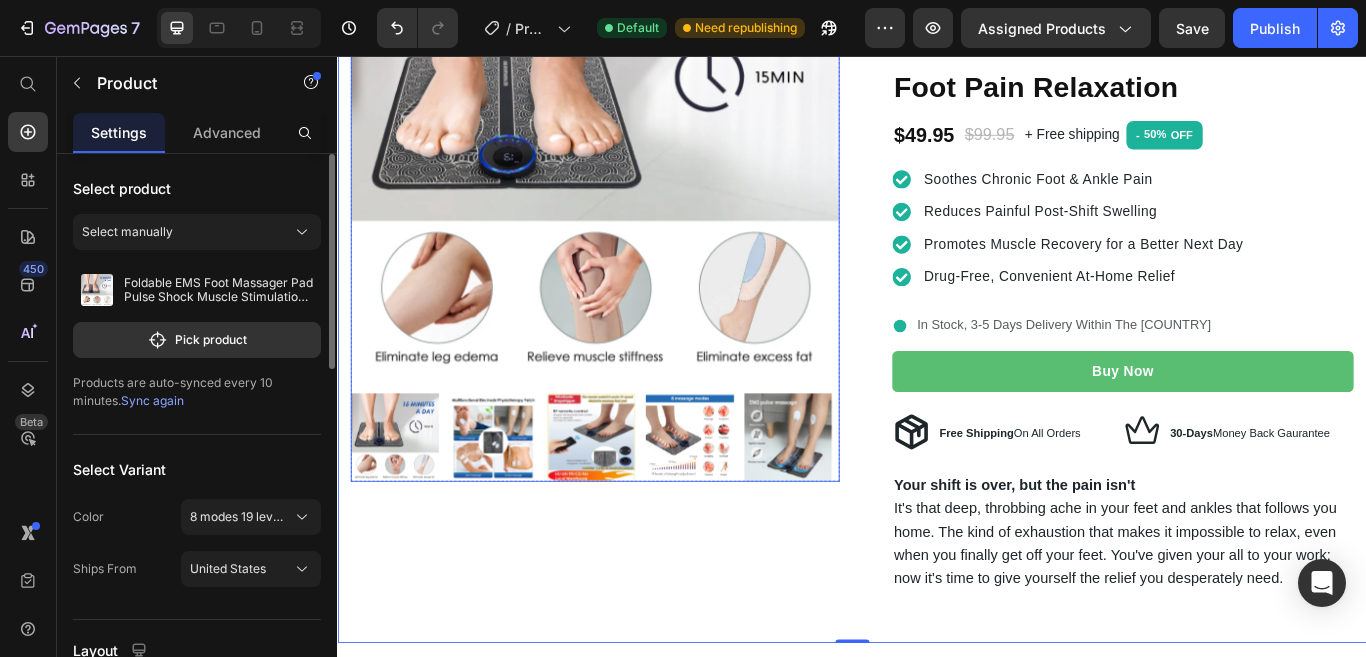 scroll, scrollTop: 281, scrollLeft: 0, axis: vertical 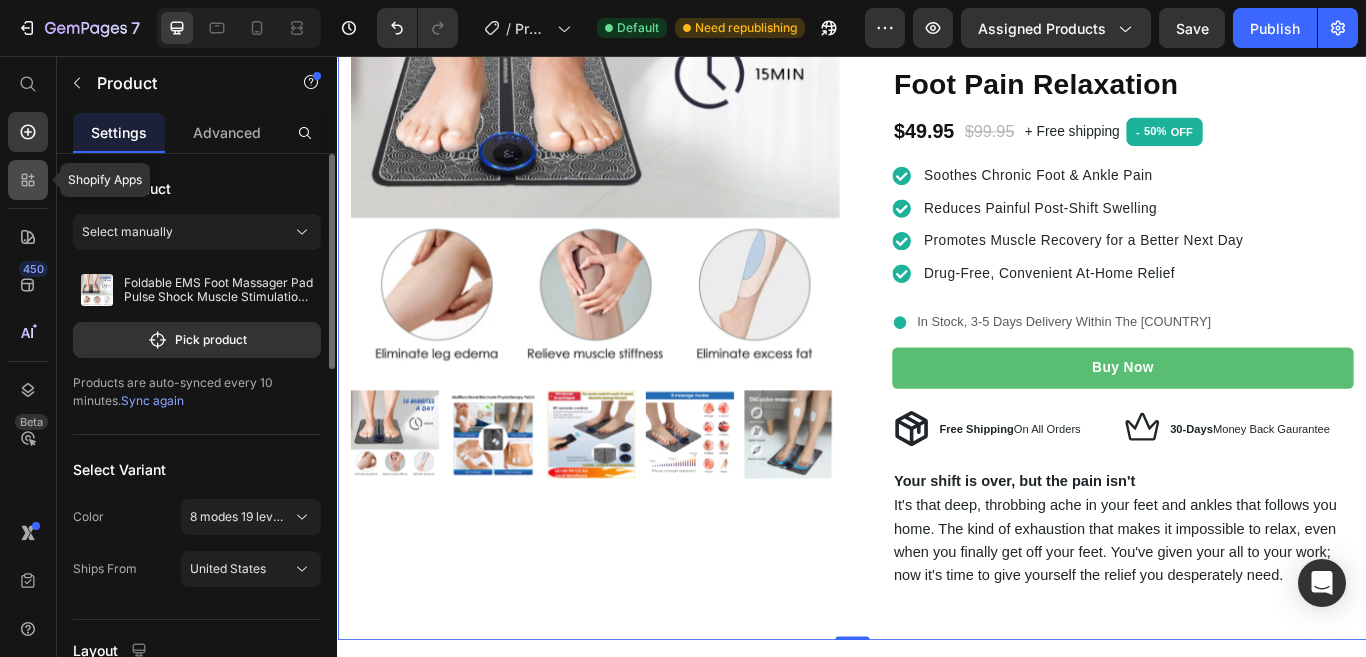 click 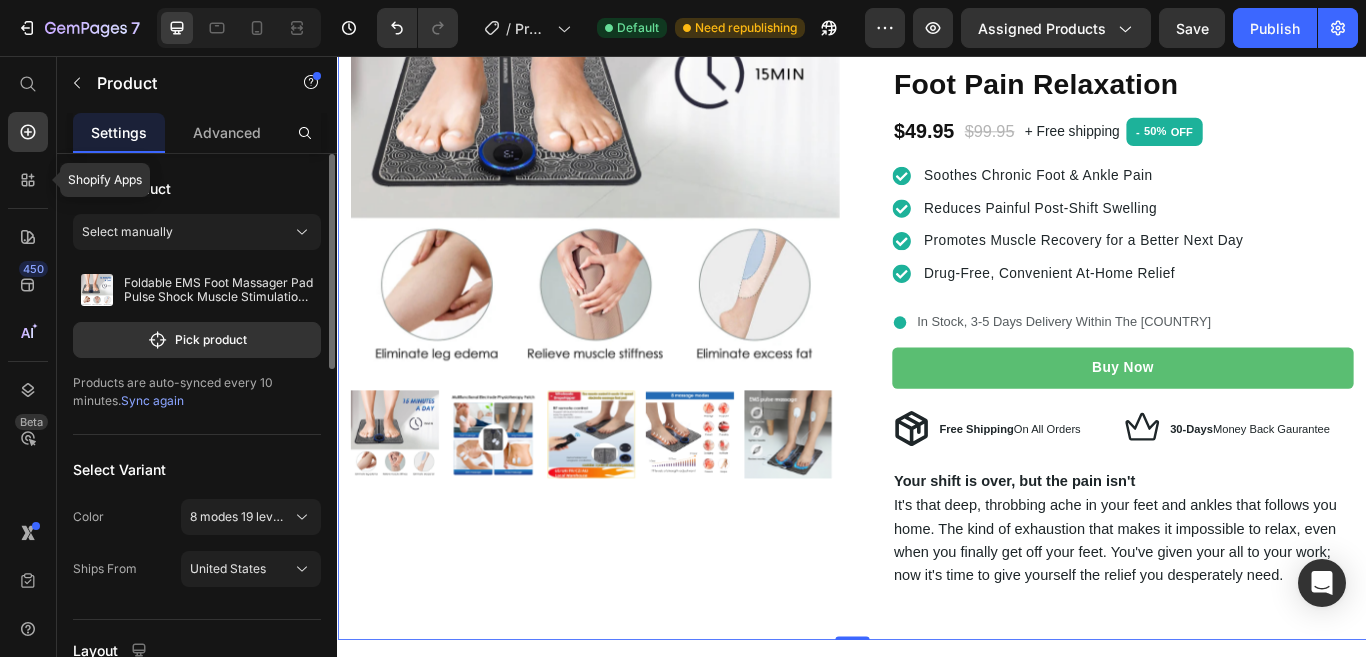 click 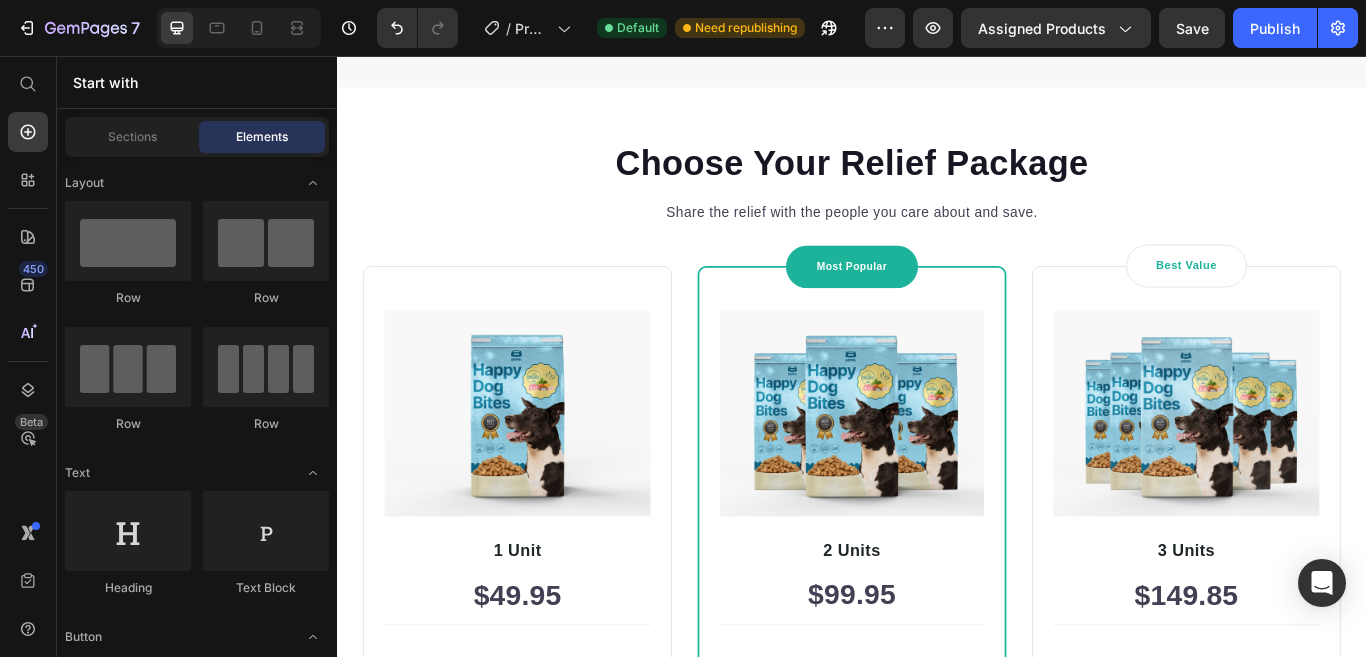 scroll, scrollTop: 2778, scrollLeft: 0, axis: vertical 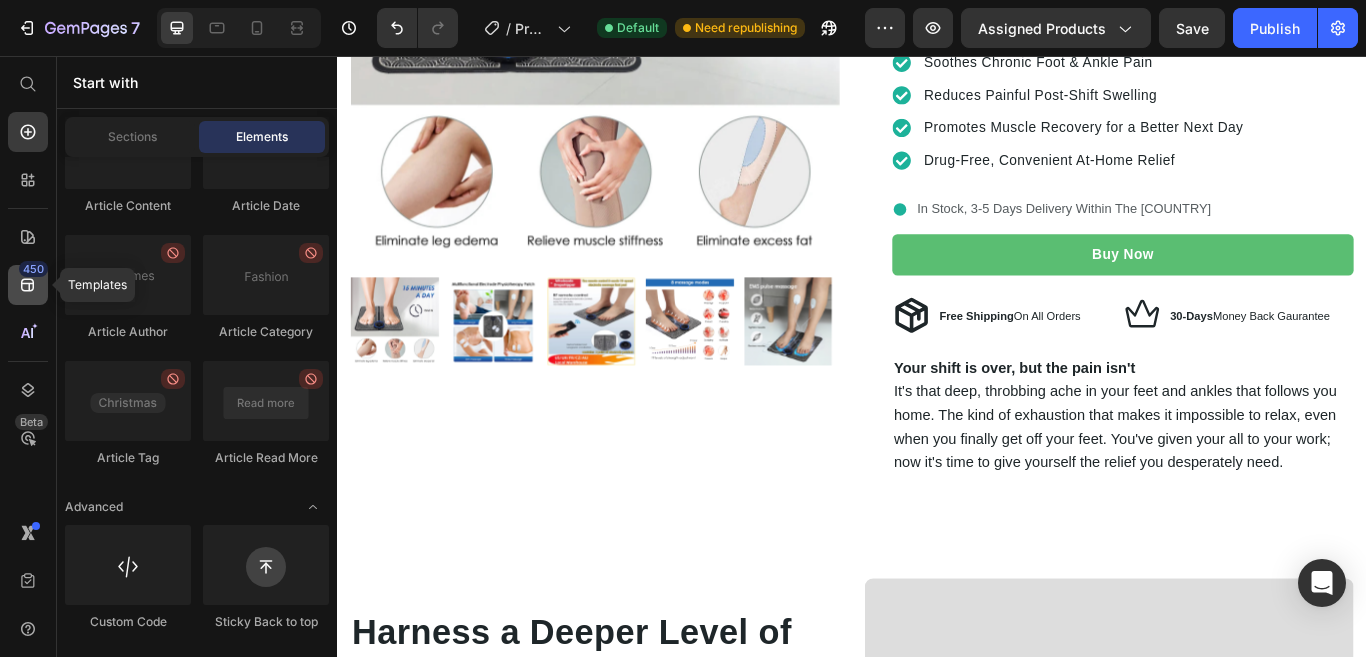 click 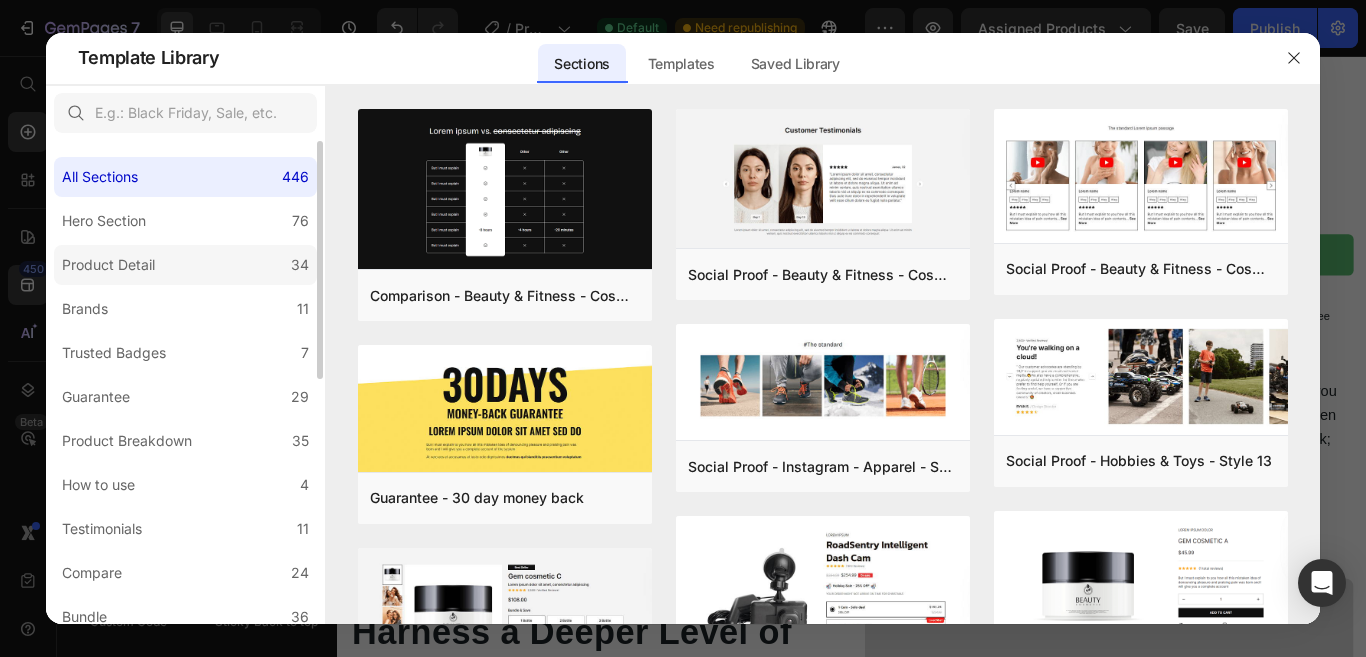 click on "Product Detail 34" 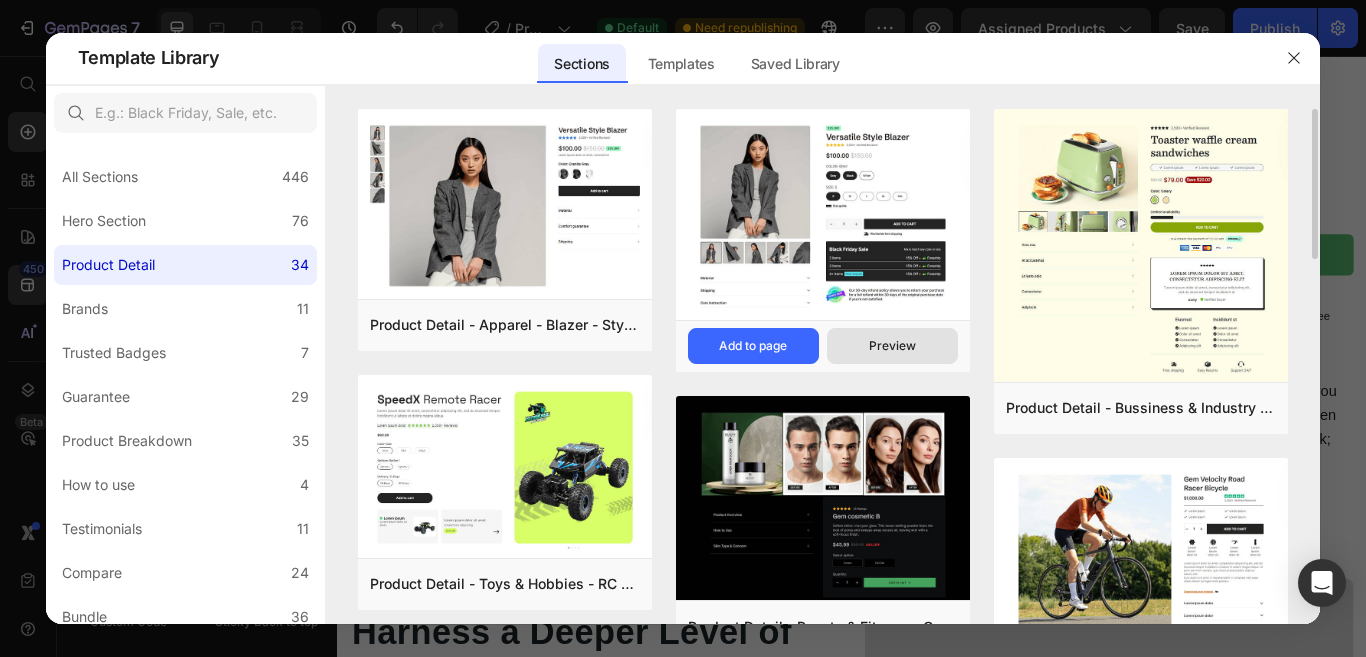 click on "Preview" at bounding box center (892, 346) 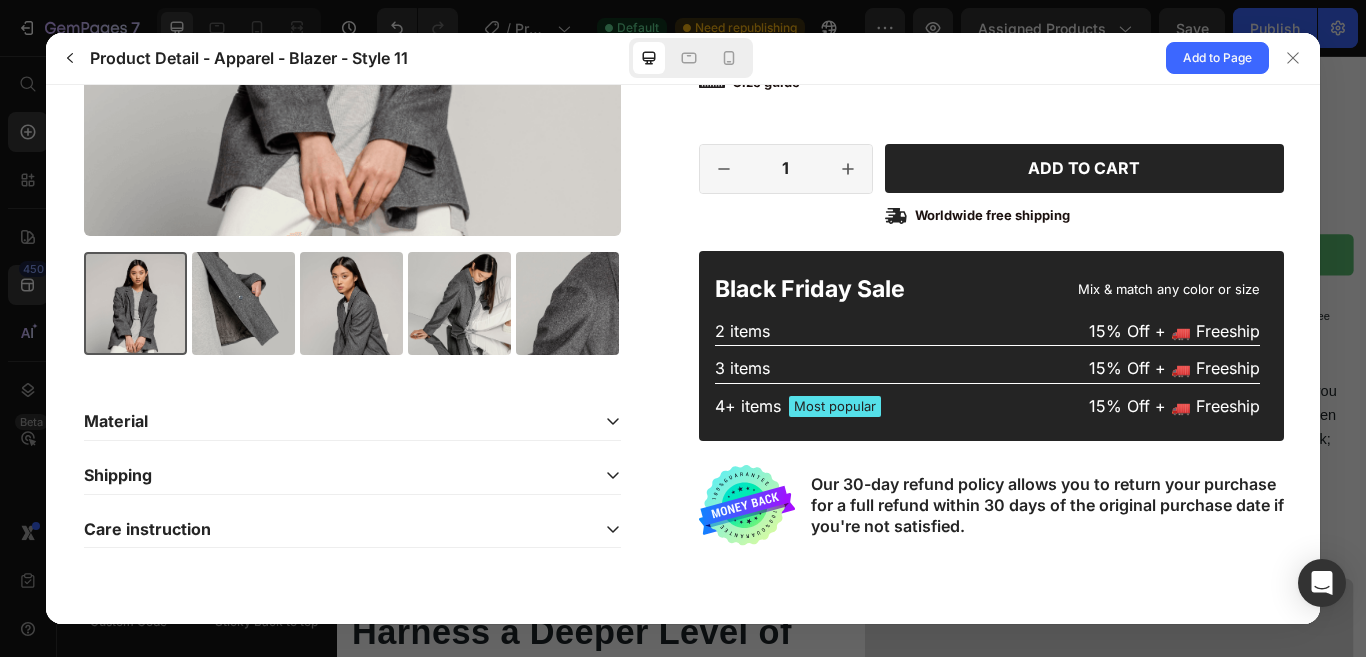 scroll, scrollTop: 494, scrollLeft: 0, axis: vertical 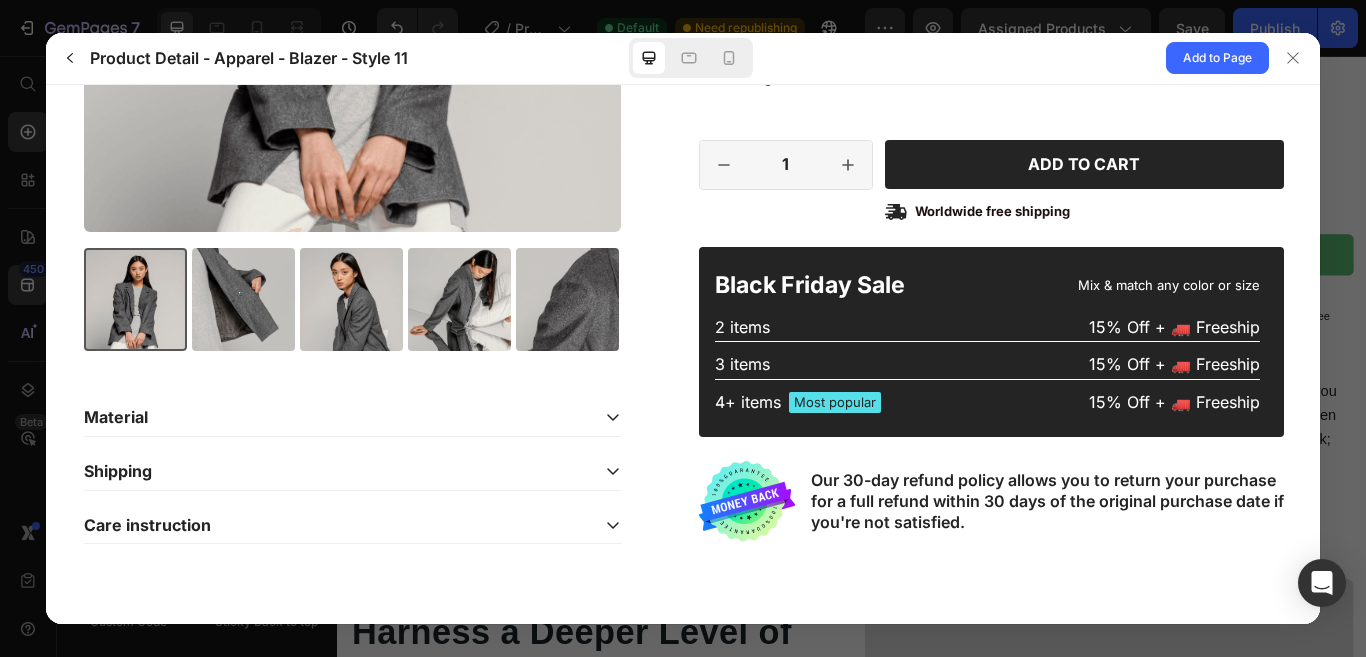 click at bounding box center [70, 58] 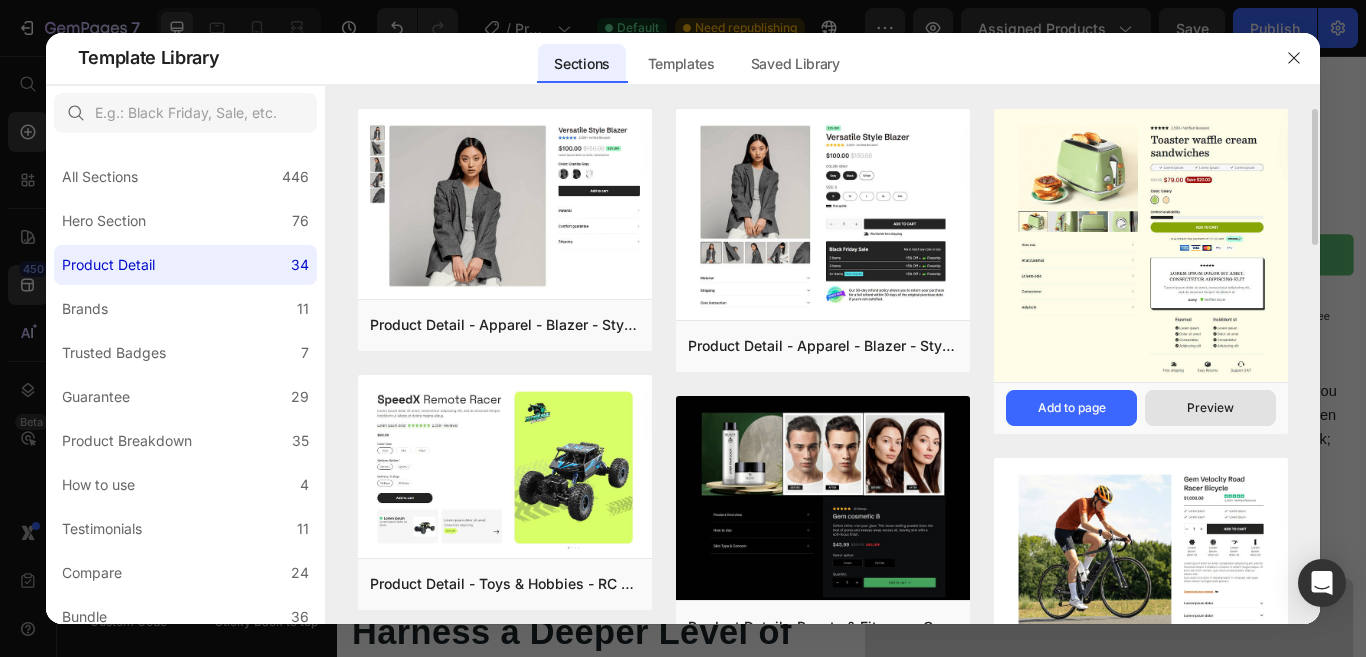 click on "Preview" at bounding box center (1210, 408) 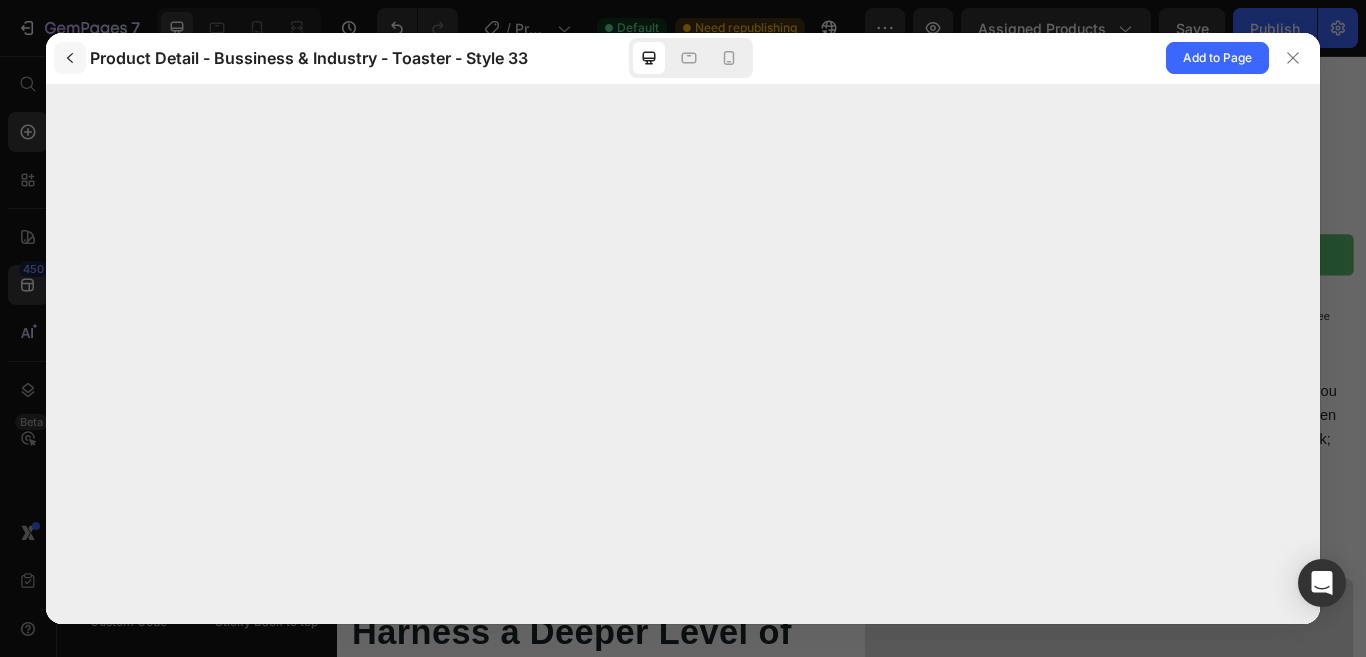 click 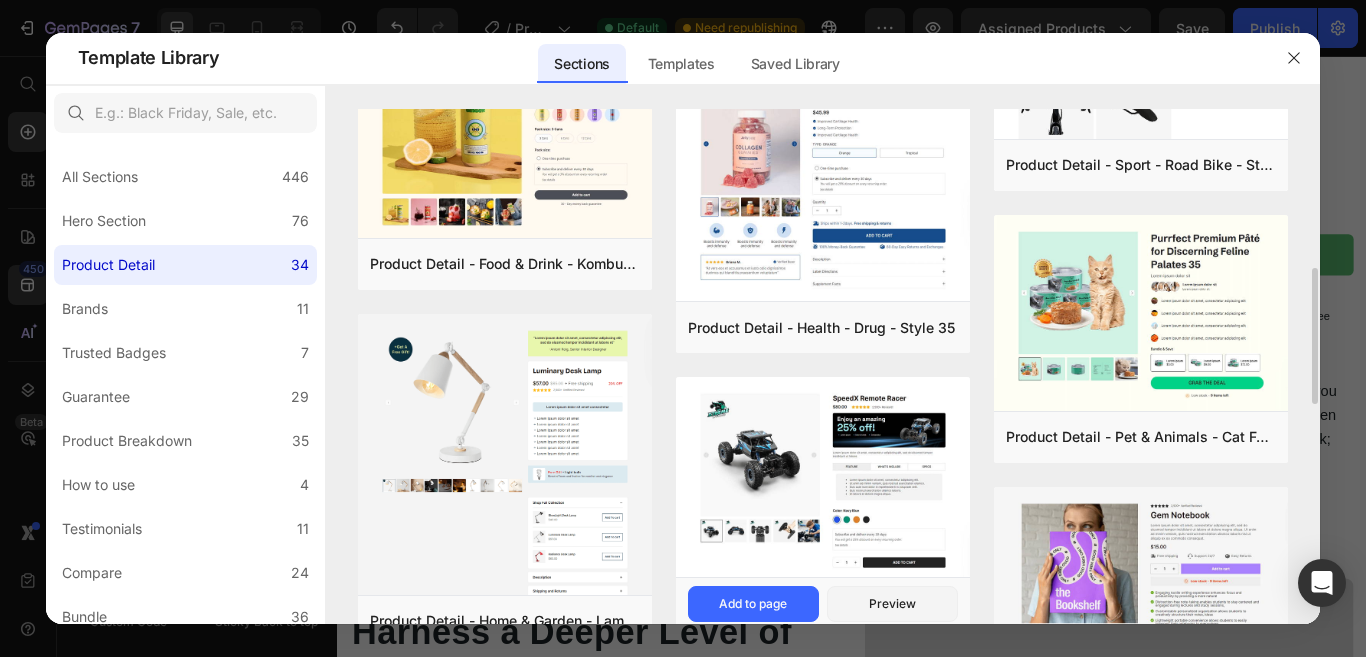 scroll, scrollTop: 800, scrollLeft: 0, axis: vertical 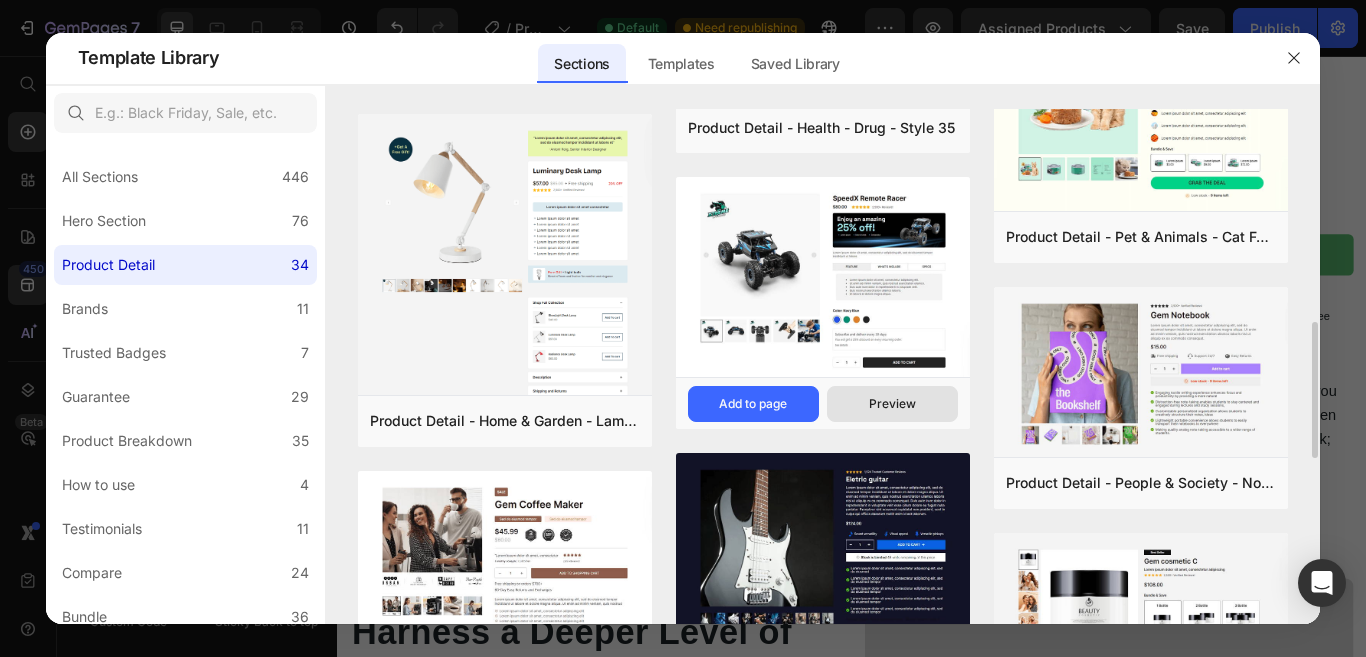 click on "Preview" at bounding box center (892, 404) 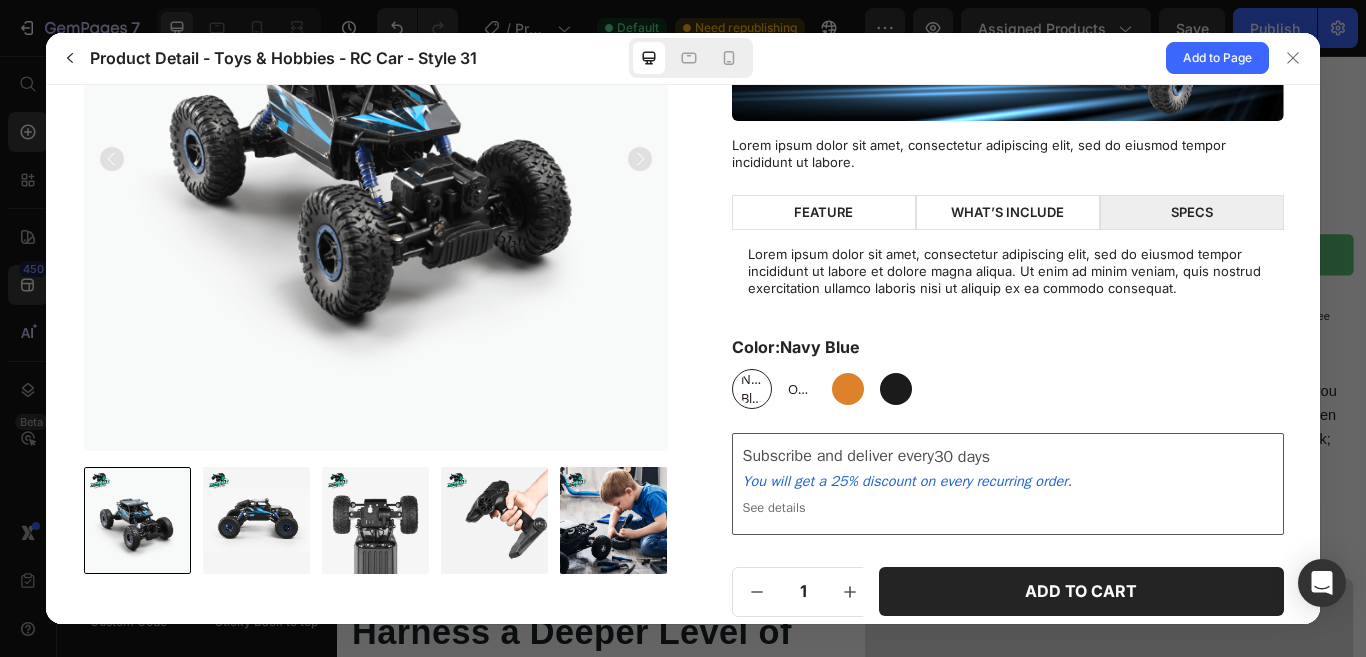 scroll, scrollTop: 323, scrollLeft: 0, axis: vertical 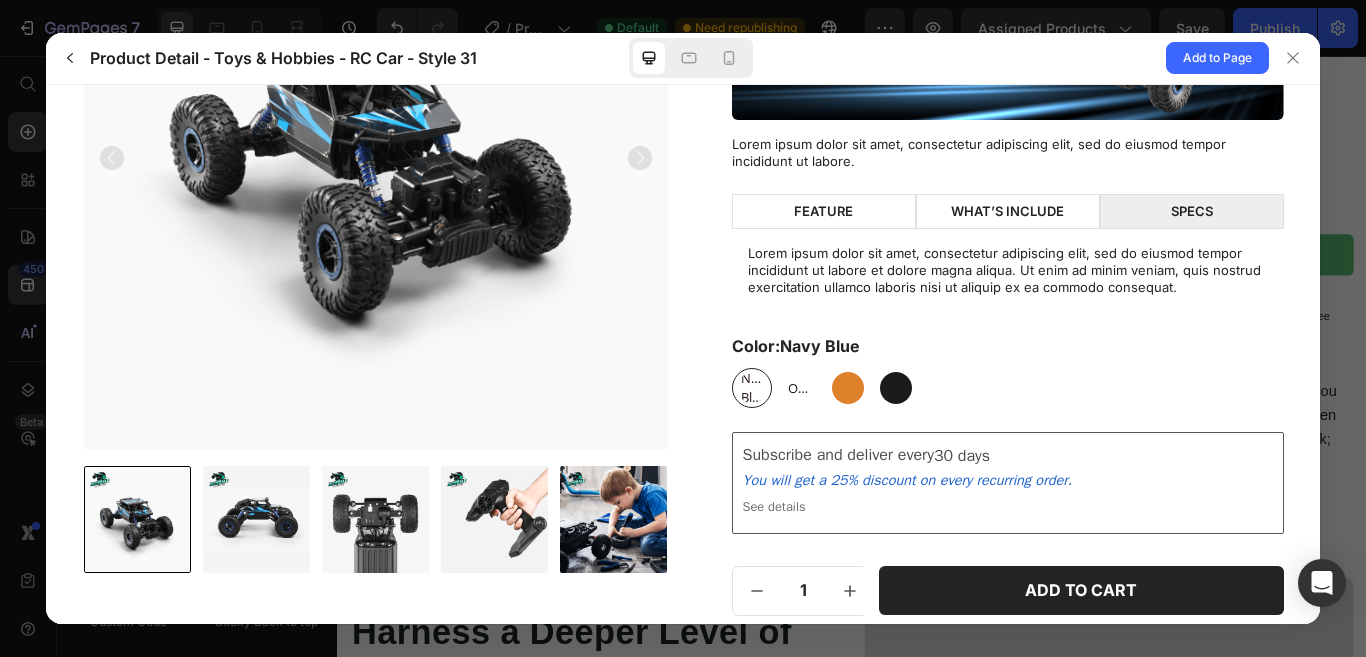 click on "WHAT’S INCLUDE" 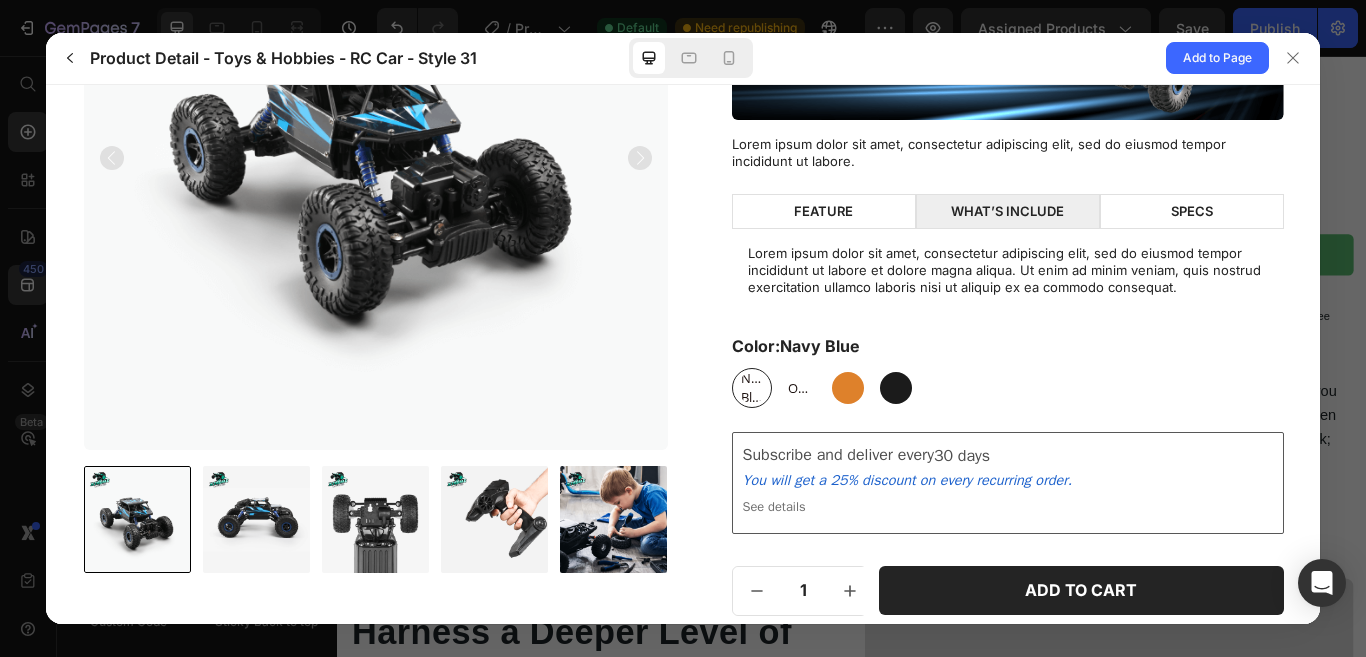click on "FEATURE" 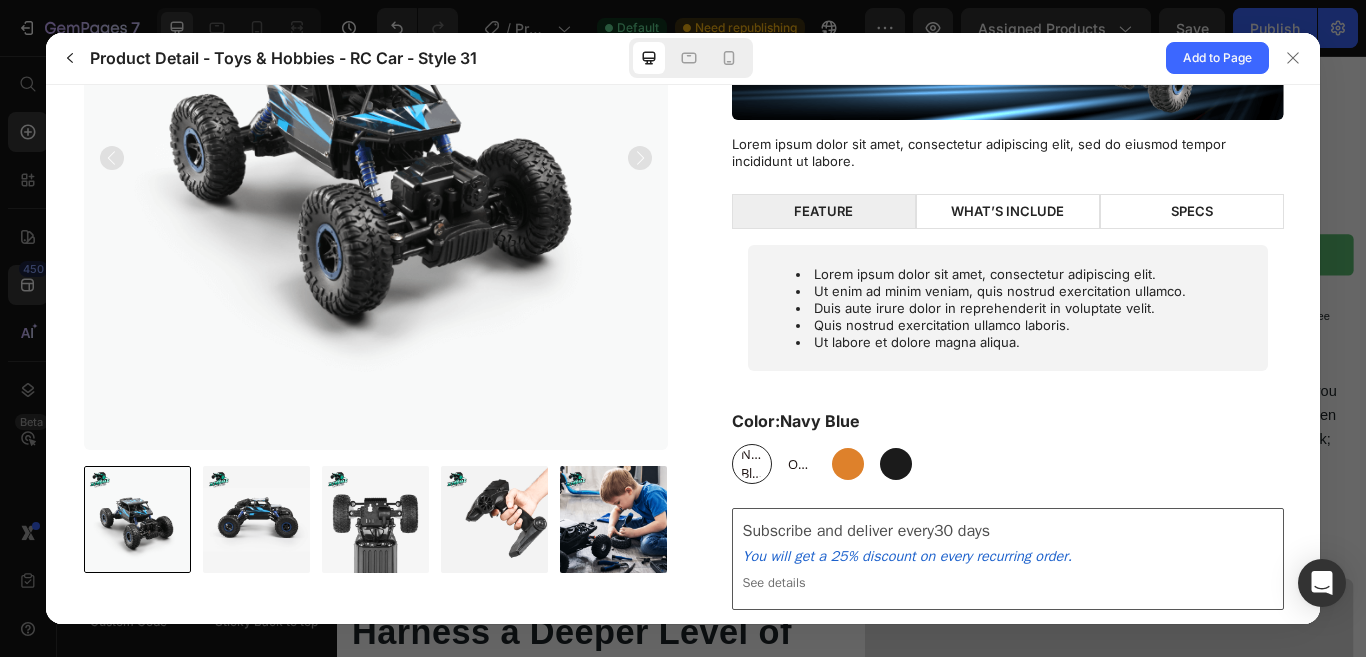 click on "WHAT’S INCLUDE" 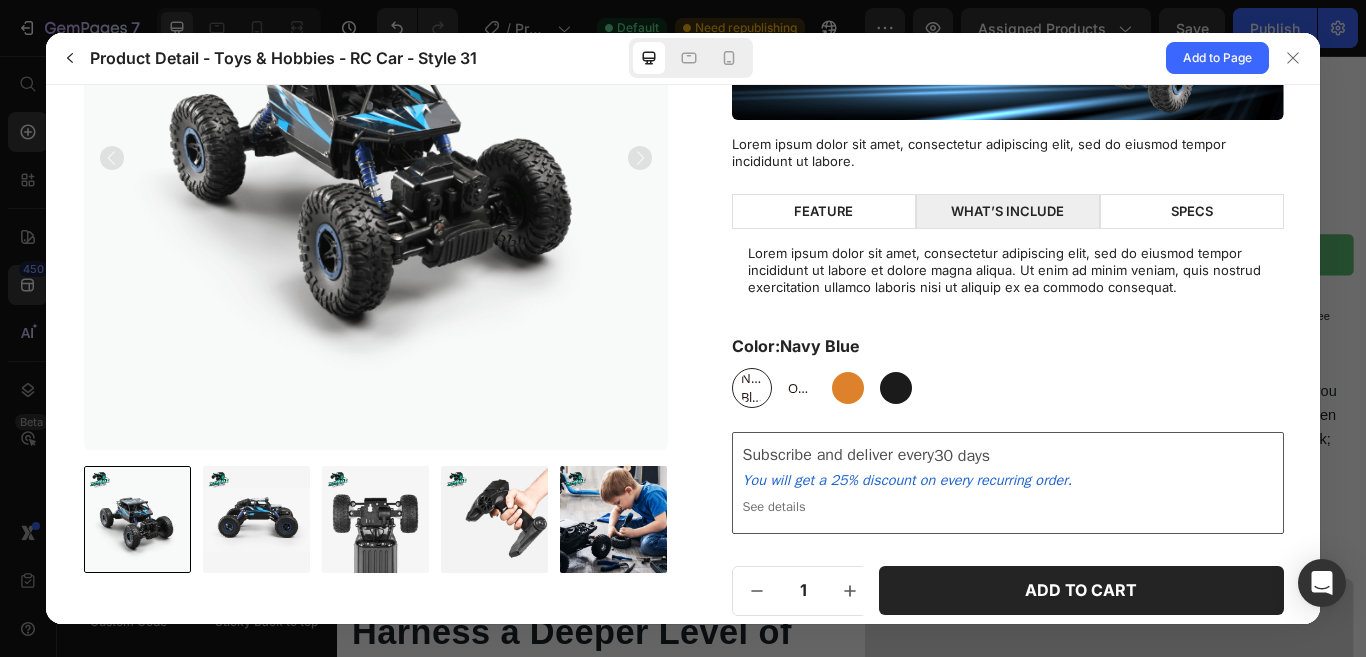 click on "SPECS" 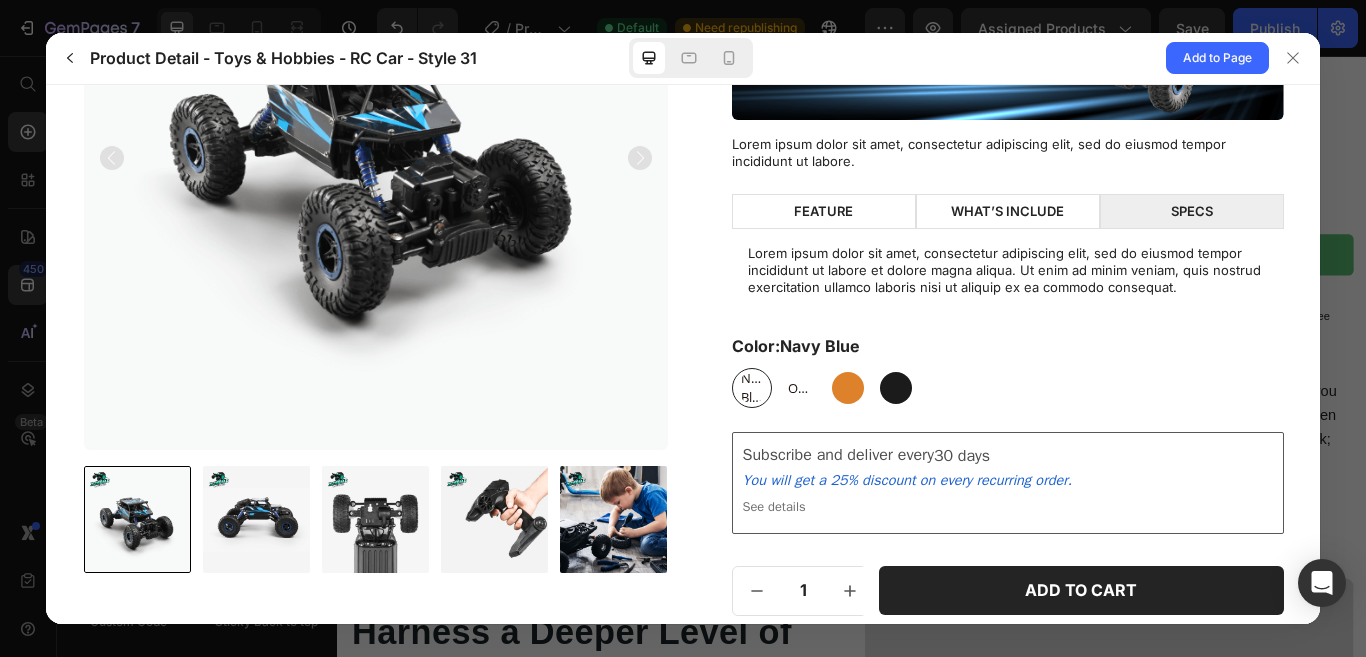 click on "FEATURE" 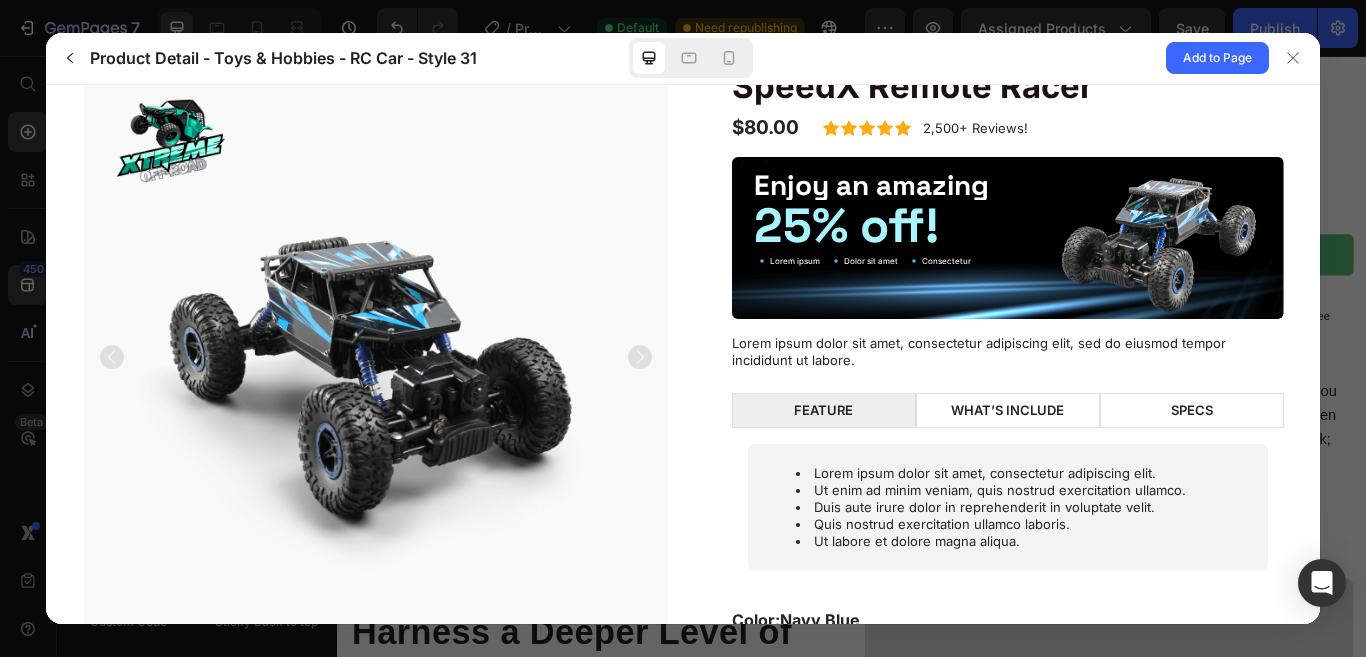 scroll, scrollTop: 0, scrollLeft: 0, axis: both 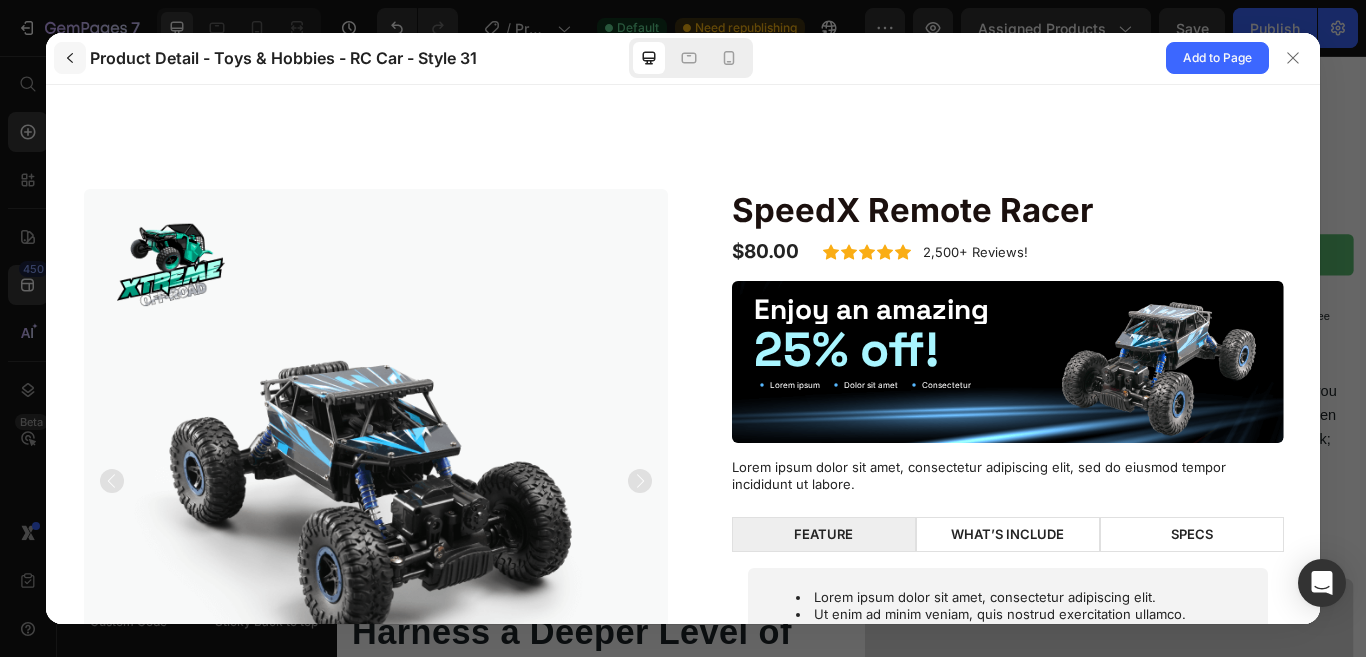 click 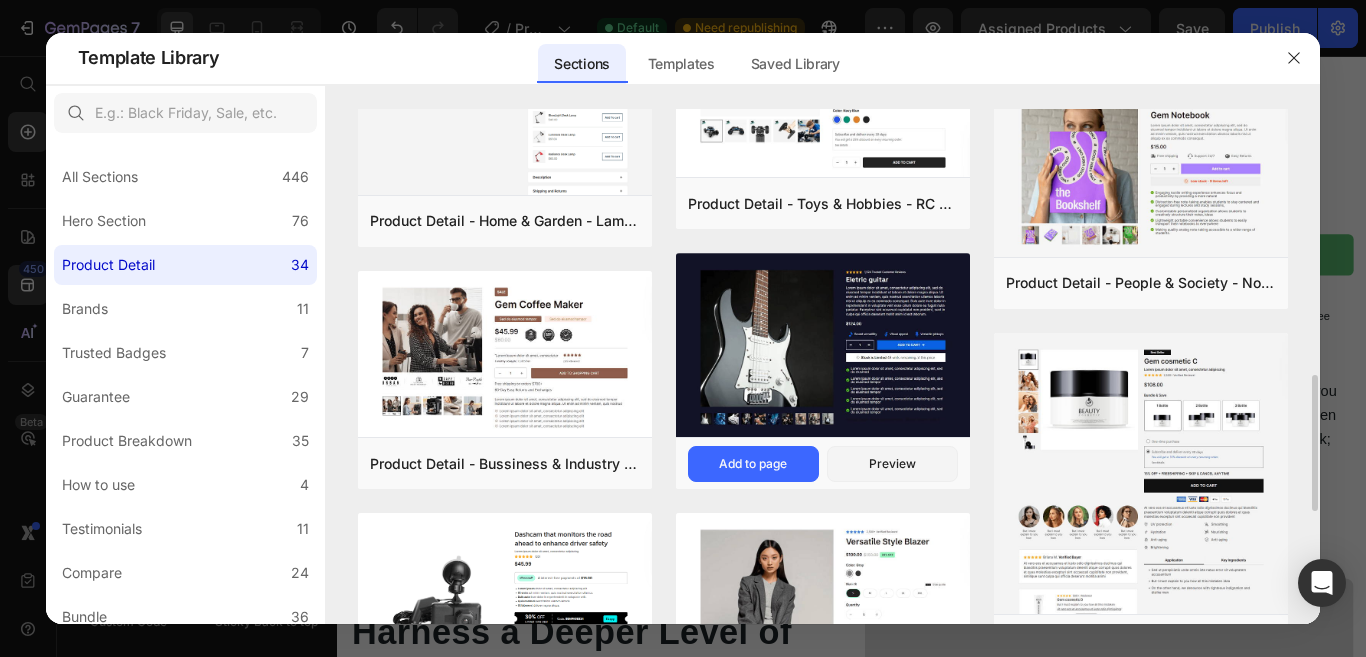 scroll, scrollTop: 800, scrollLeft: 0, axis: vertical 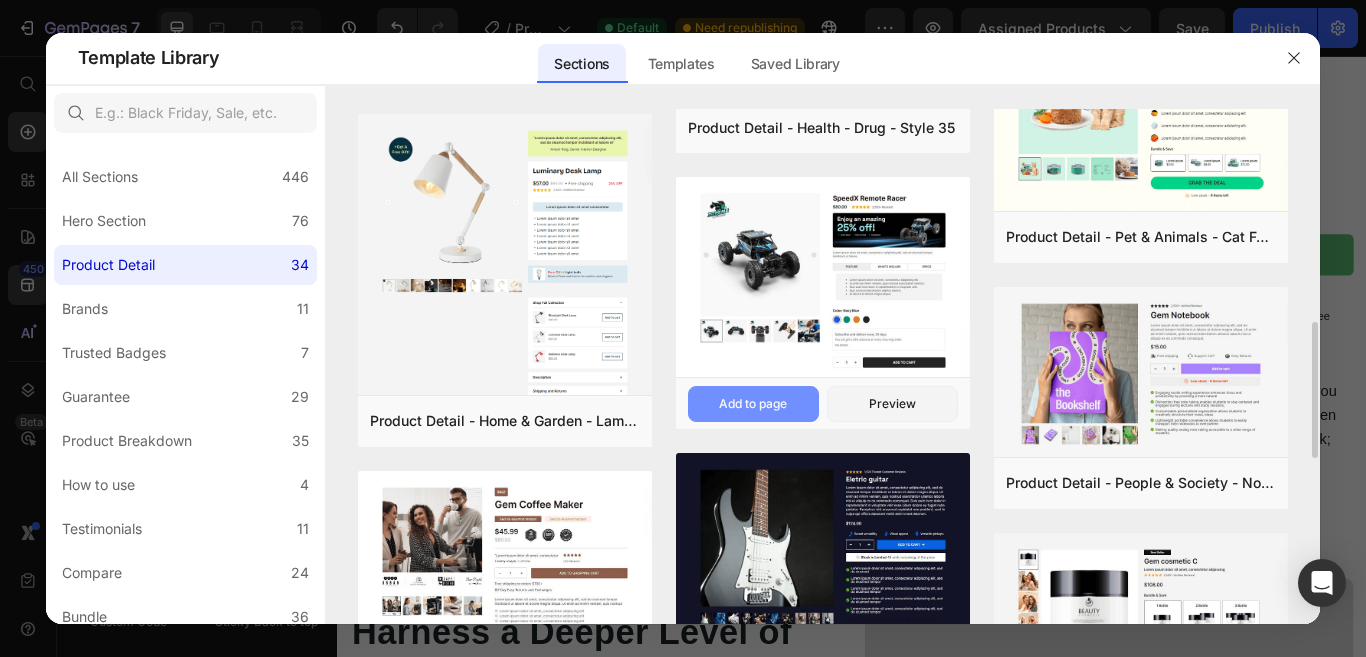 click on "Add to page" at bounding box center (753, 404) 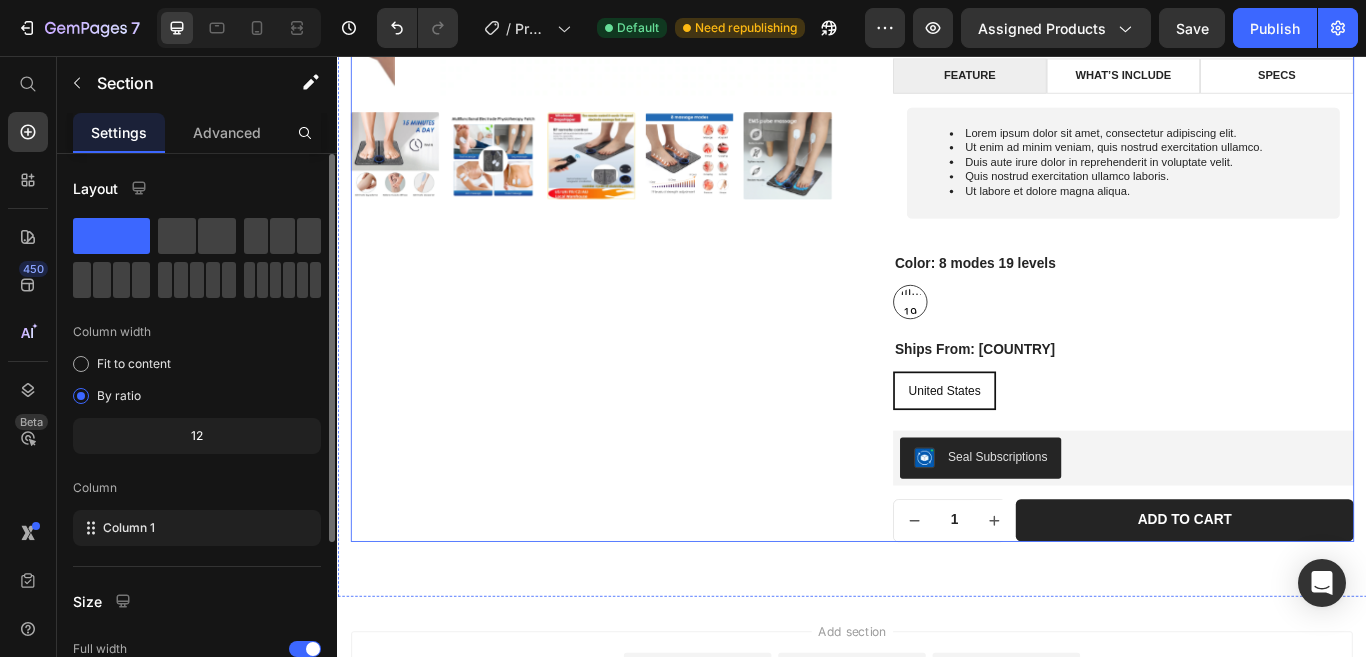 scroll, scrollTop: 5387, scrollLeft: 0, axis: vertical 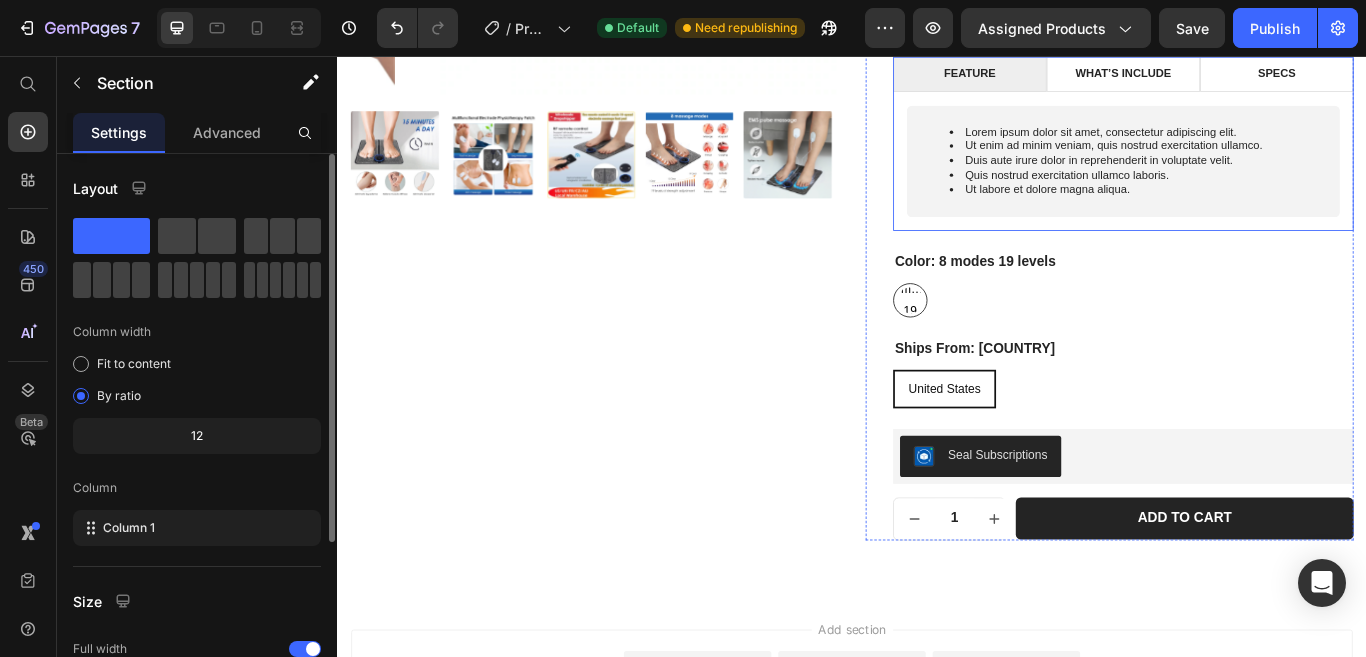 click on "Lorem ipsum dolor sit amet, consectetur adipiscing elit. Ut enim ad minim veniam, quis nostrud exercitation ullamco. Duis aute irure dolor in reprehenderit in voluptate velit. Quis nostrud exercitation ullamco laboris.  Ut labore et dolore magna aliqua. Text Block Row Lorem ipsum dolor sit amet, consectetur adipiscing elit, sed do eiusmod tempor incididunt ut labore et dolore magna aliqua. Ut enim ad minim veniam, quis nostrud exercitation ullamco laboris nisi ut aliquip ex ea commodo consequat. Text Block Lorem ipsum dolor sit amet, consectetur adipiscing elit, sed do eiusmod tempor incididunt ut labore et dolore magna aliqua. Ut enim ad minim veniam, quis nostrud exercitation ullamco laboris nisi ut aliquip ex ea commodo consequat. Text Block" at bounding box center (1253, 171) 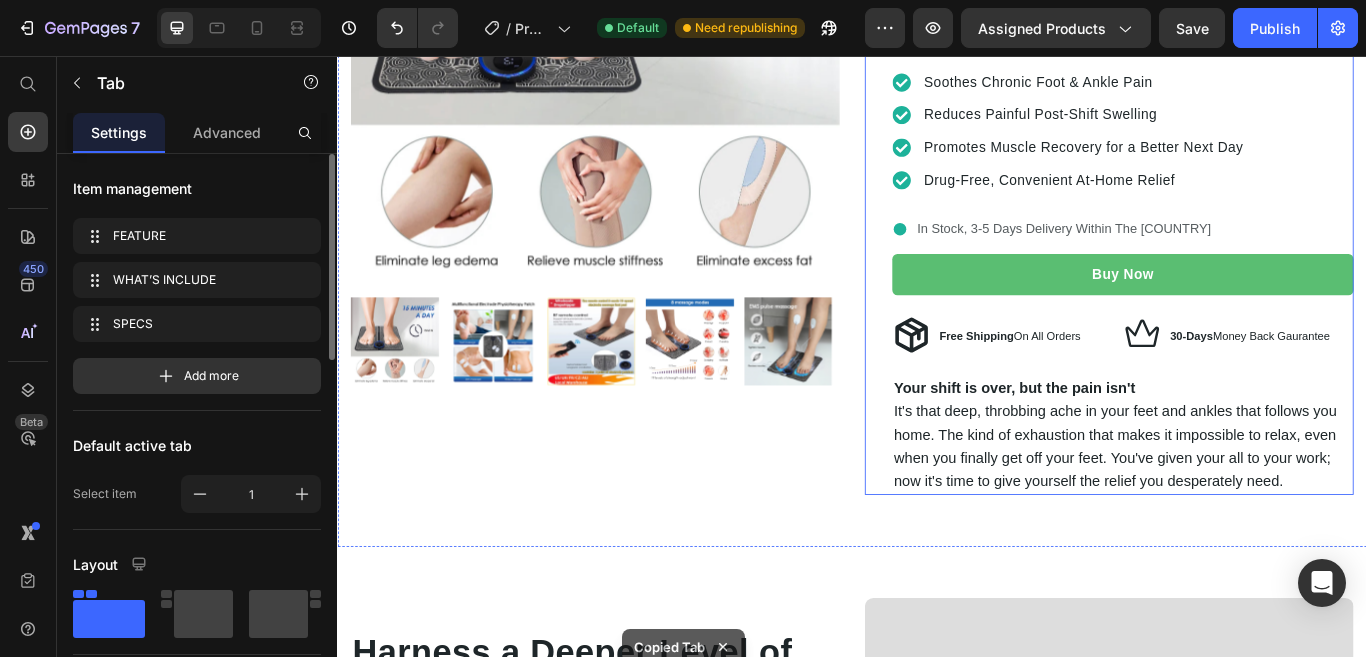 scroll, scrollTop: 394, scrollLeft: 0, axis: vertical 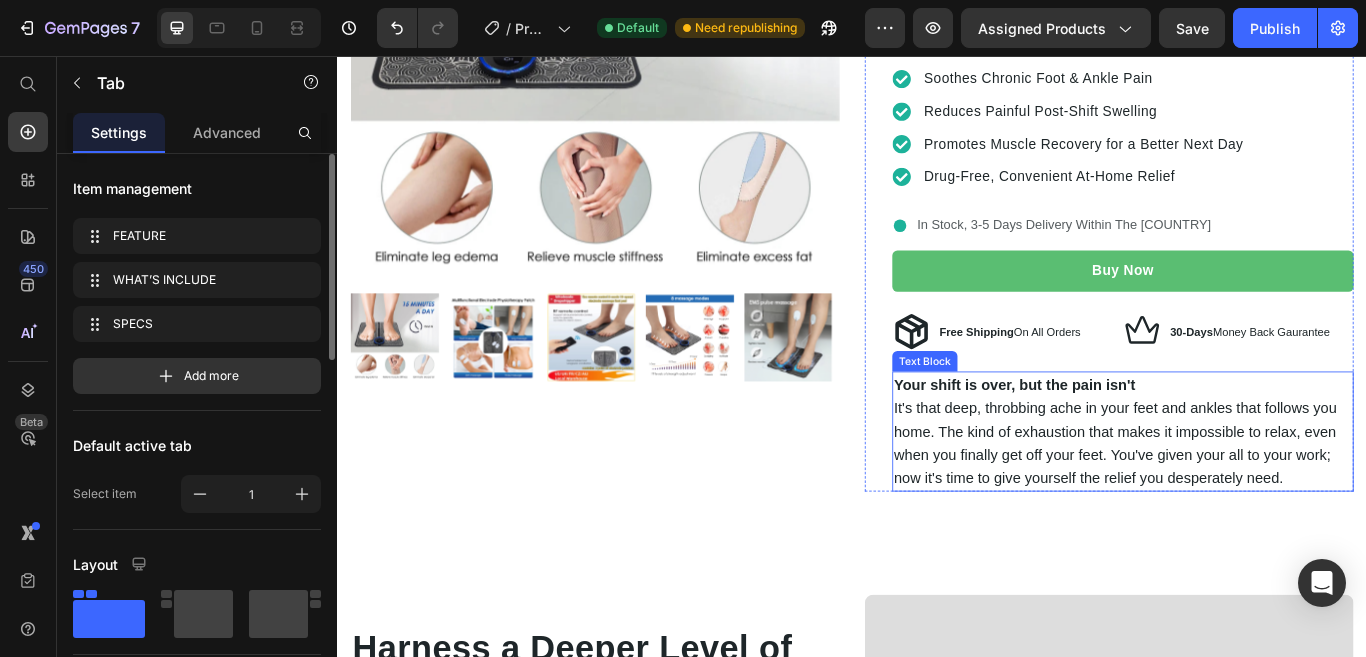click on "Your shift is over, but the pain isn't" at bounding box center (1126, 439) 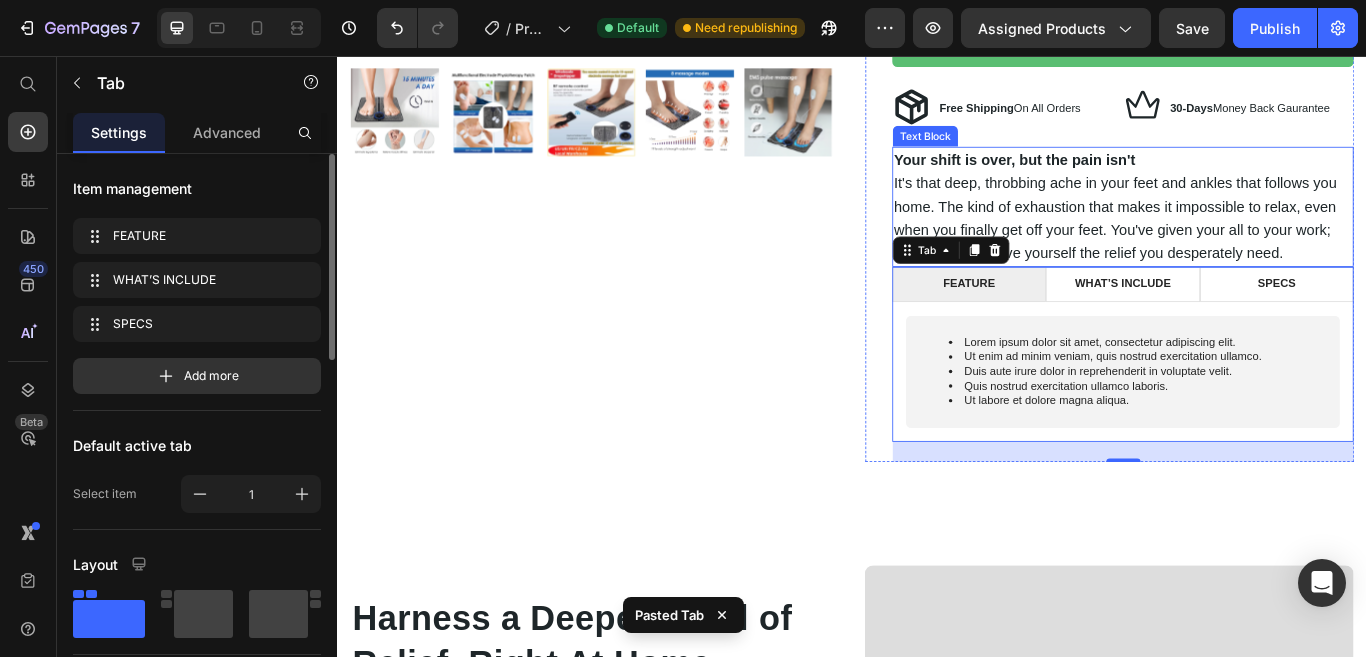 scroll, scrollTop: 657, scrollLeft: 0, axis: vertical 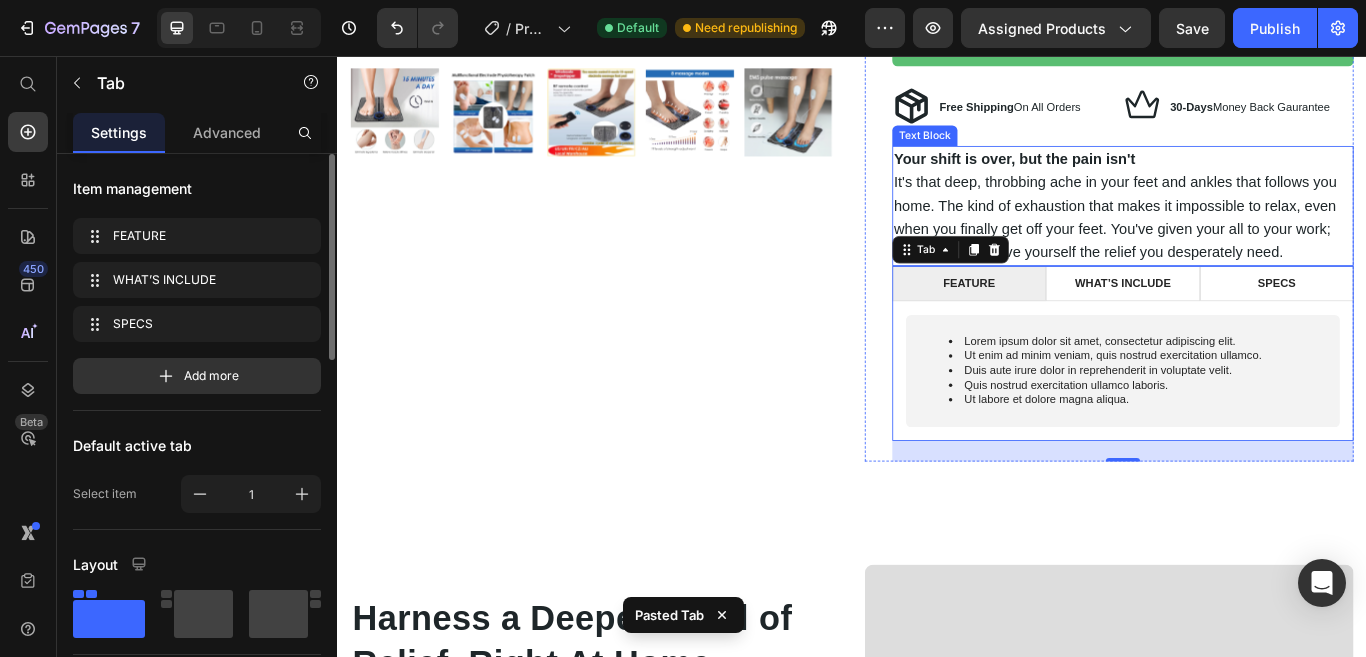 click on "It's that deep, throbbing ache in your feet and ankles that follows you home. The kind of exhaustion that makes it impossible to relax, even when you finally get off your feet. You've given your all to your work; now it's time to give yourself the relief you desperately need." at bounding box center (1244, 244) 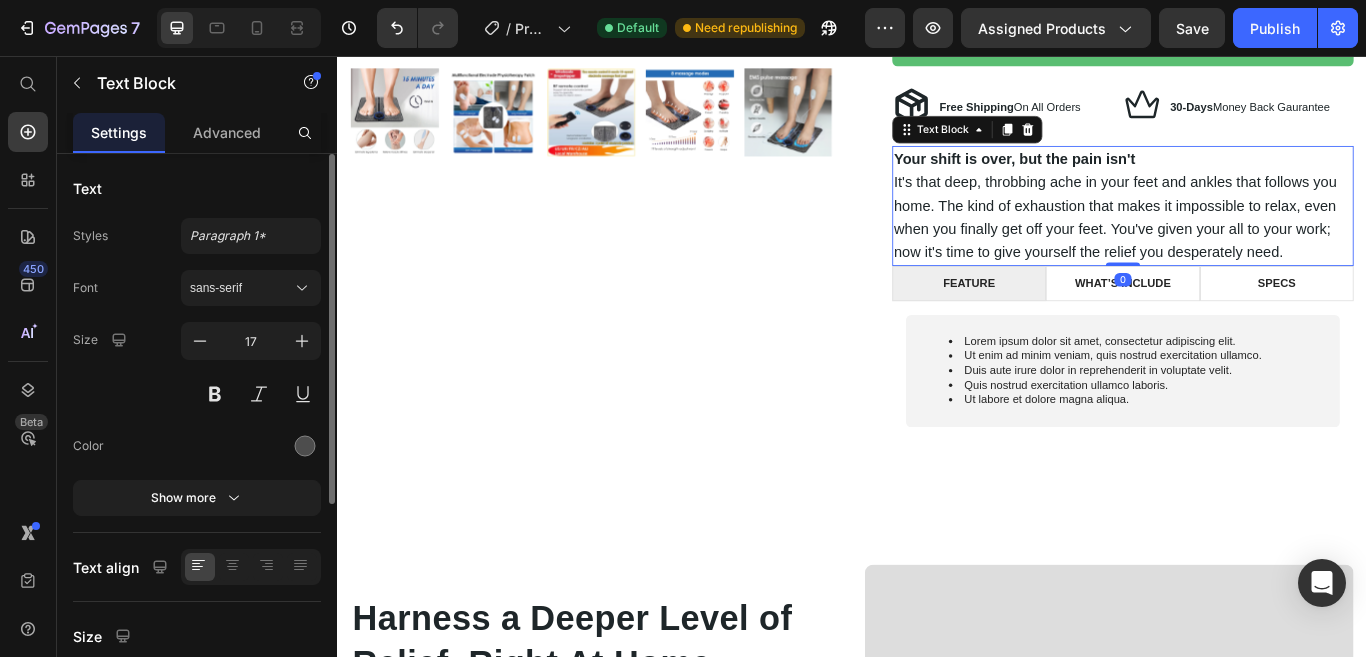 click on "Your shift is over, but the pain isn't" at bounding box center (1126, 176) 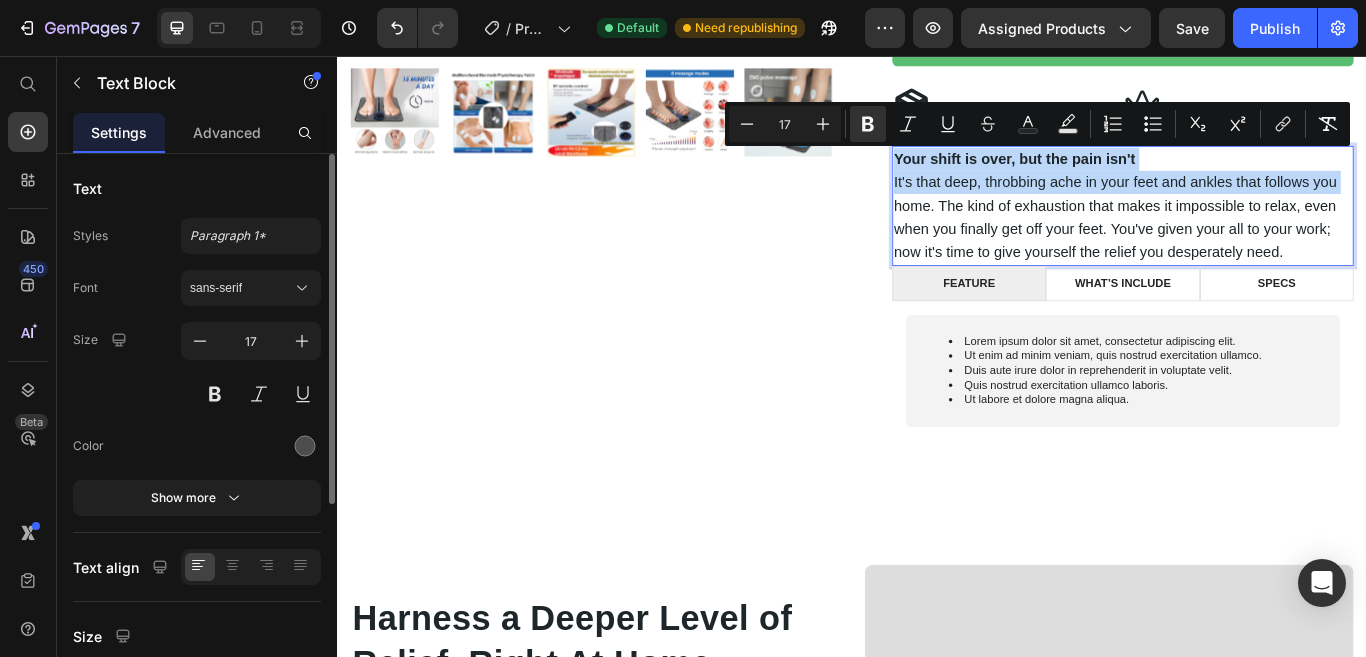 scroll, scrollTop: 657, scrollLeft: 0, axis: vertical 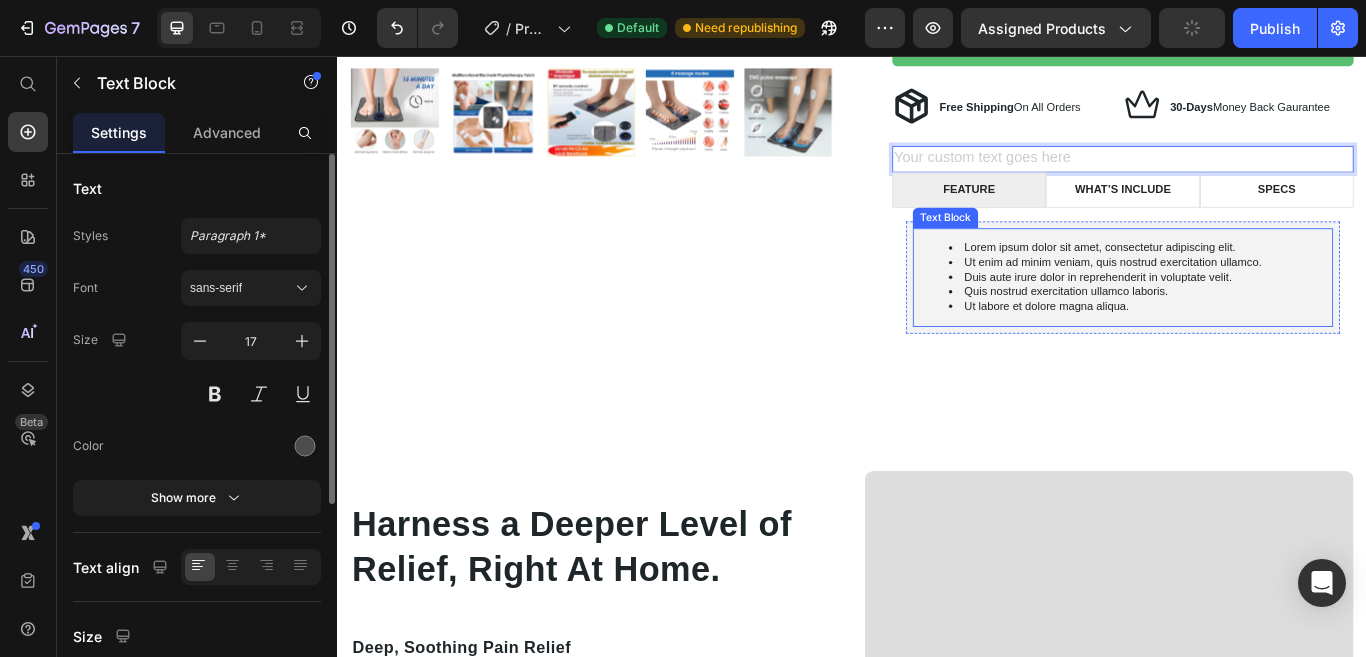 click on "Duis aute irure dolor in reprehenderit in voluptate velit." at bounding box center (1273, 314) 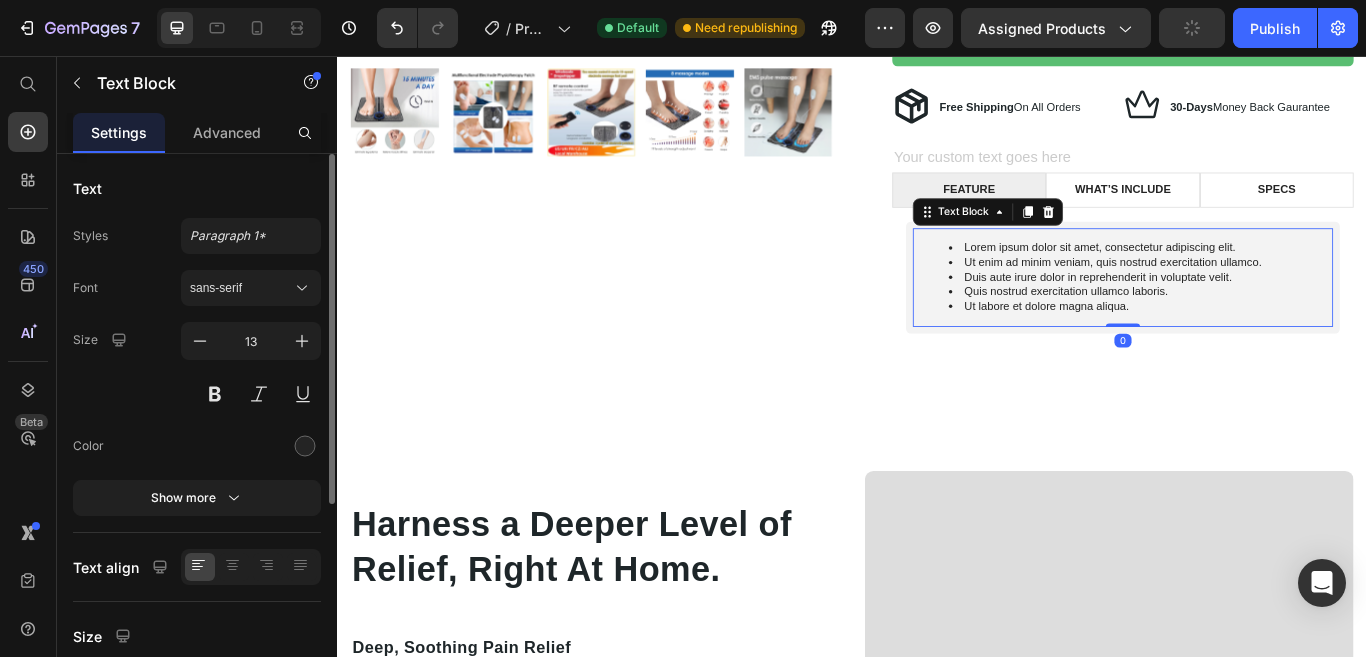 click on "Duis aute irure dolor in reprehenderit in voluptate velit." at bounding box center (1273, 314) 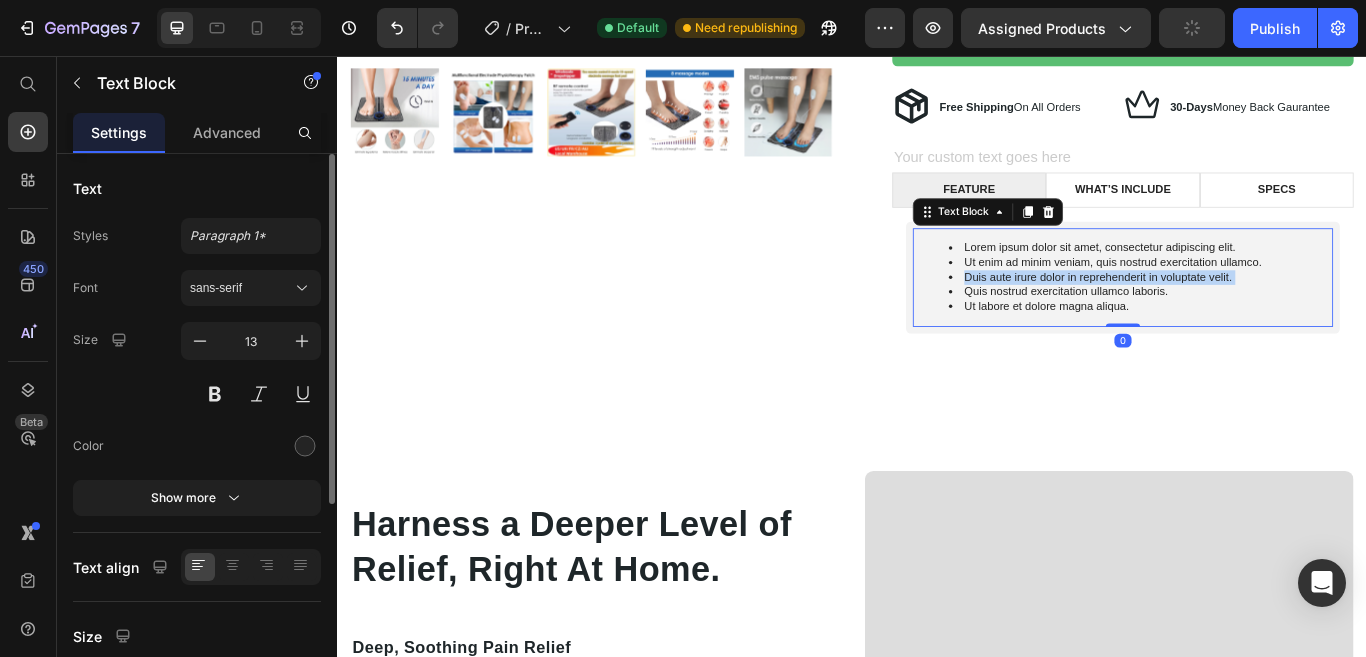 click on "Duis aute irure dolor in reprehenderit in voluptate velit." at bounding box center (1273, 314) 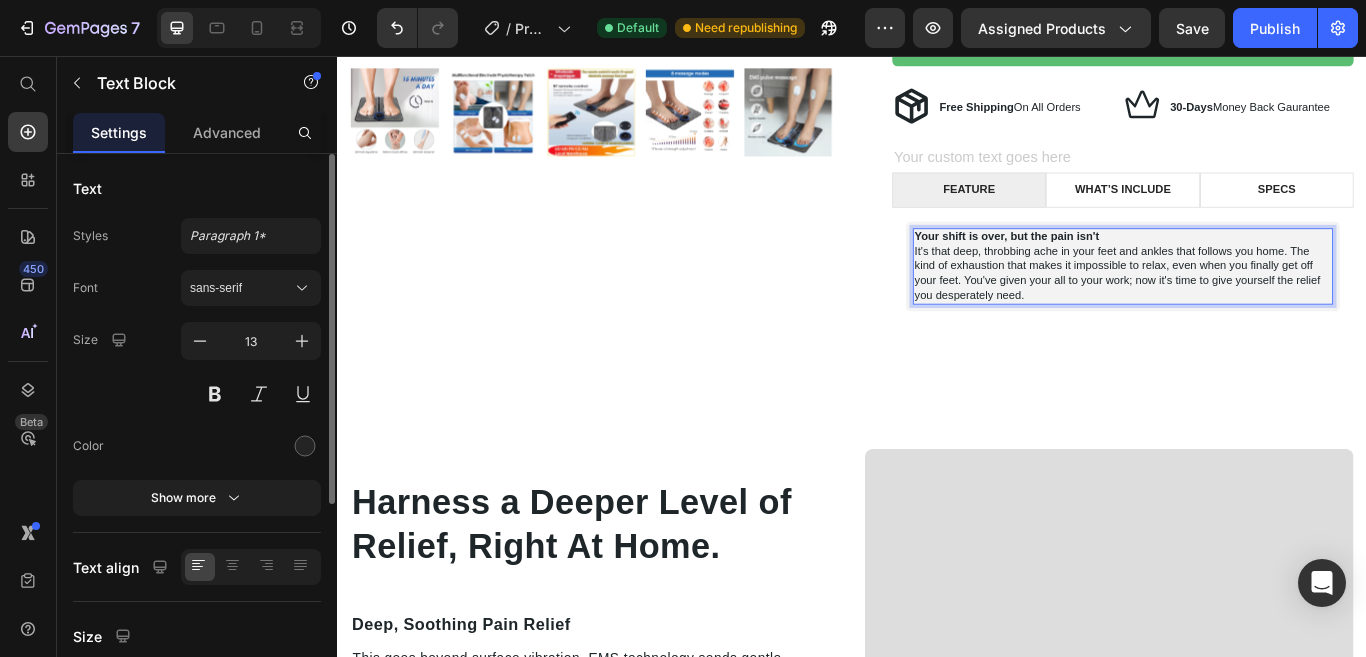 click on "Your shift is over, but the pain isn't It's that deep, throbbing ache in your feet and ankles that follows you home. The kind of exhaustion that makes it impossible to relax, even when you finally get off your feet. You've given your all to your work; now it's time to give yourself the relief you desperately need." at bounding box center [1253, 301] 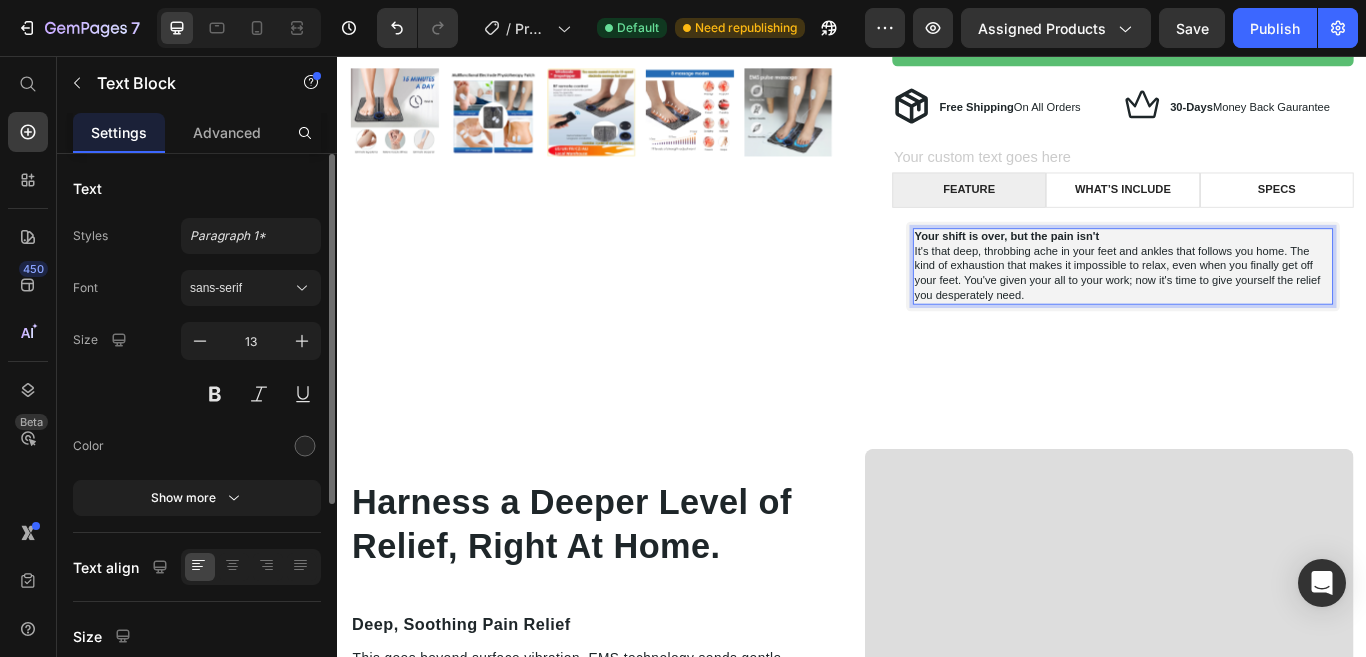 click on "It's that deep, throbbing ache in your feet and ankles that follows you home. The kind of exhaustion that makes it impossible to relax, even when you finally get off your feet. You've given your all to your work; now it's time to give yourself the relief you desperately need." at bounding box center (1246, 309) 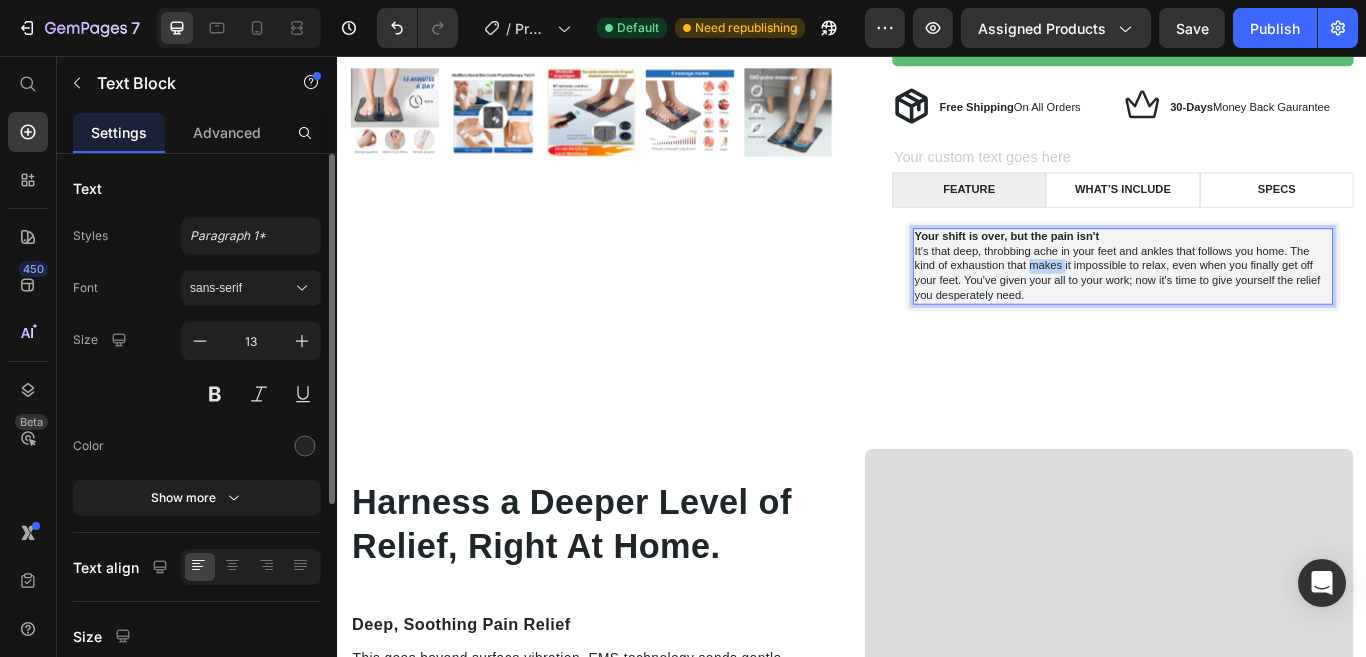 click on "It's that deep, throbbing ache in your feet and ankles that follows you home. The kind of exhaustion that makes it impossible to relax, even when you finally get off your feet. You've given your all to your work; now it's time to give yourself the relief you desperately need." at bounding box center [1246, 309] 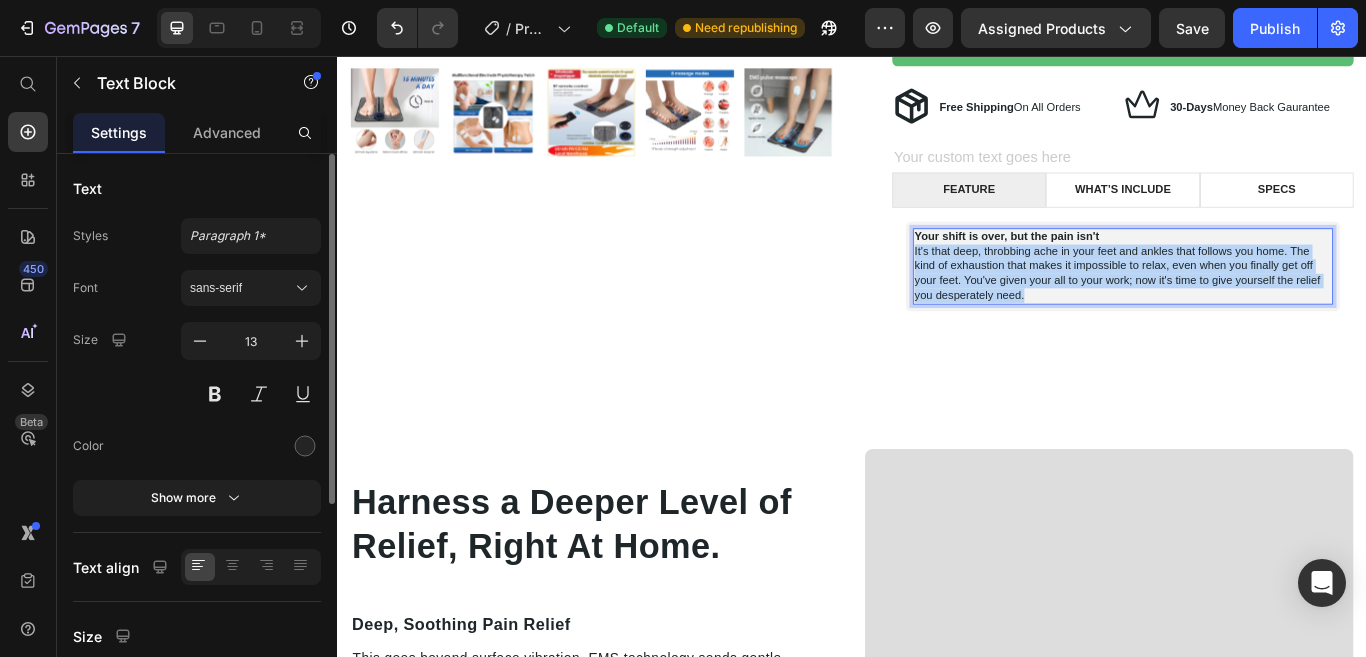 click on "It's that deep, throbbing ache in your feet and ankles that follows you home. The kind of exhaustion that makes it impossible to relax, even when you finally get off your feet. You've given your all to your work; now it's time to give yourself the relief you desperately need." at bounding box center (1246, 309) 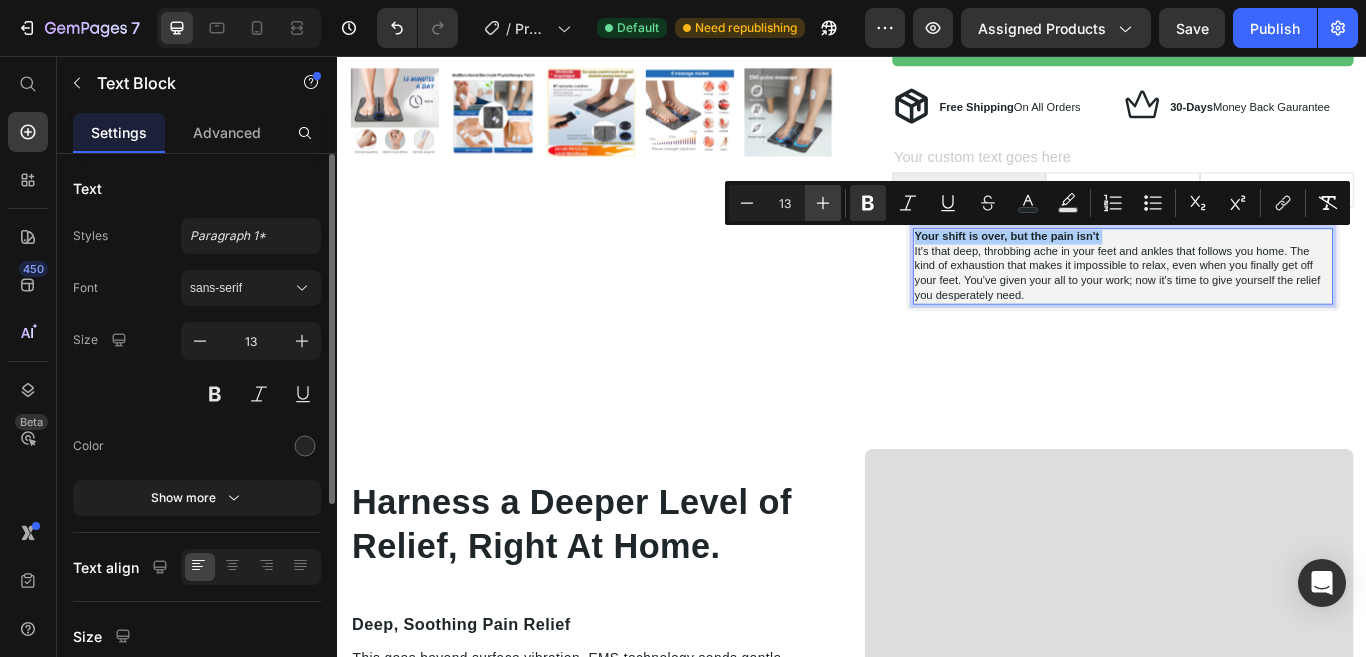 click 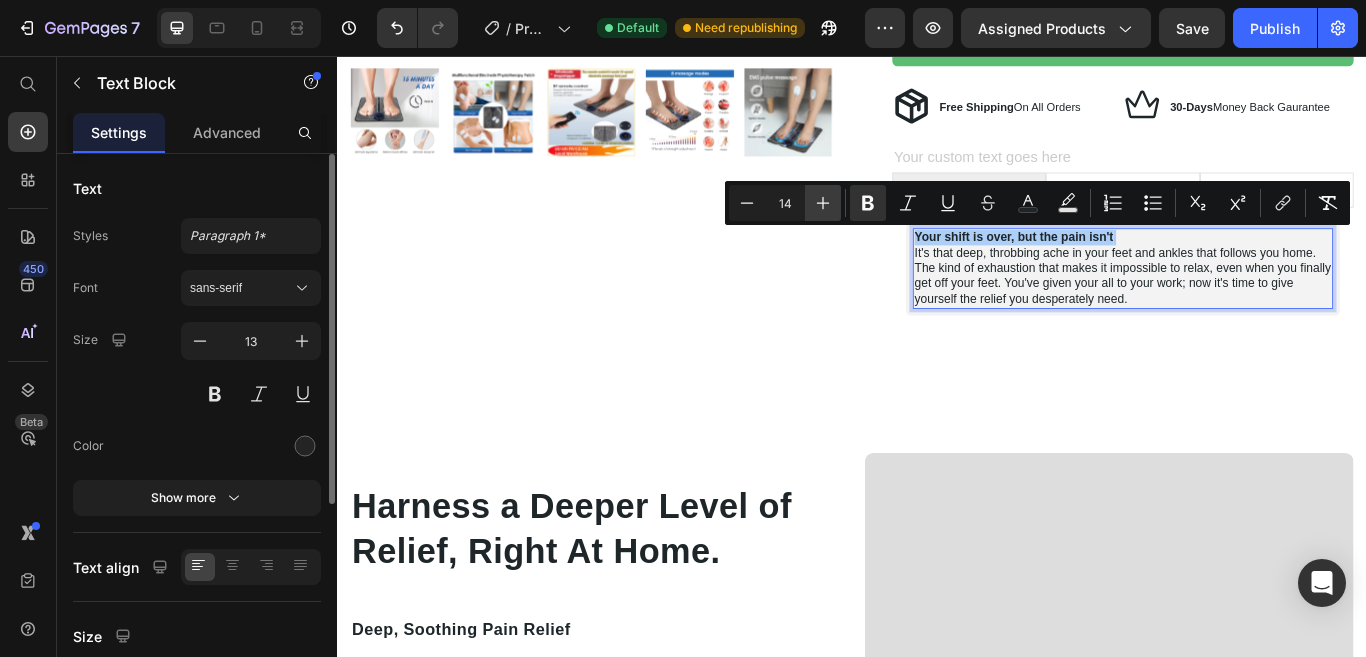 click 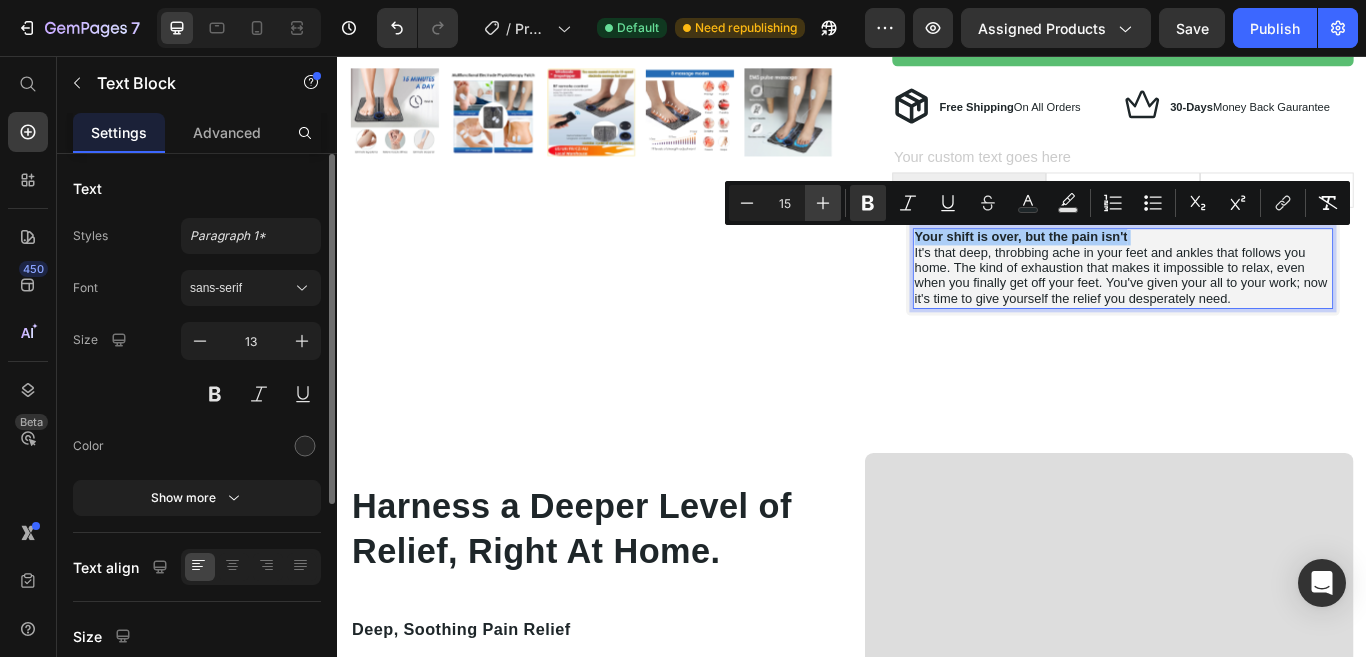 click 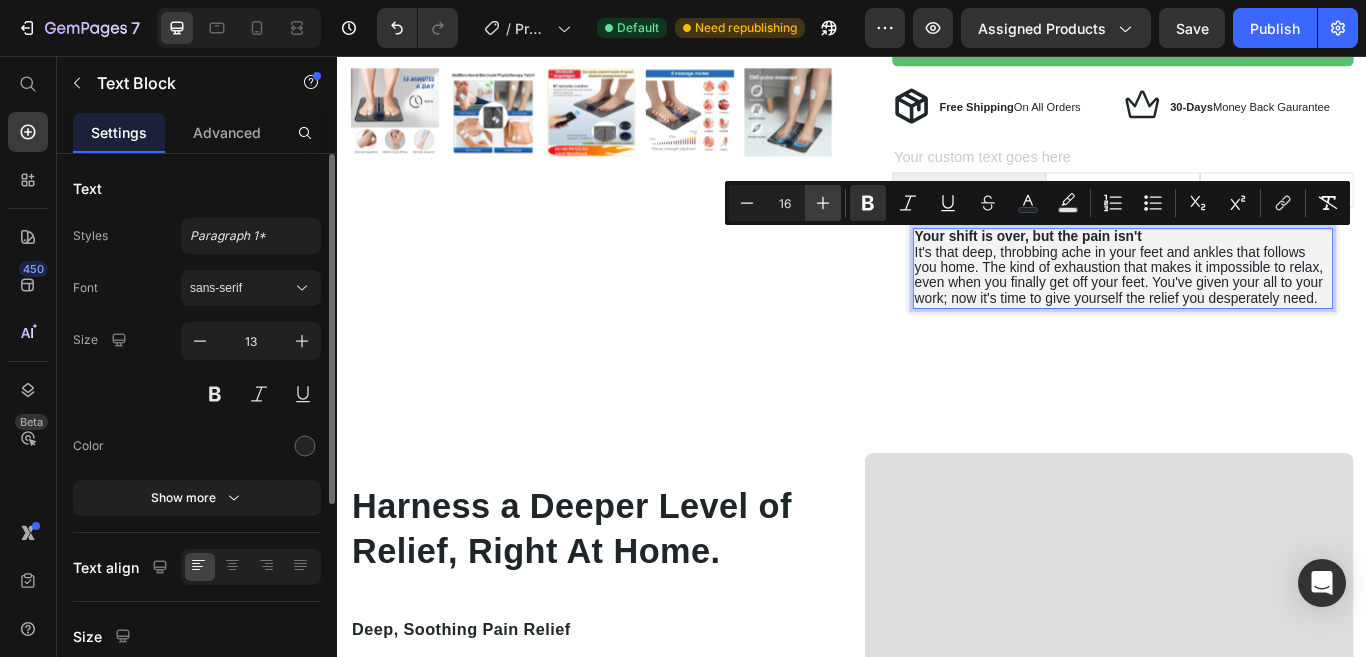 click 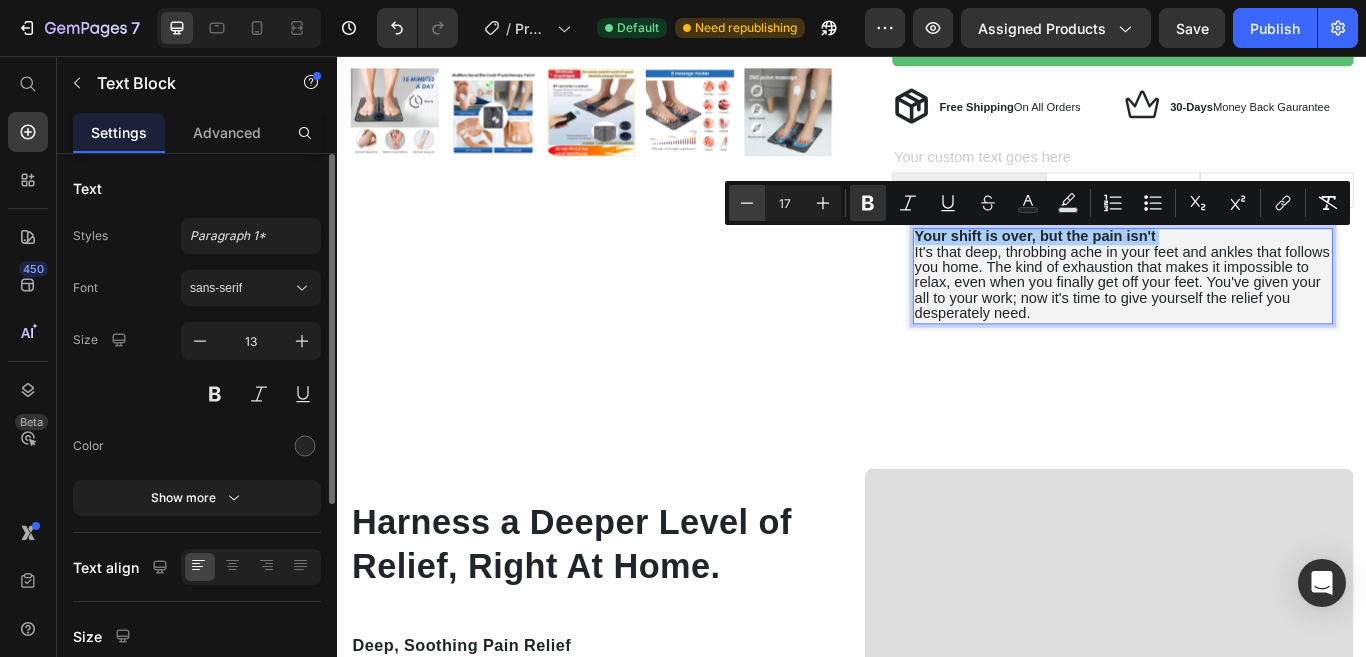click 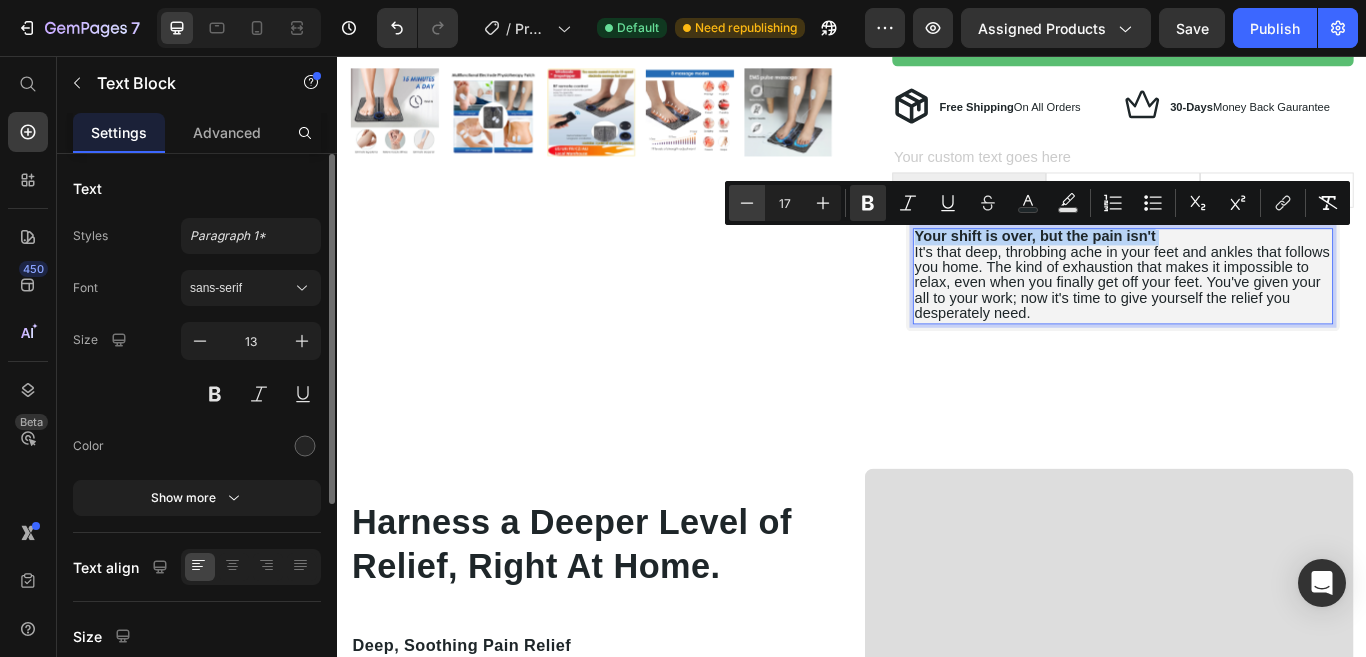 type on "16" 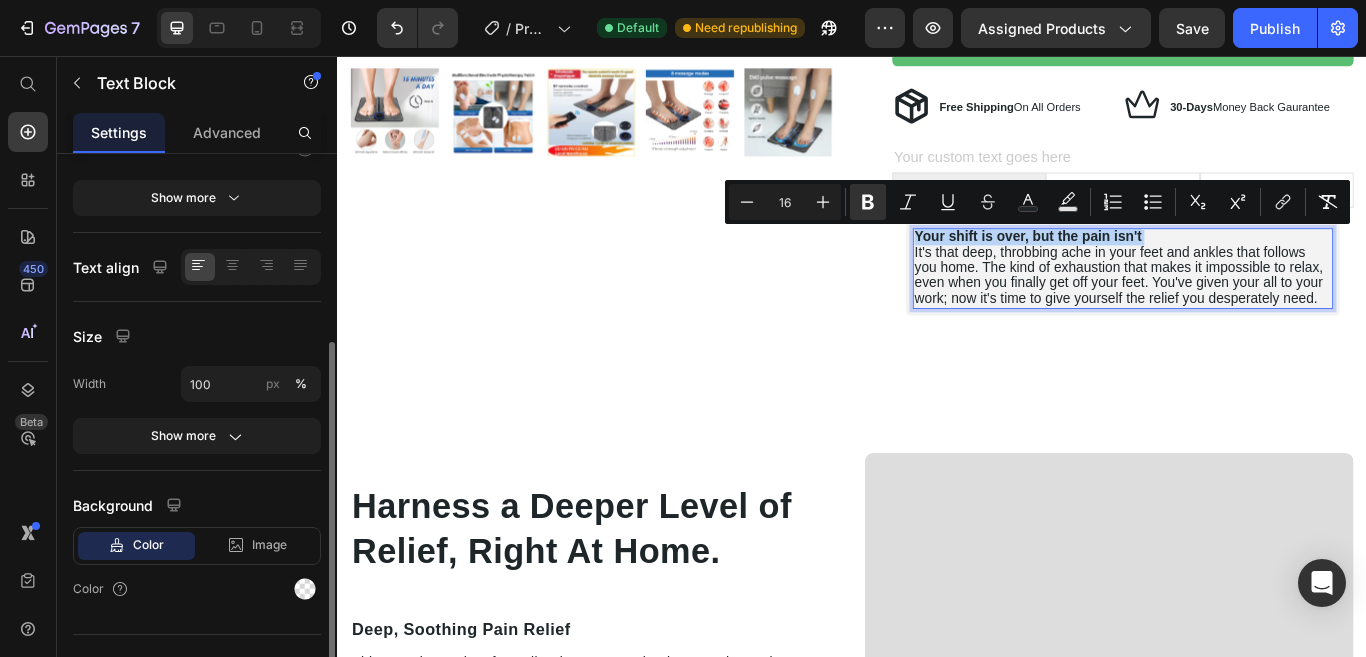scroll, scrollTop: 200, scrollLeft: 0, axis: vertical 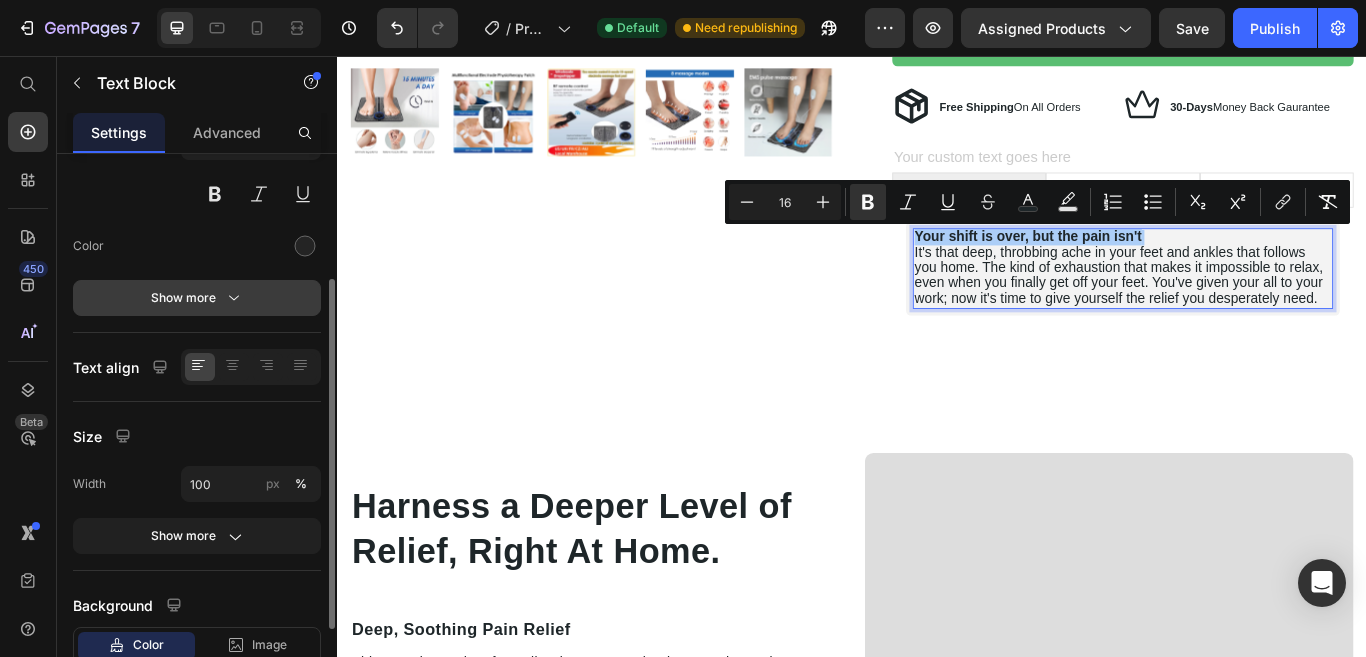 click on "Show more" at bounding box center (197, 298) 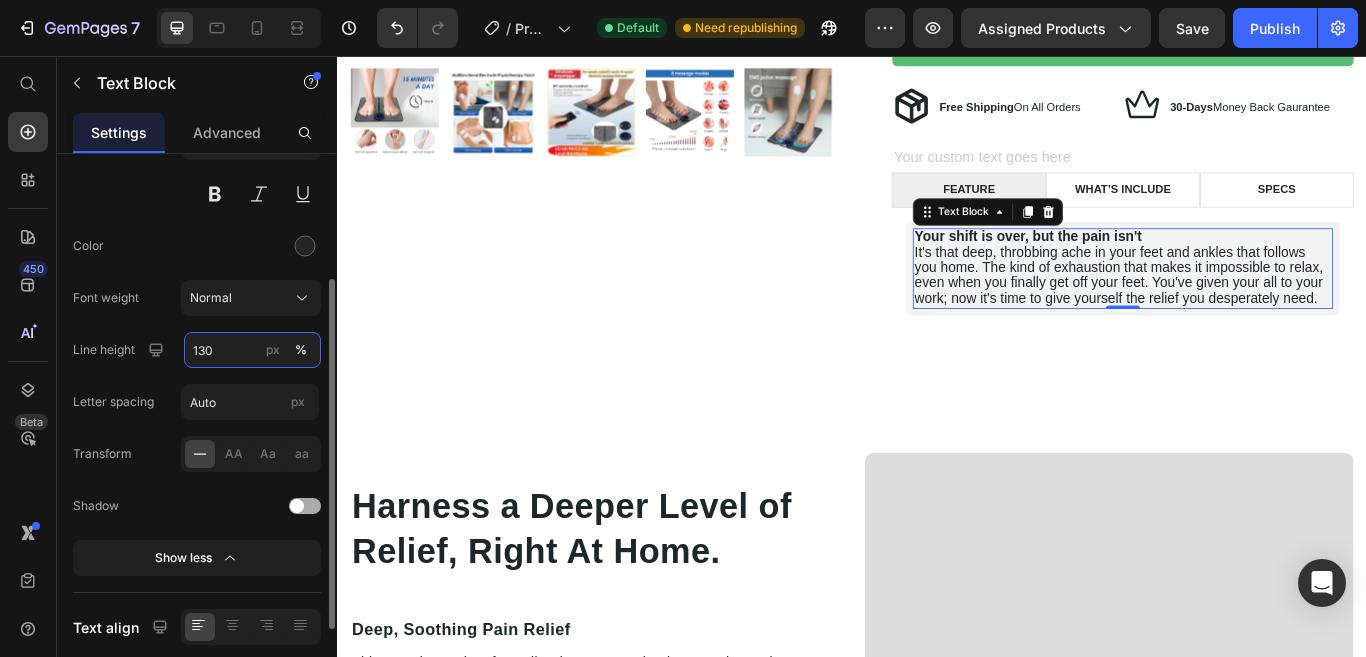 click on "130" at bounding box center [252, 350] 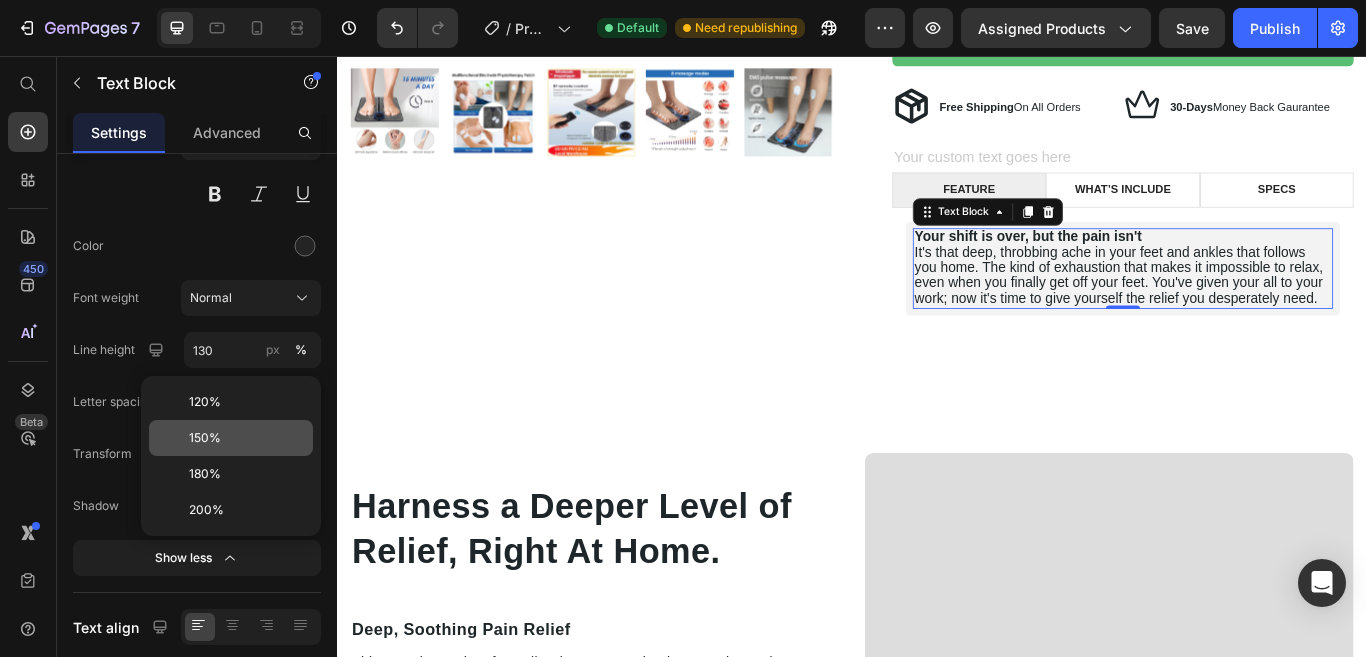 click on "150%" 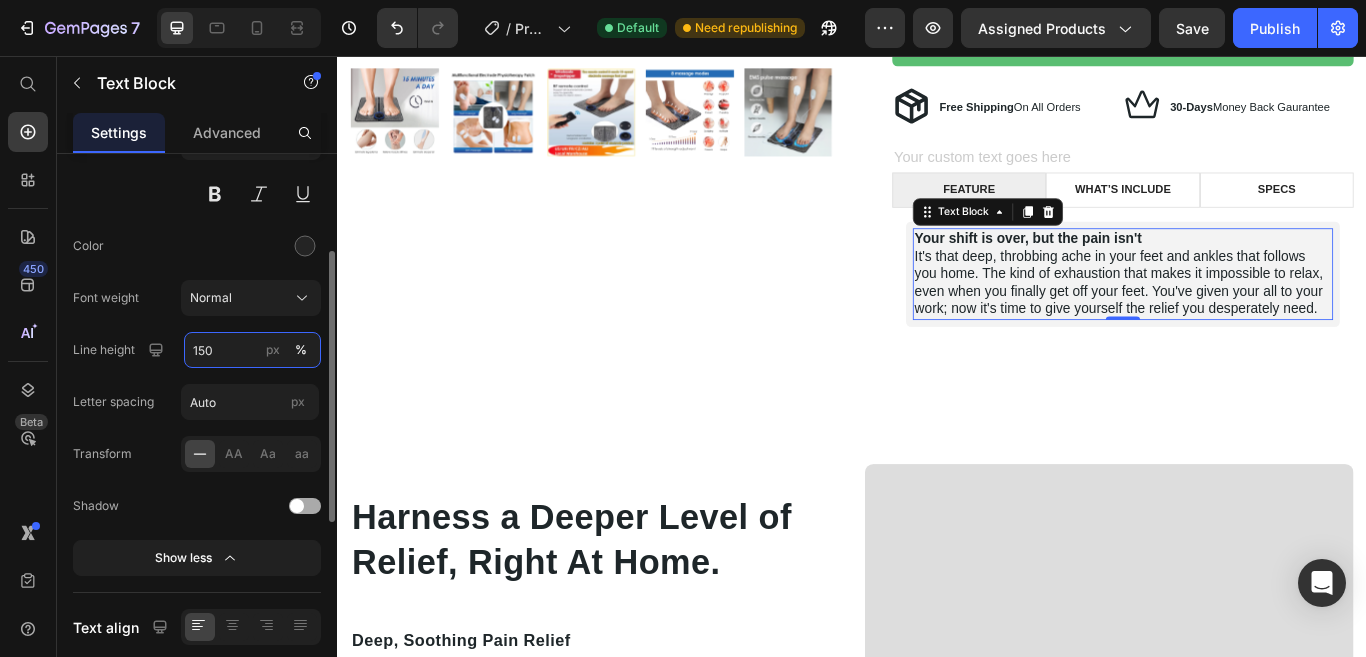 click on "150" at bounding box center [252, 350] 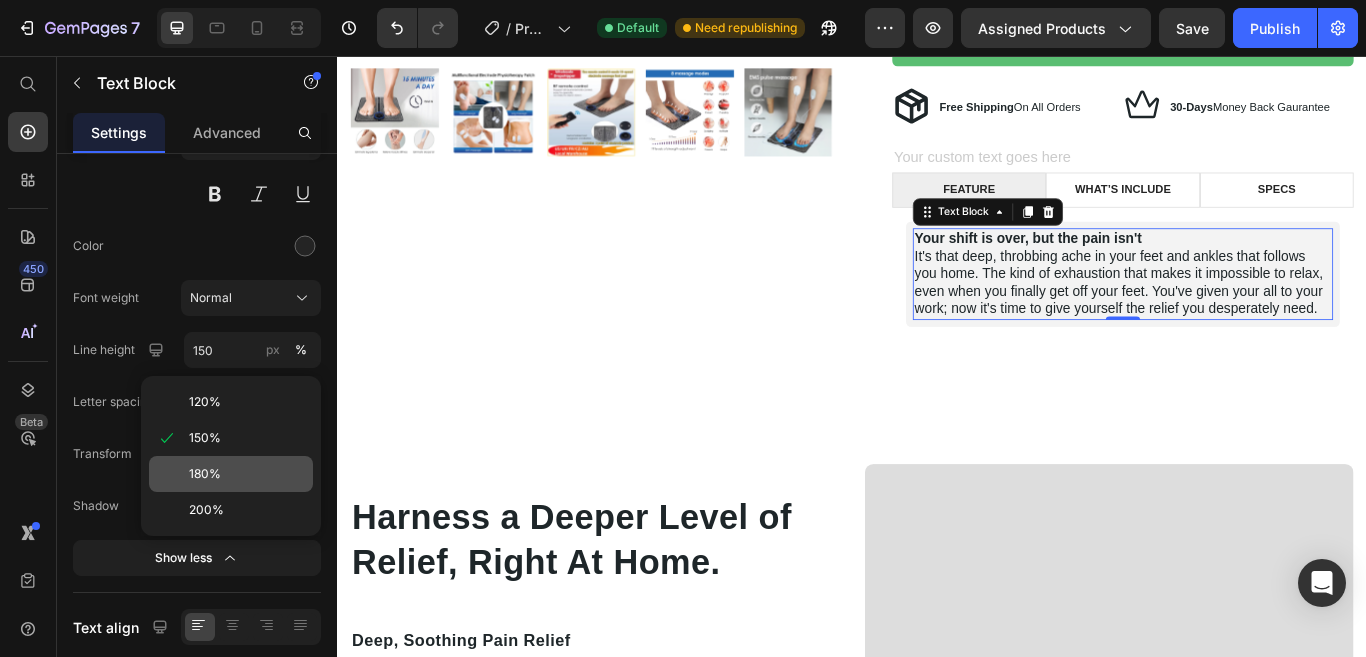 click on "180%" at bounding box center (247, 474) 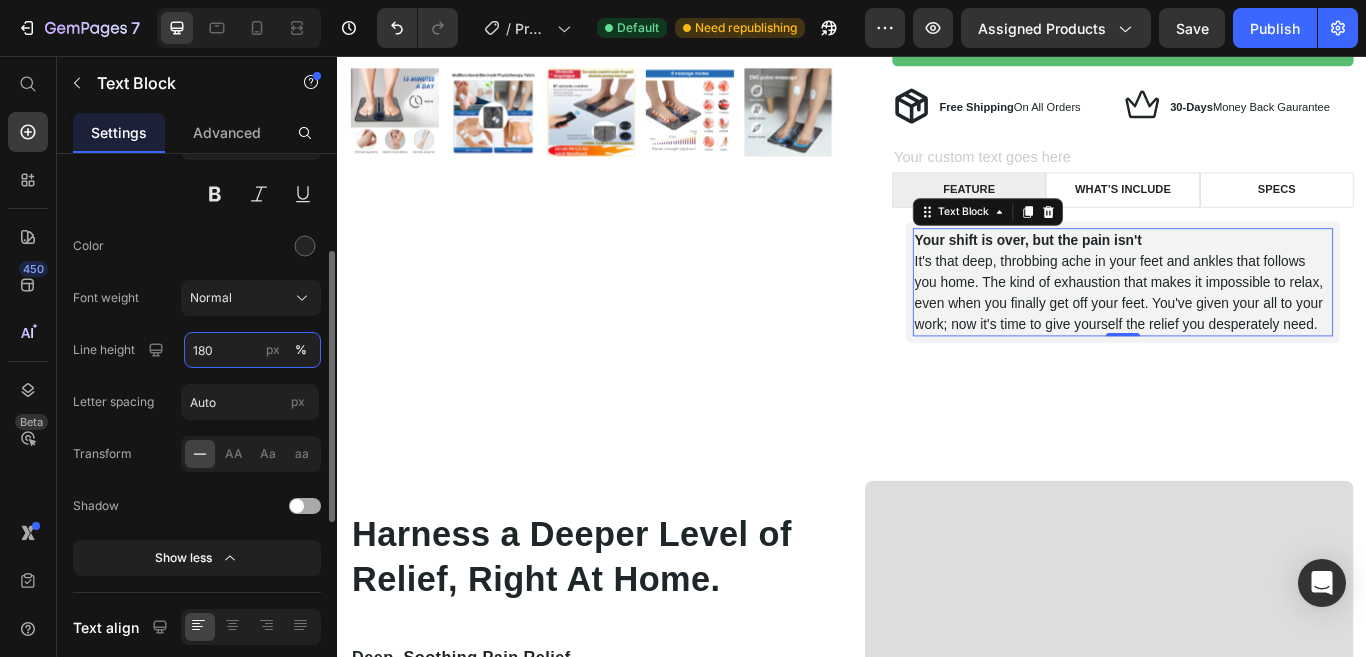 click on "180" at bounding box center (252, 350) 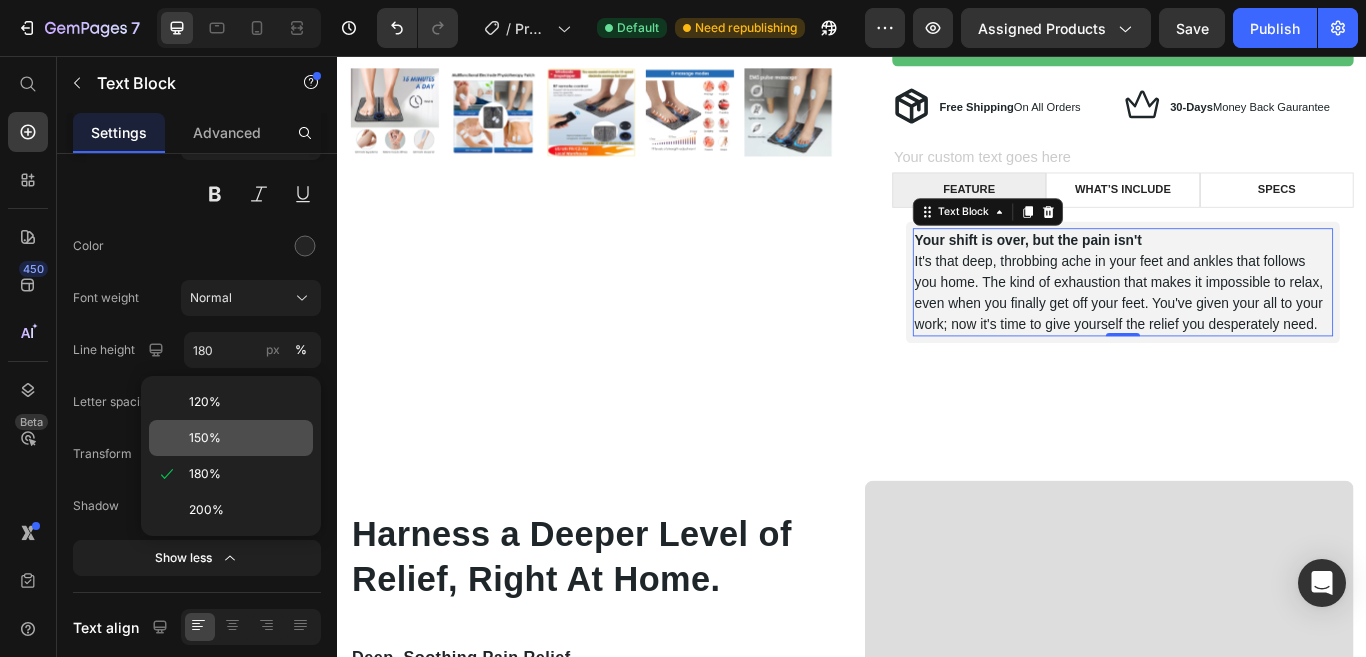 drag, startPoint x: 171, startPoint y: 375, endPoint x: 217, endPoint y: 438, distance: 78.00641 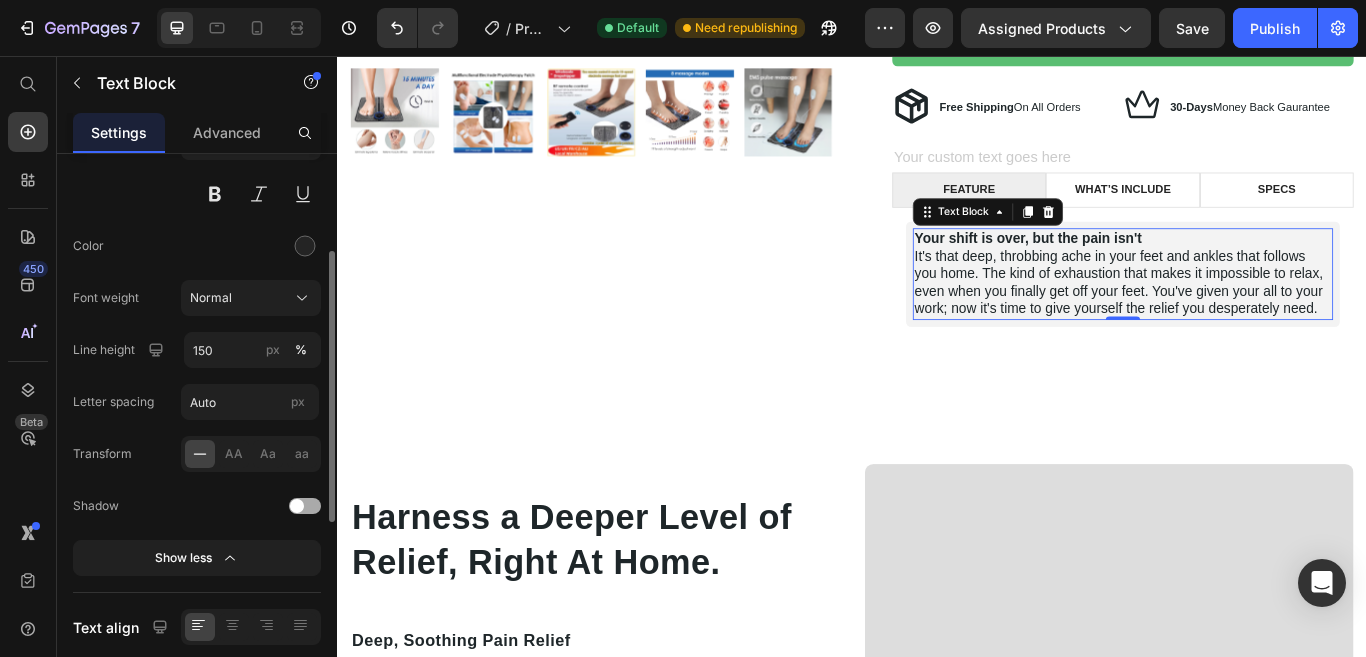 click on "Color" at bounding box center (197, 246) 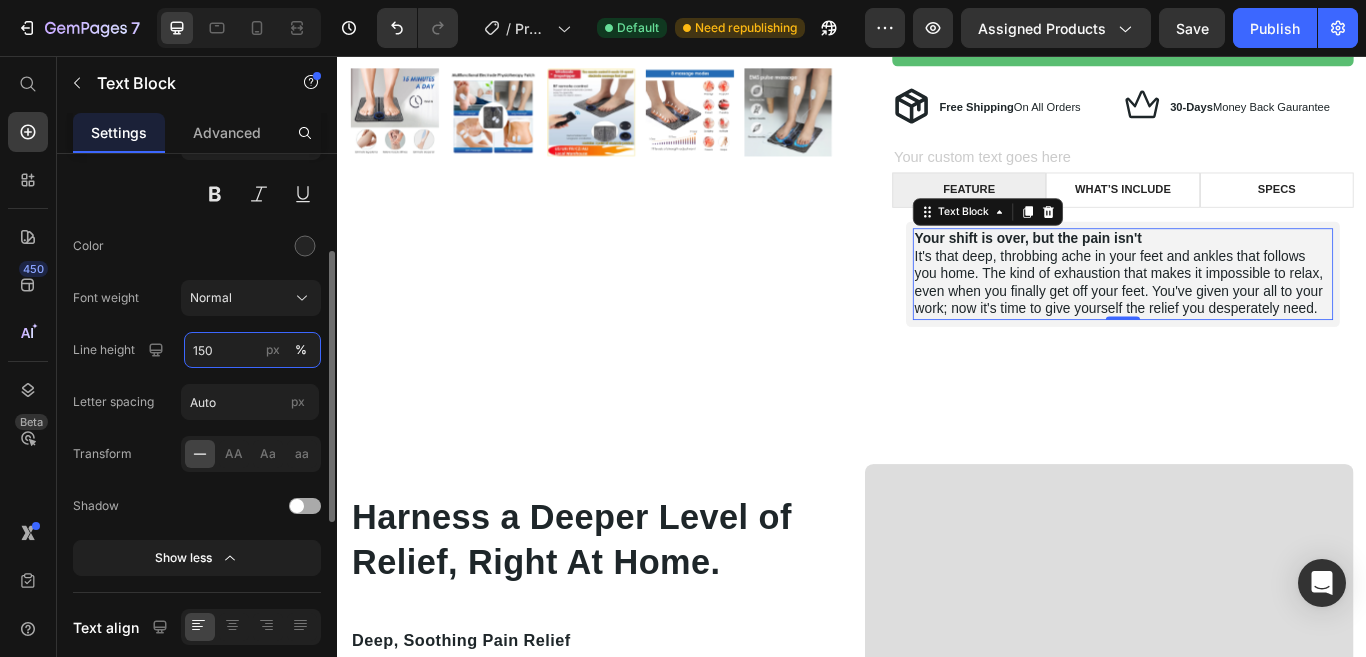 click on "150" at bounding box center (252, 350) 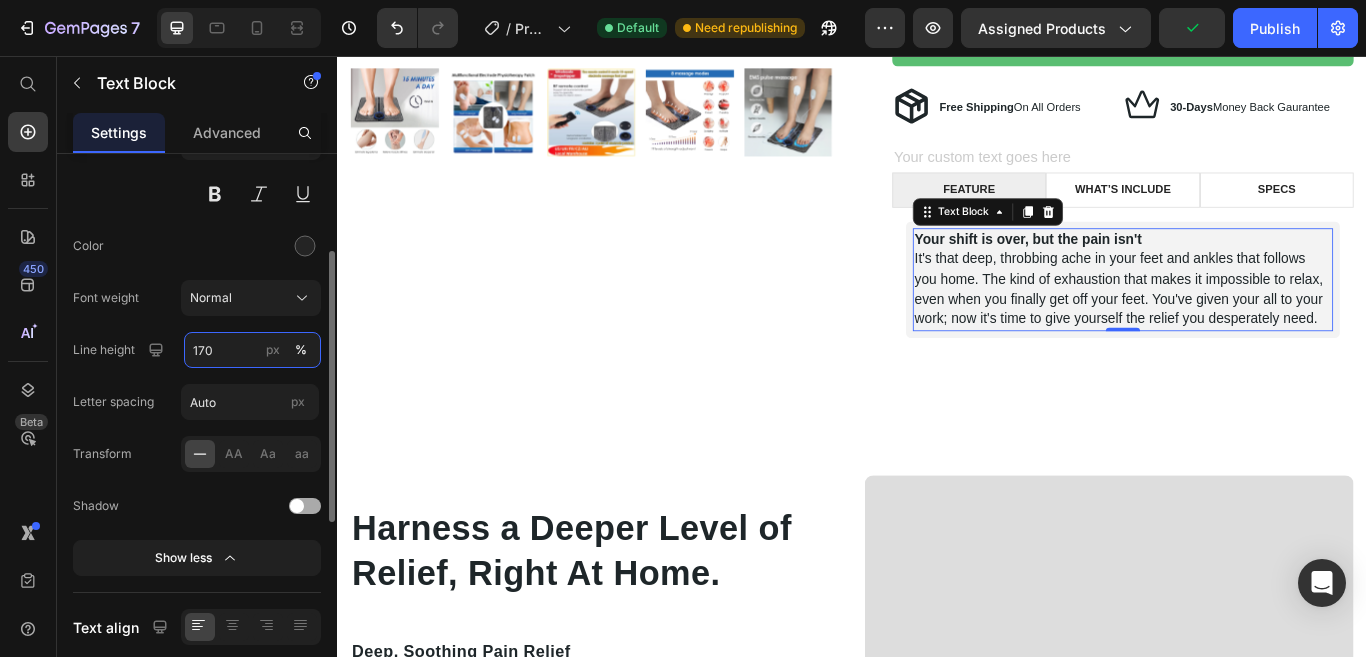type on "170" 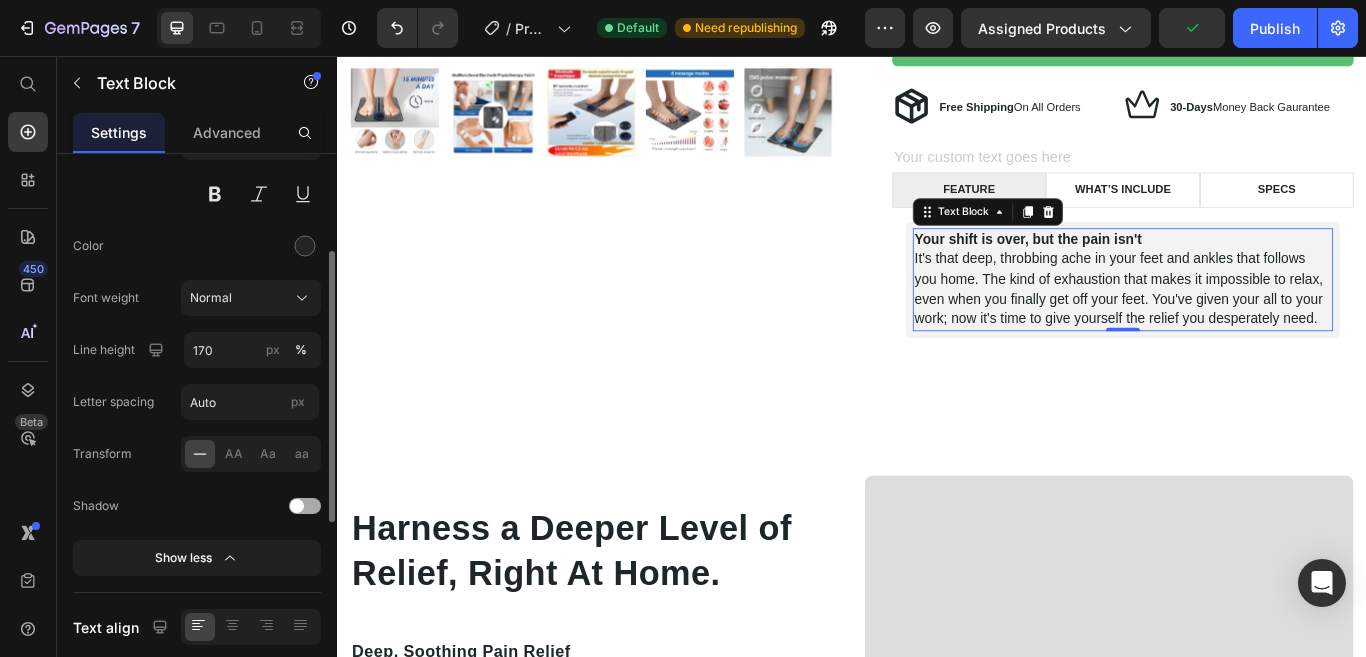 click on "Font weight Normal" 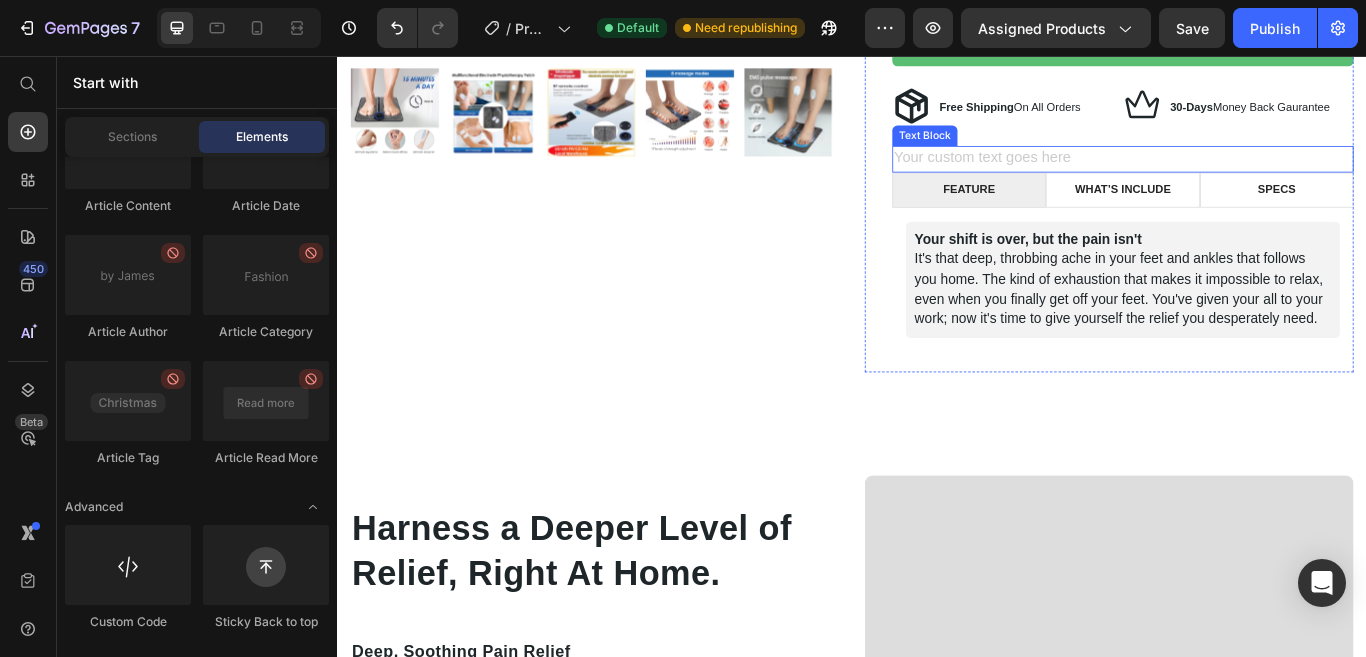 click at bounding box center [1253, 176] 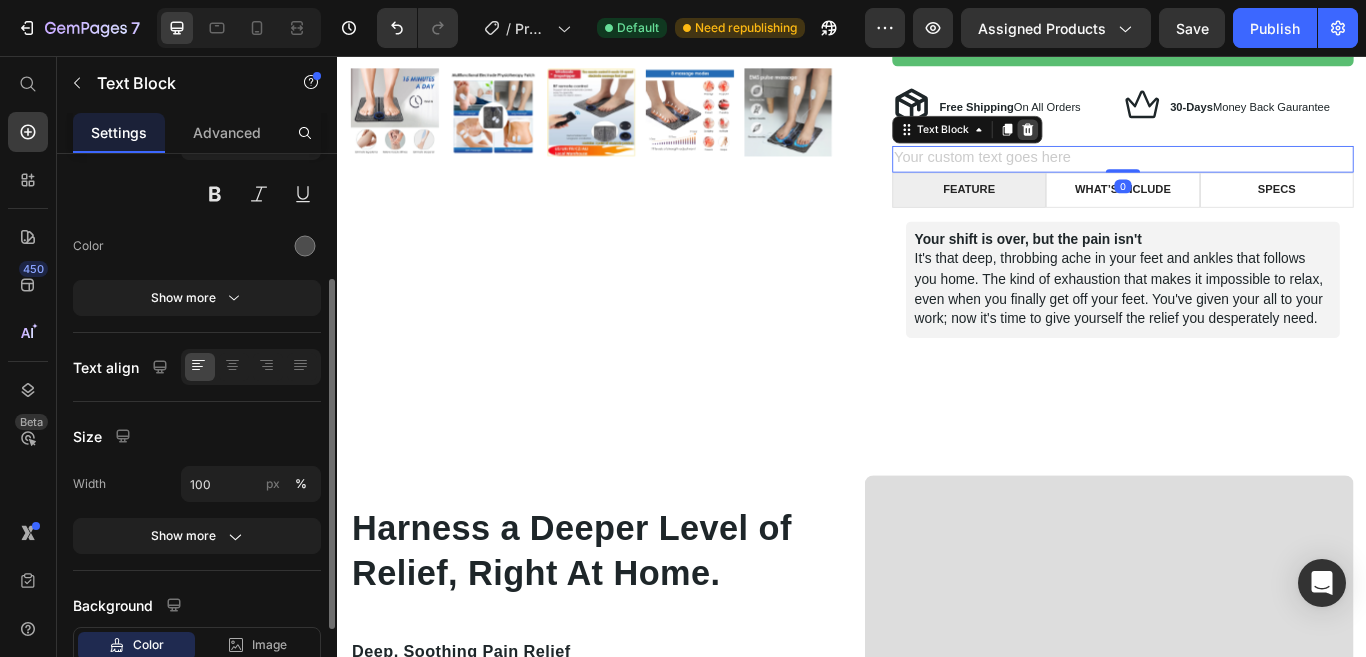 click 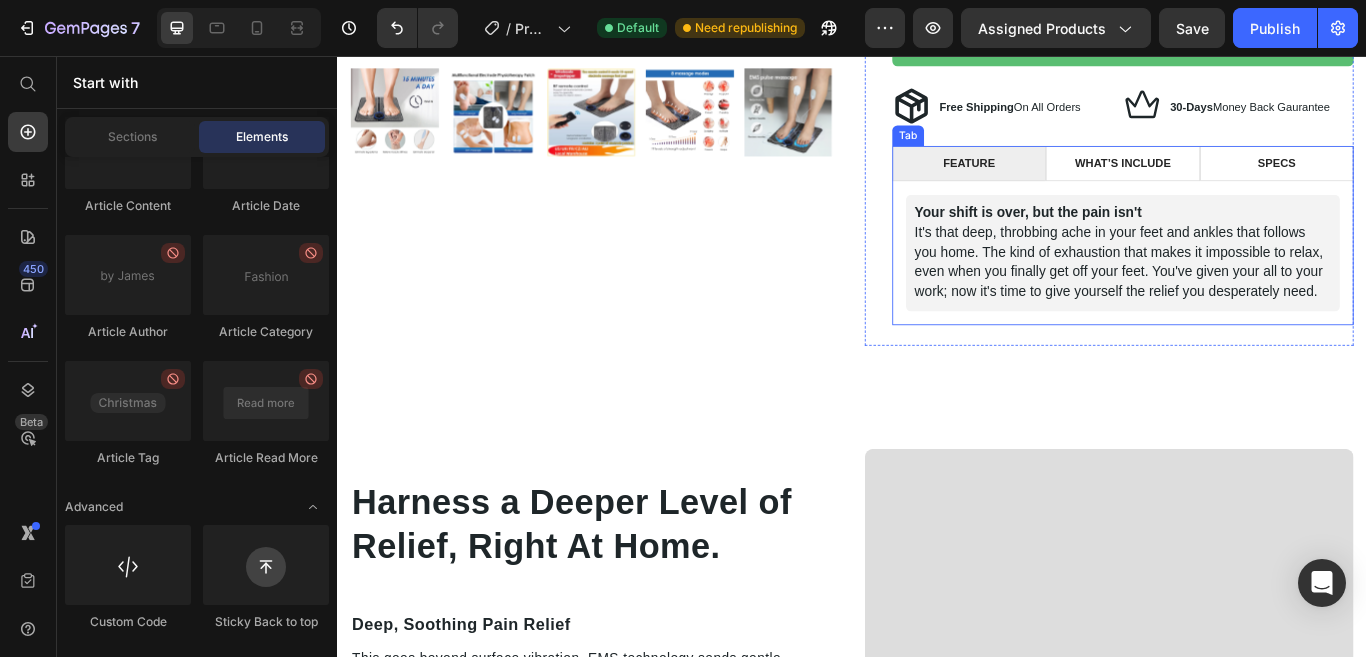 click on "FEATURE" at bounding box center [1073, 181] 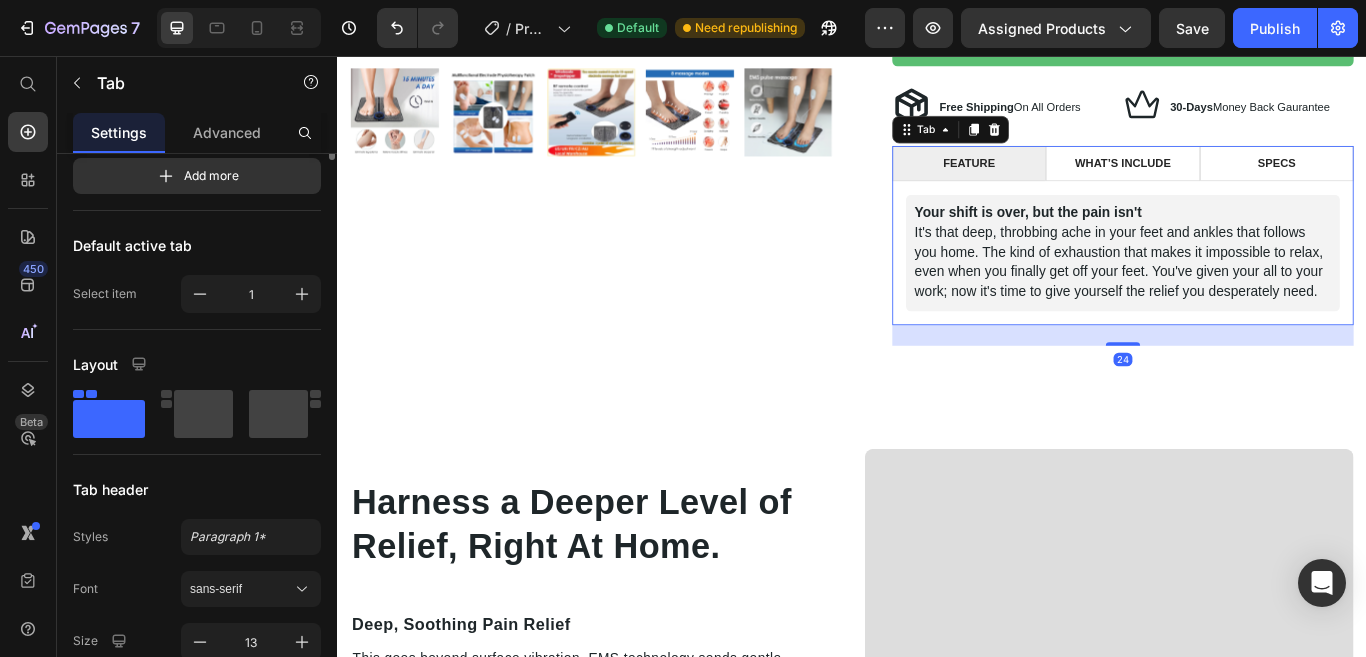 scroll, scrollTop: 0, scrollLeft: 0, axis: both 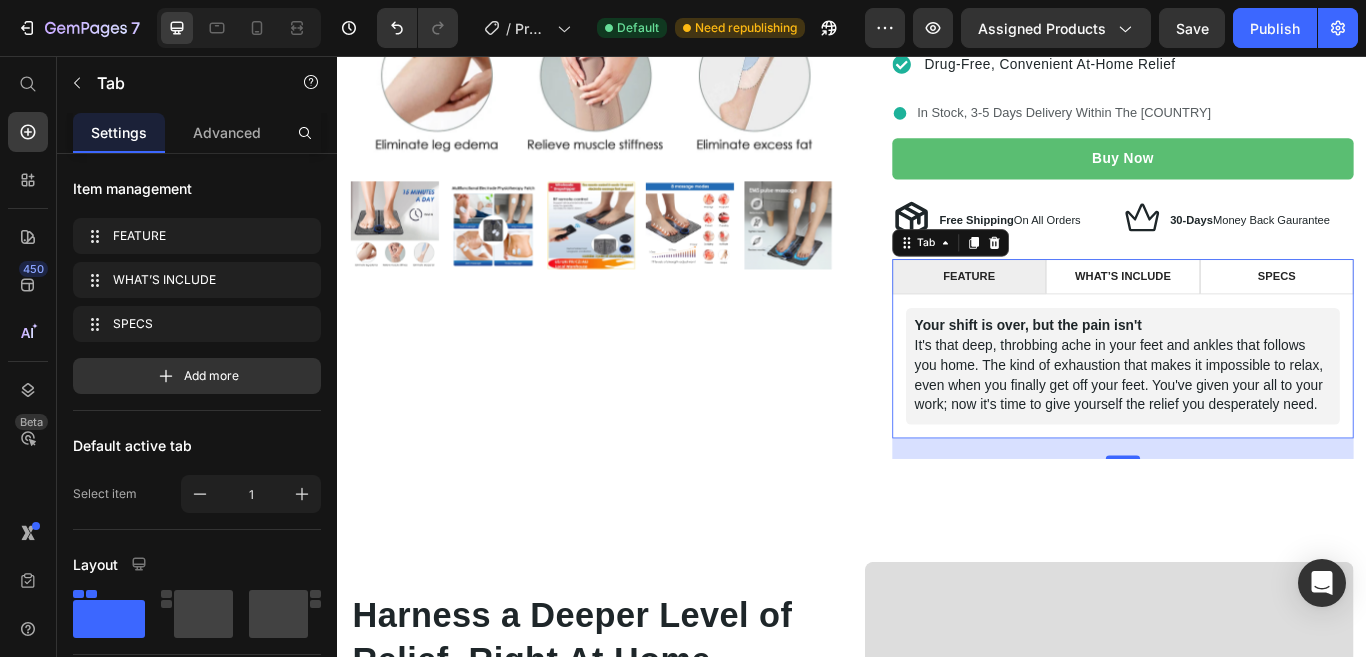 click on "FEATURE" at bounding box center (1073, 313) 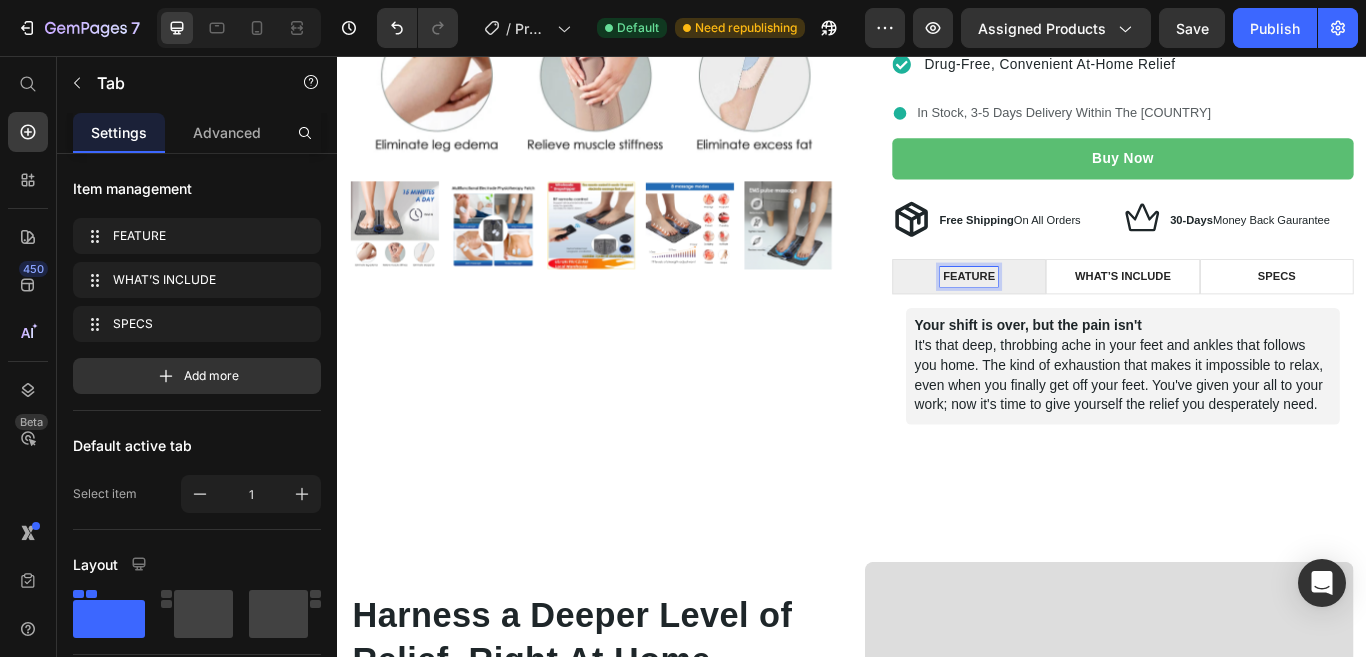 click on "FEATURE" at bounding box center (1073, 313) 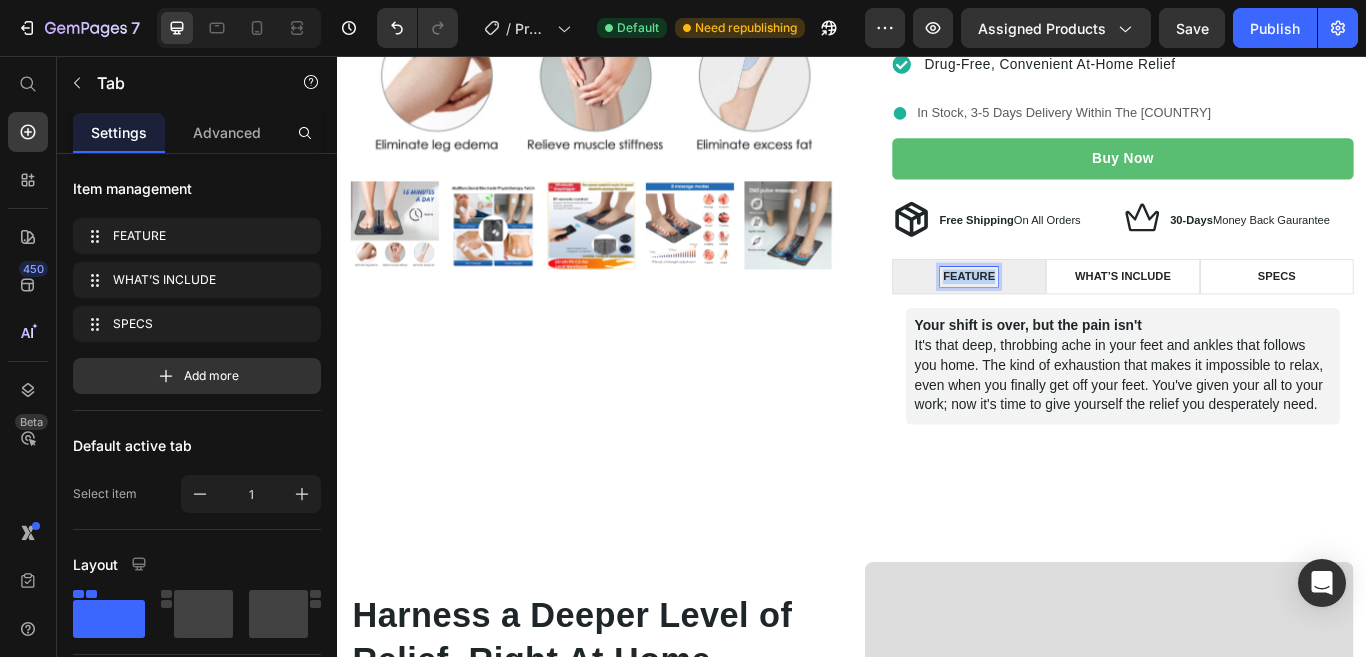 click on "FEATURE" at bounding box center (1073, 313) 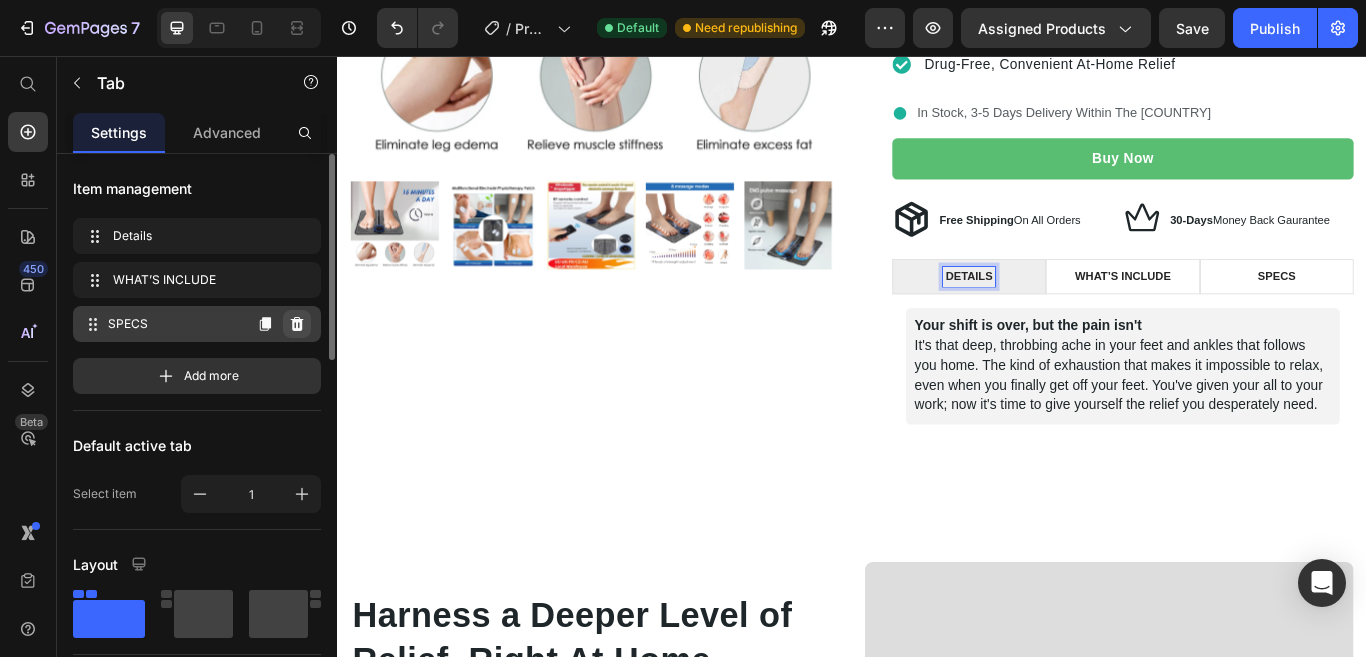 click 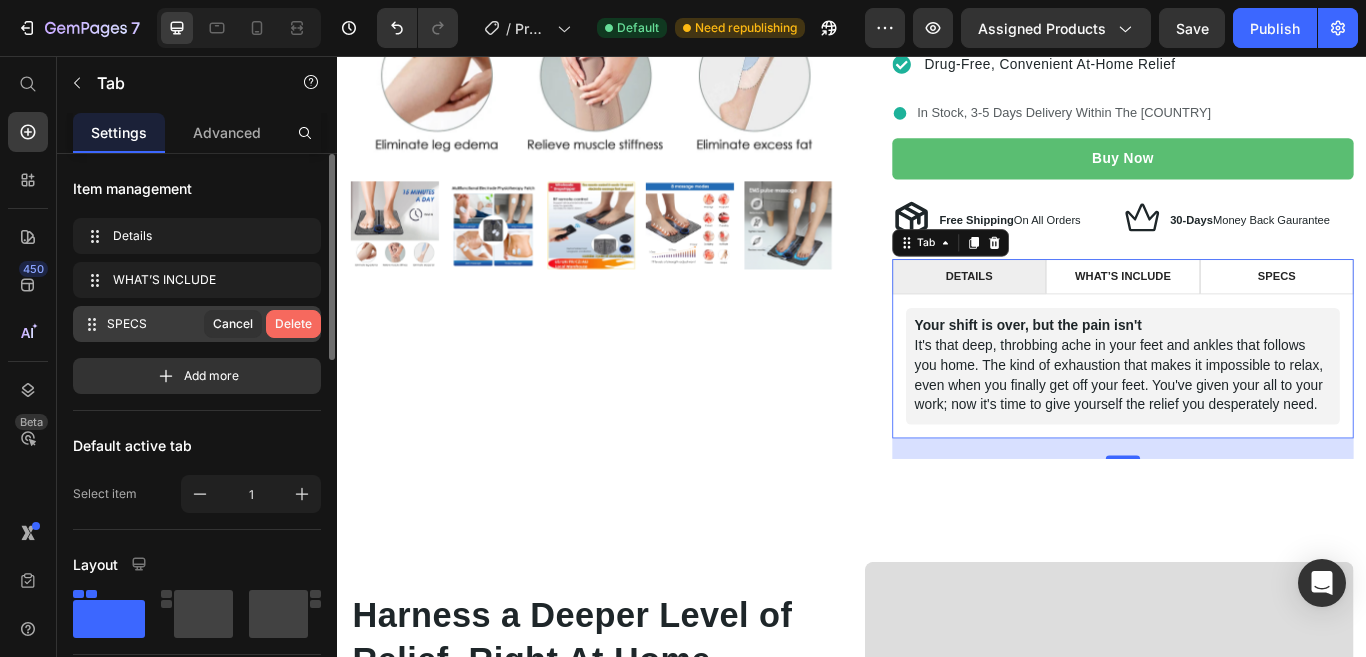 click on "Delete" at bounding box center [293, 324] 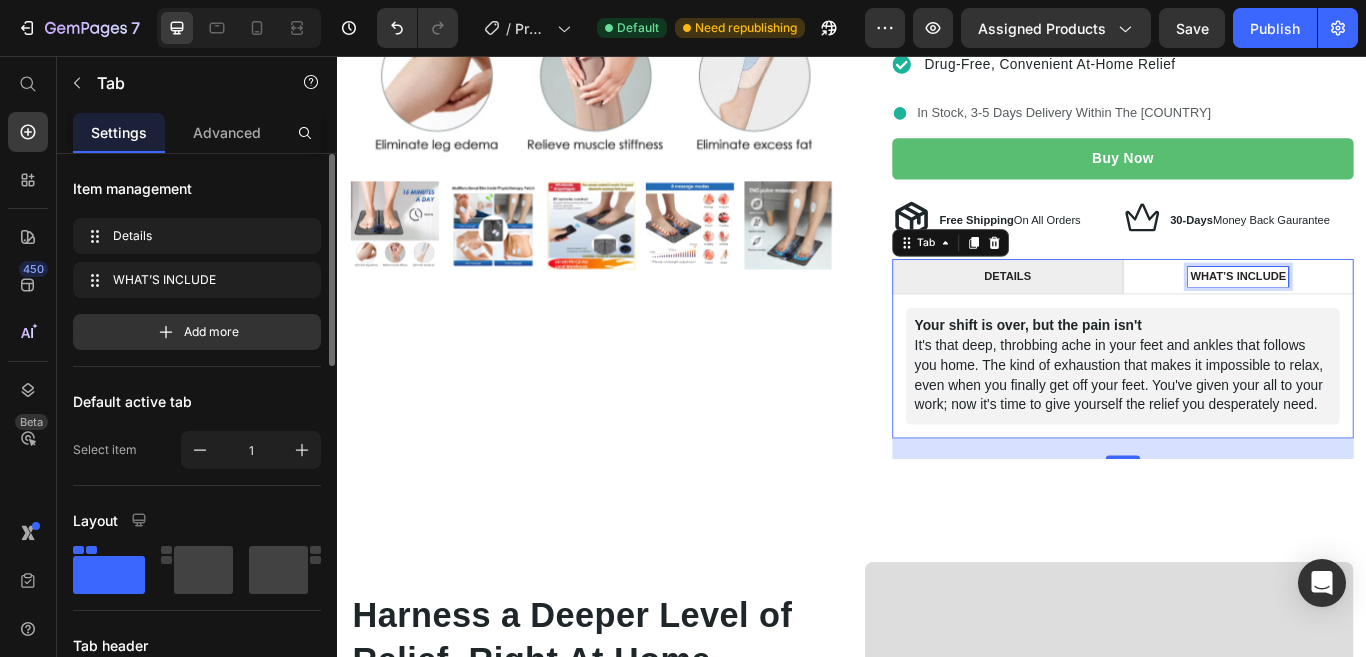 scroll, scrollTop: 526, scrollLeft: 0, axis: vertical 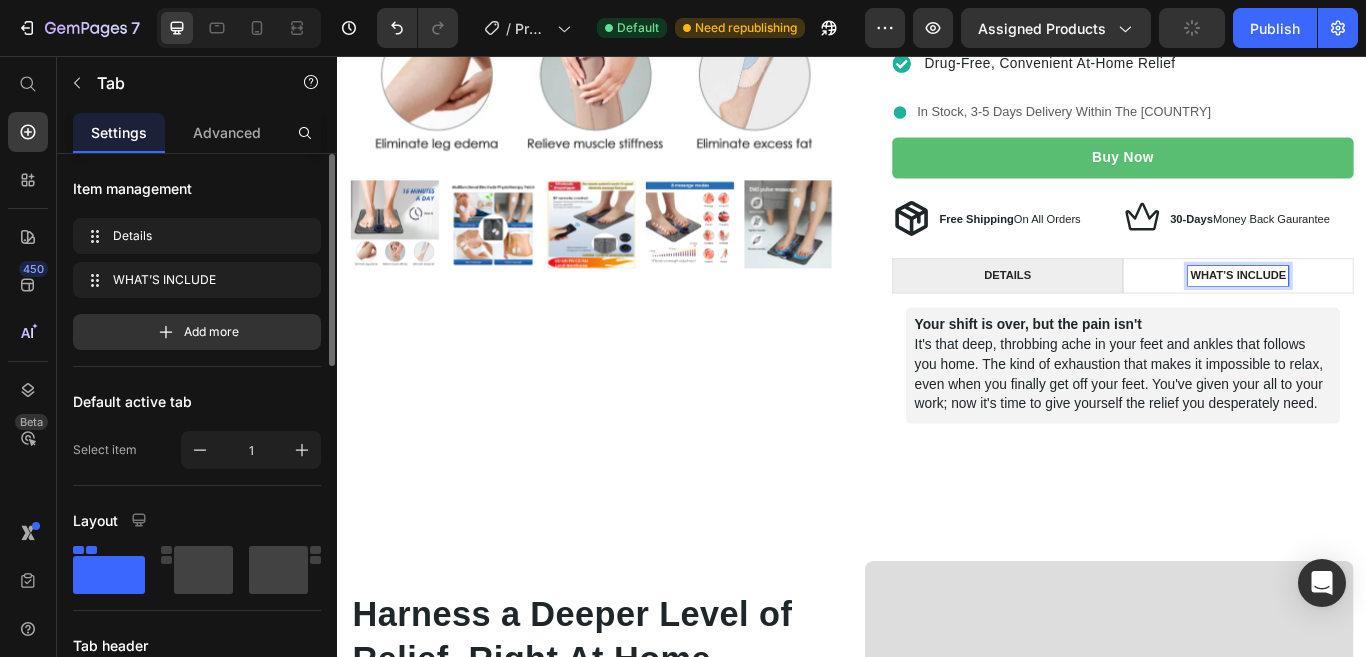 click on "WHAT’S INCLUDE" at bounding box center (1388, 312) 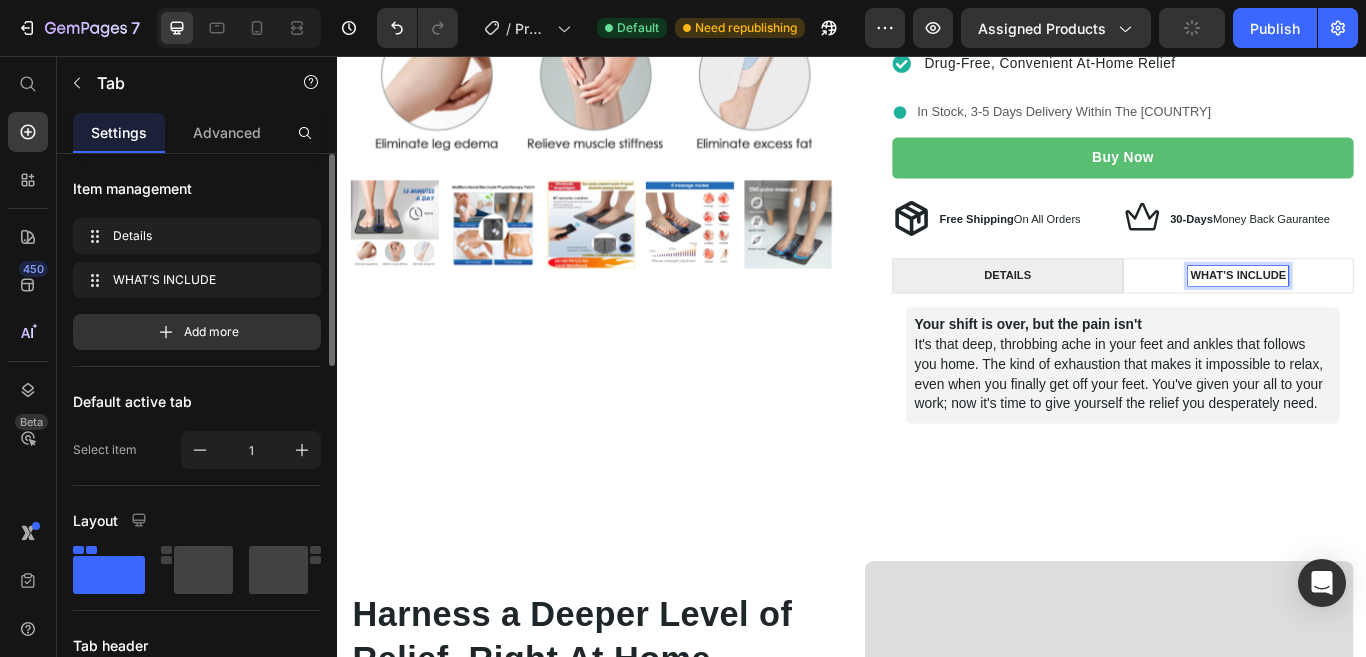 click on "WHAT’S INCLUDE" at bounding box center (1388, 312) 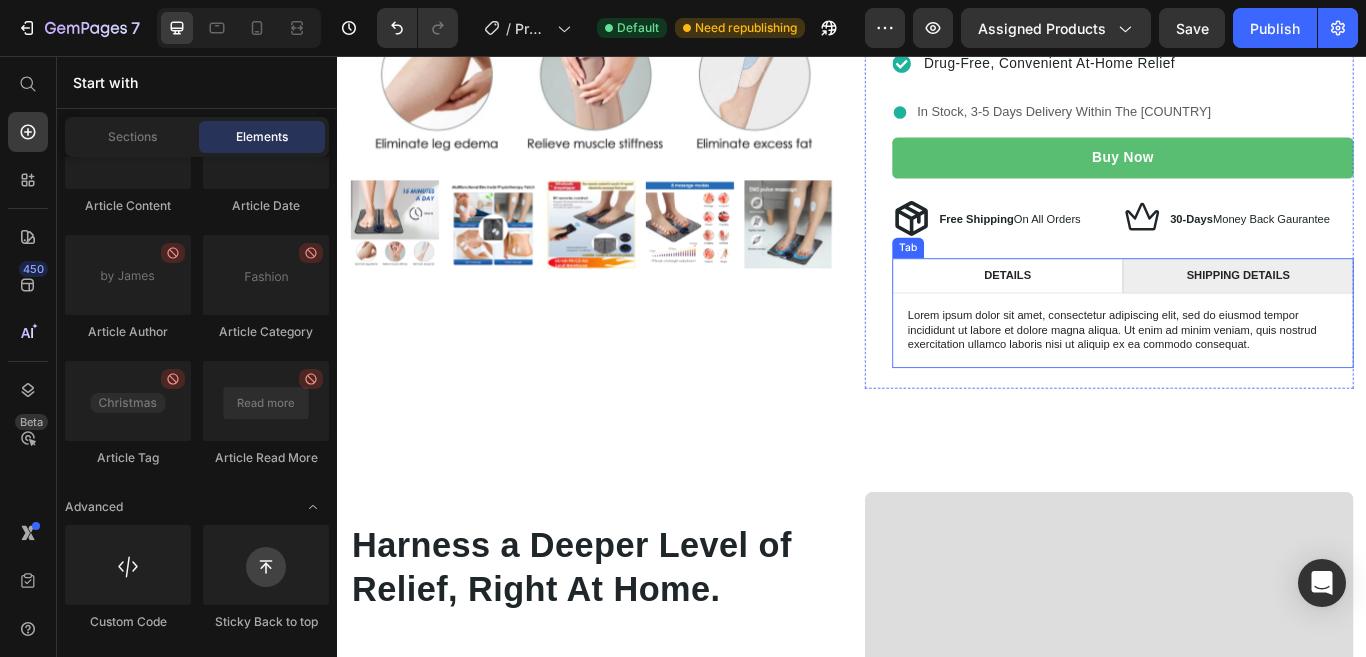click on "Details" at bounding box center (1118, 312) 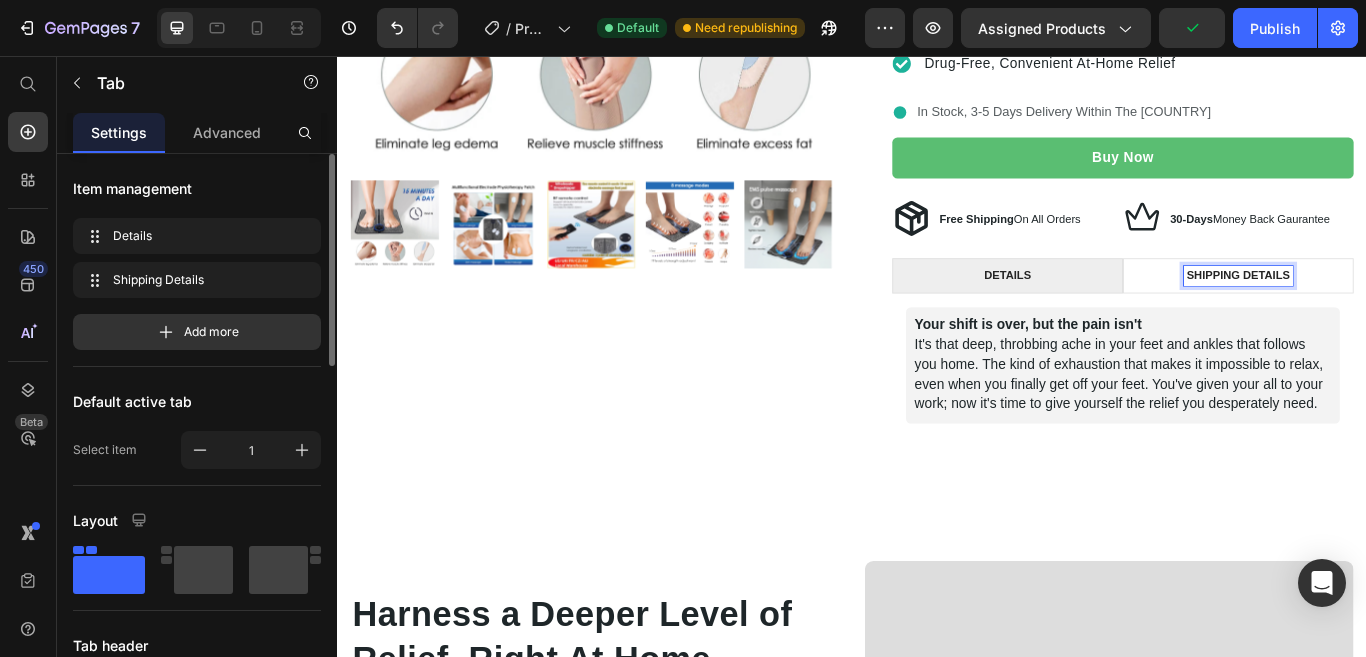 click on "Details" at bounding box center (1118, 312) 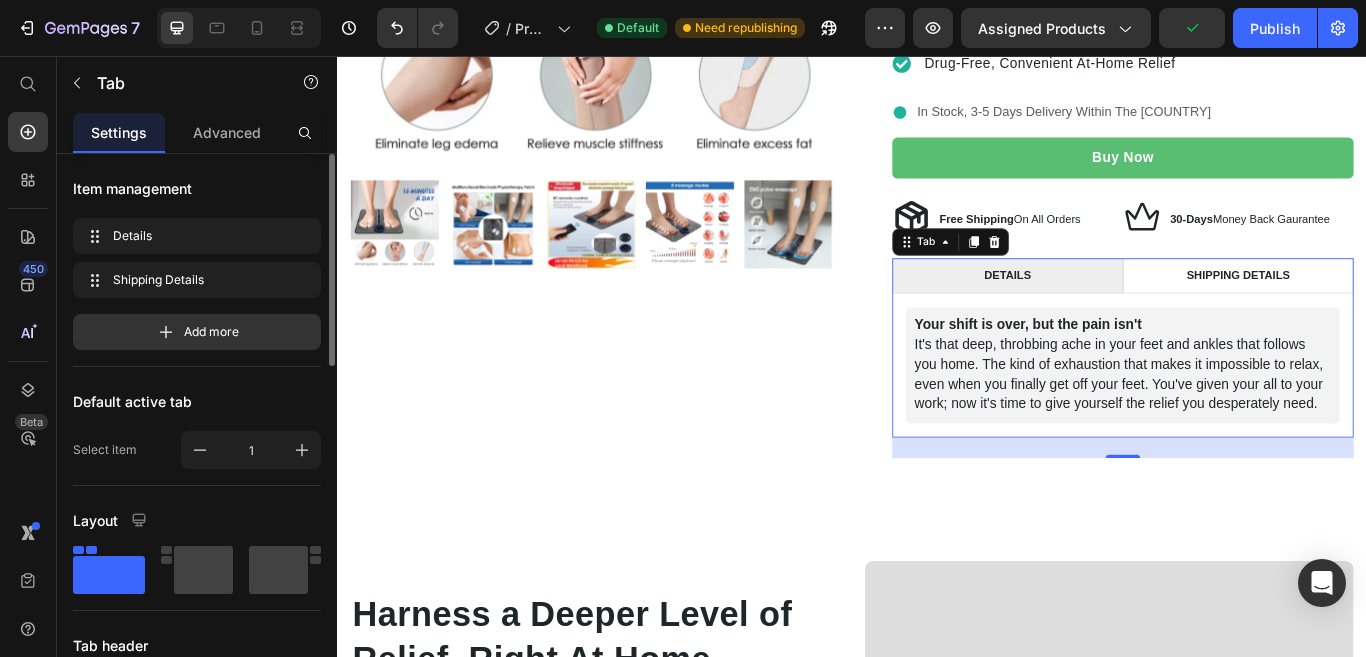 click on "Shipping Details" at bounding box center (1387, 312) 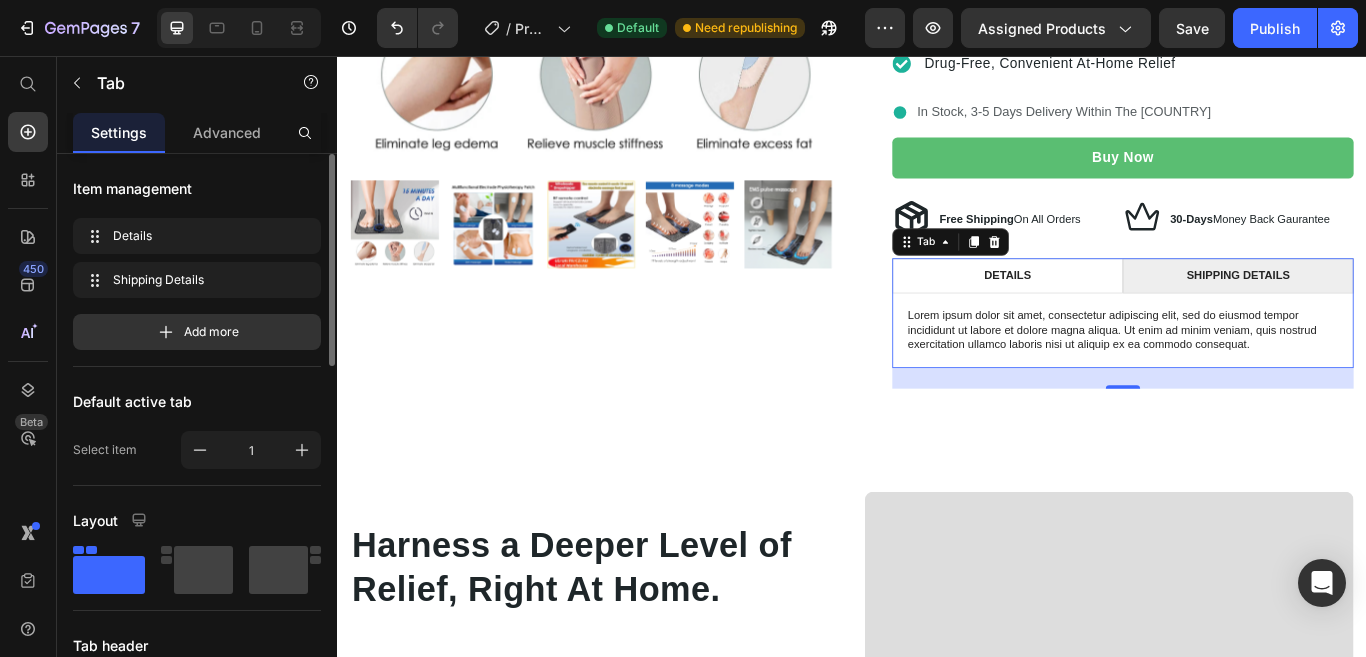 click on "Details" at bounding box center [1118, 312] 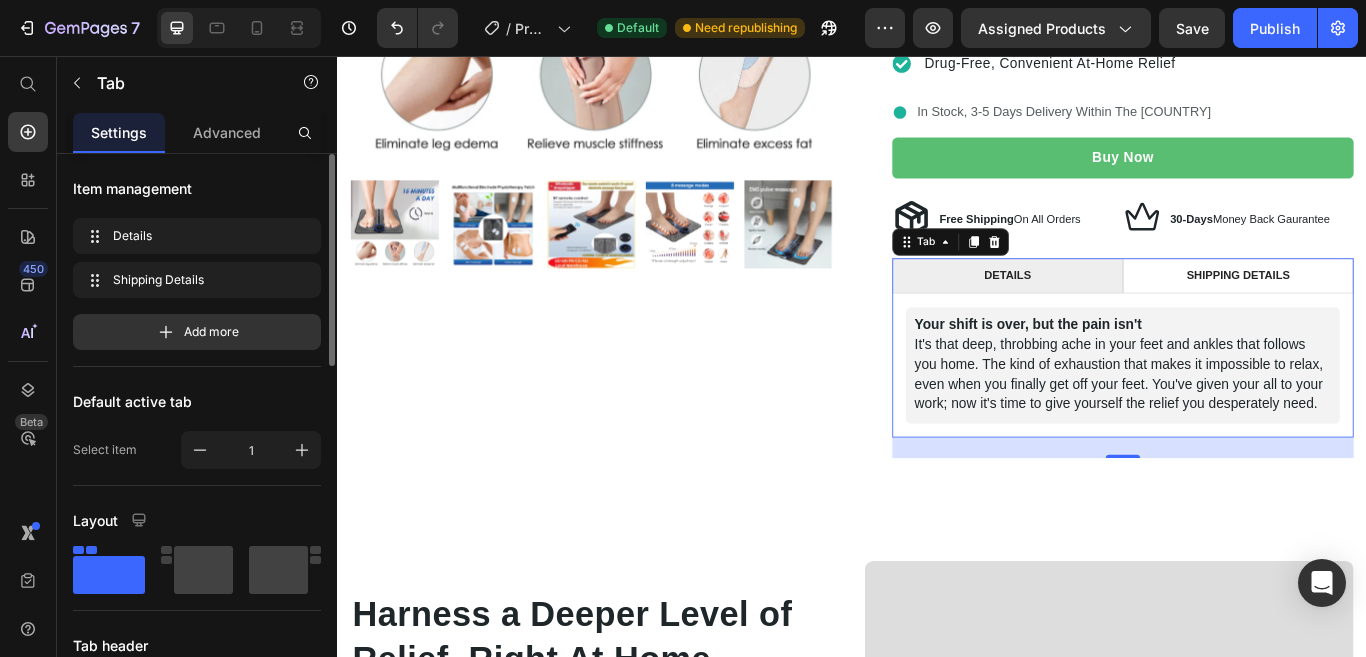 click on "Shipping Details" at bounding box center (1387, 312) 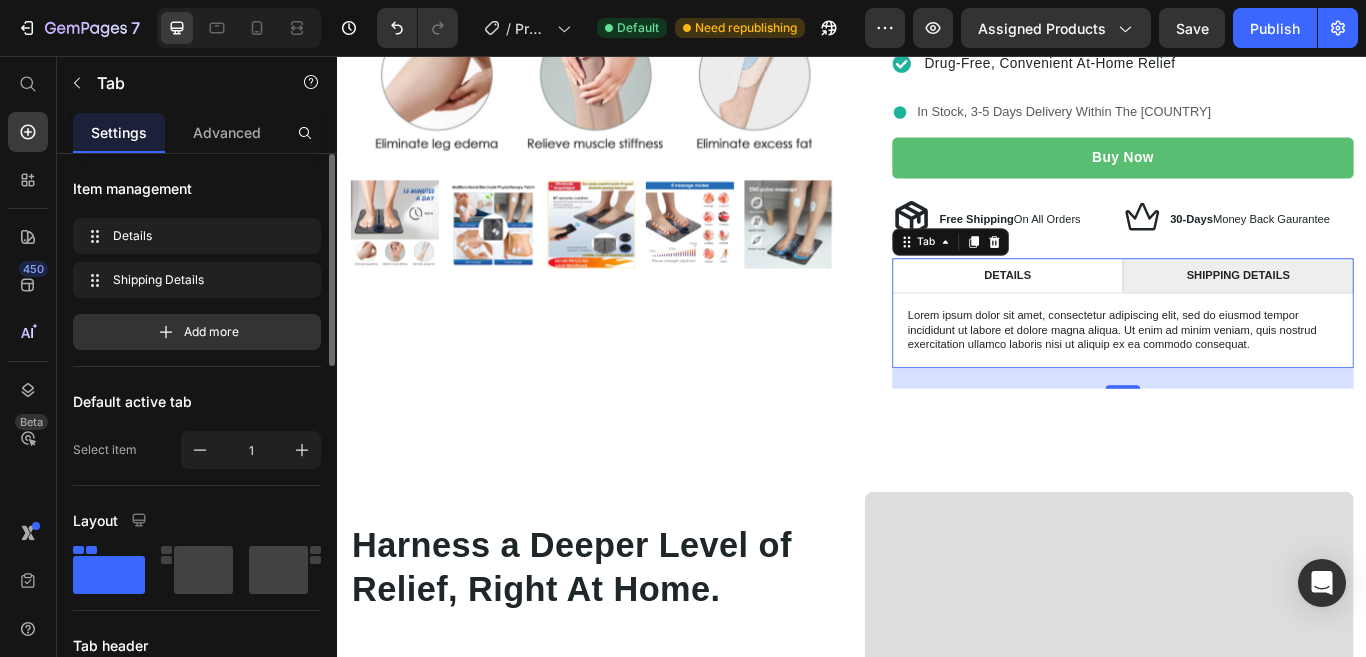 click on "Details" at bounding box center [1118, 312] 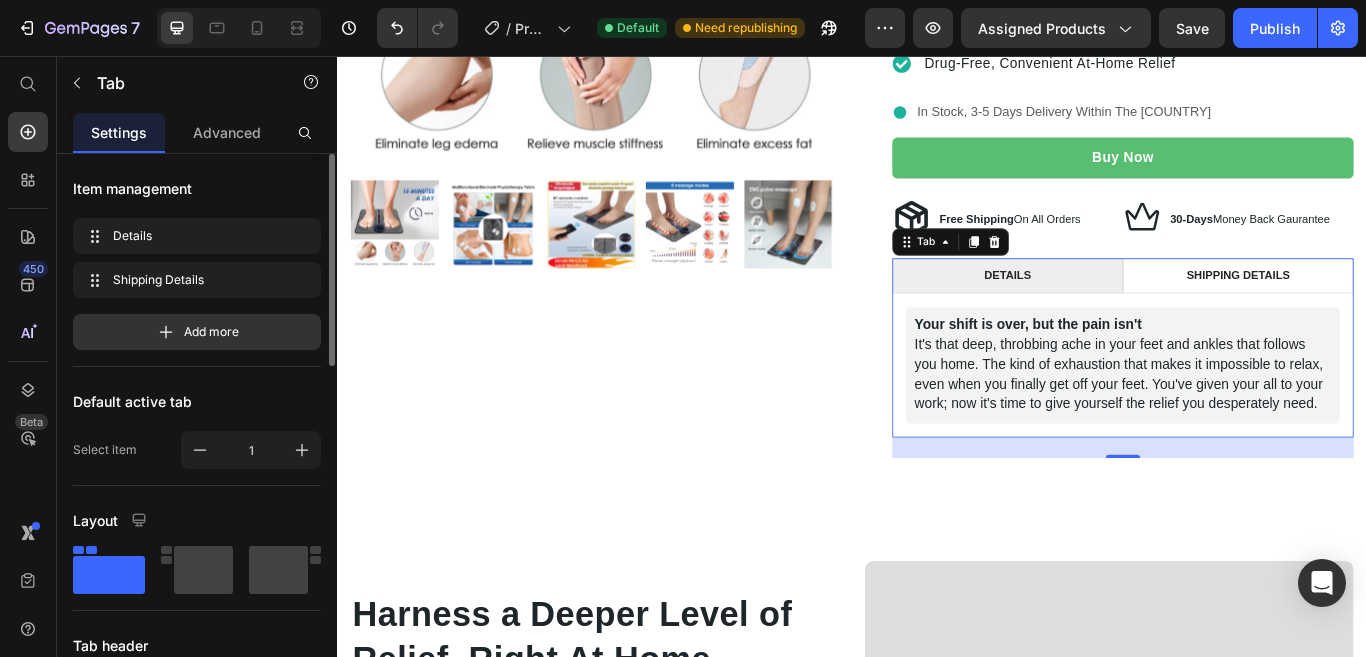 click on "Shipping Details" at bounding box center (1387, 312) 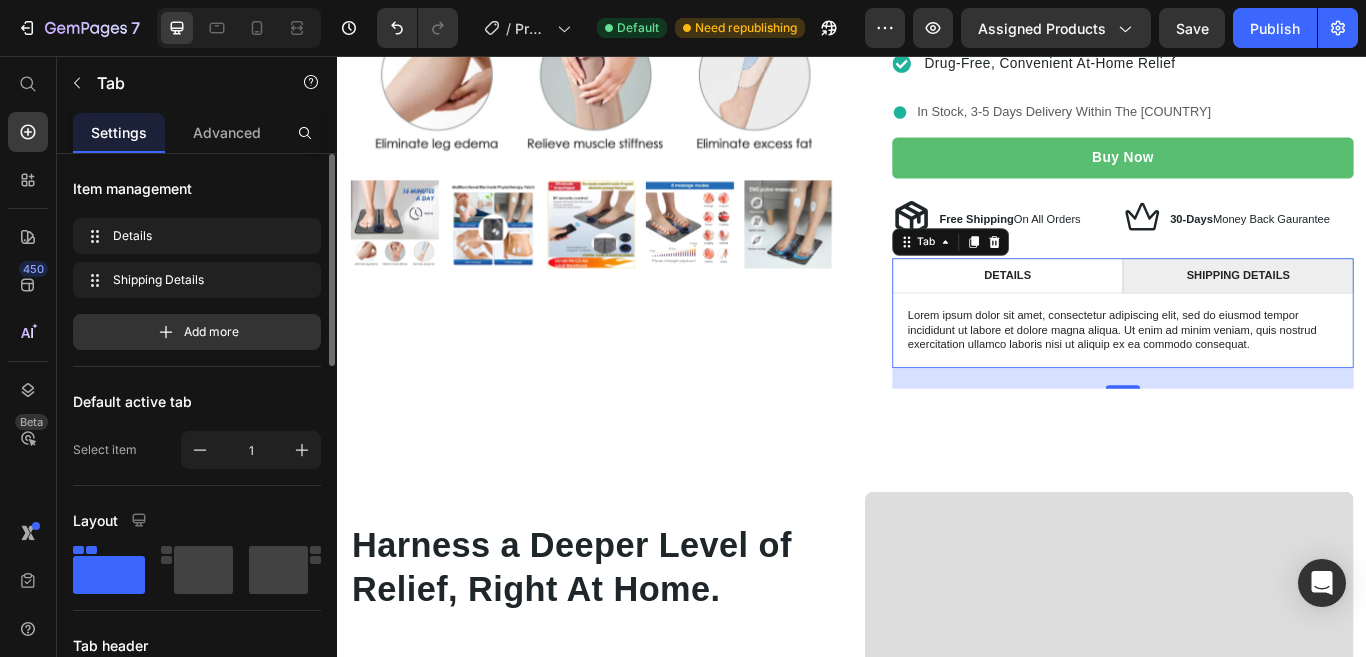 click on "Details" at bounding box center [1118, 312] 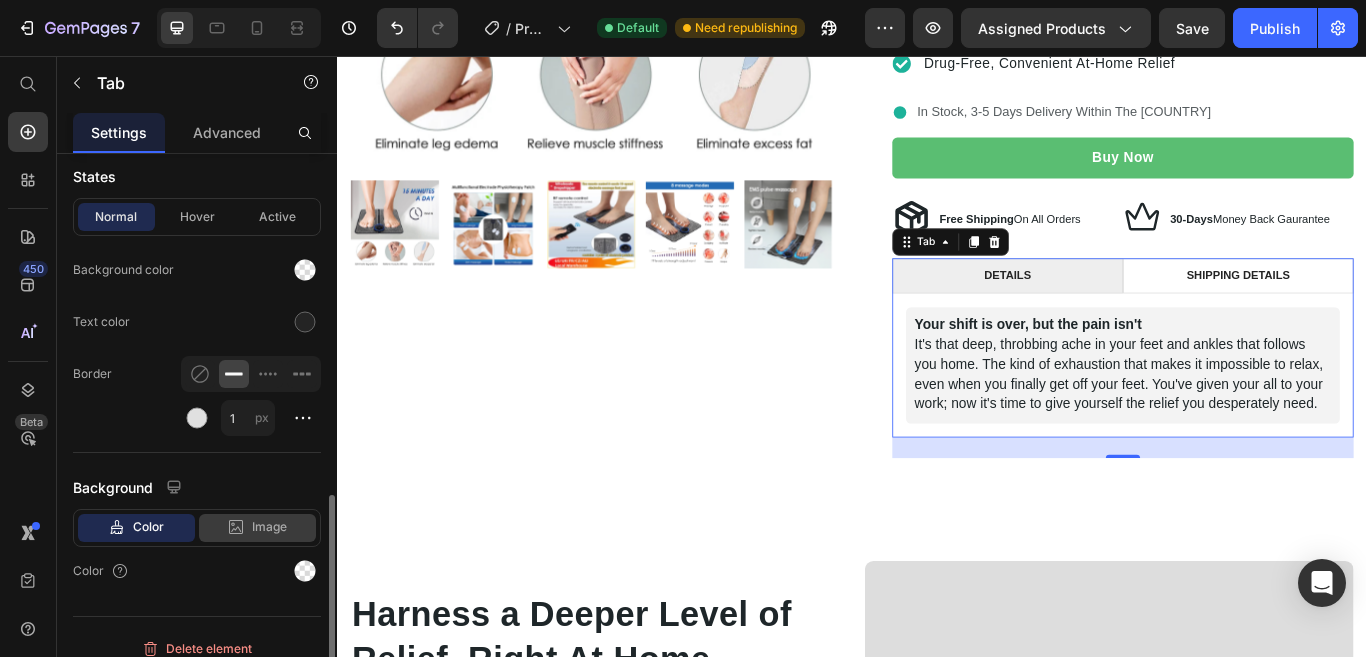 scroll, scrollTop: 917, scrollLeft: 0, axis: vertical 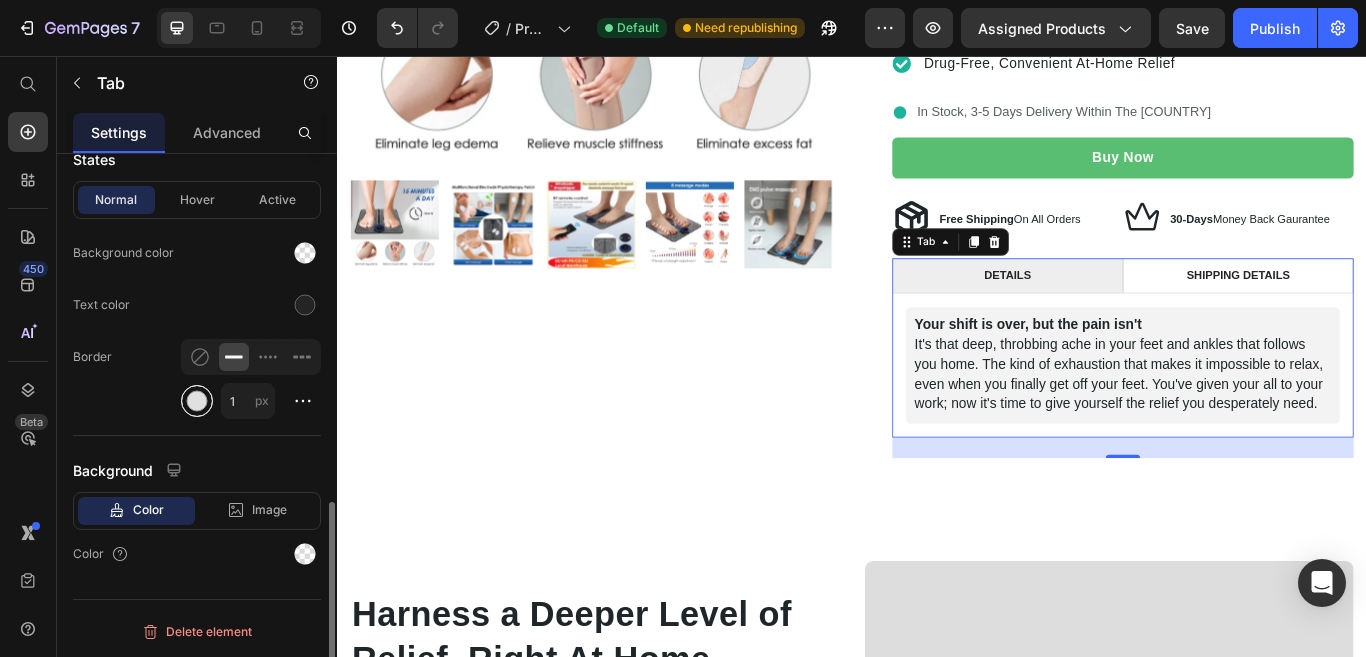 click at bounding box center (197, 401) 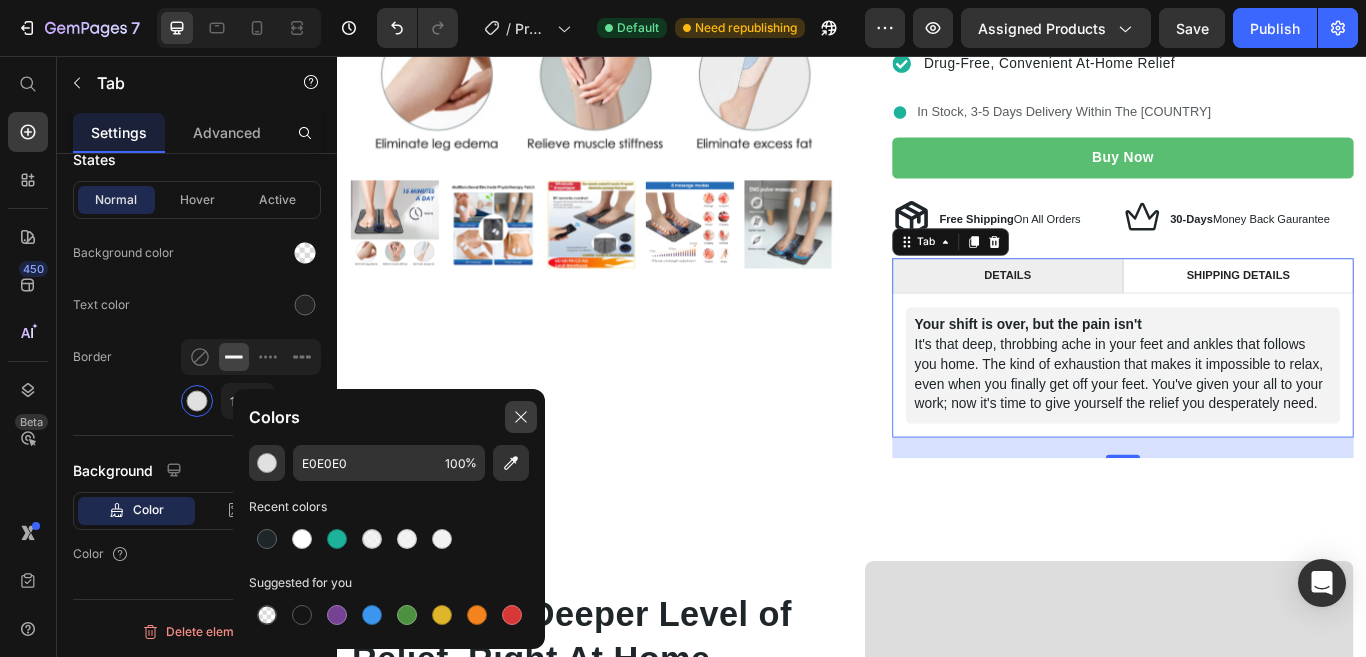 click 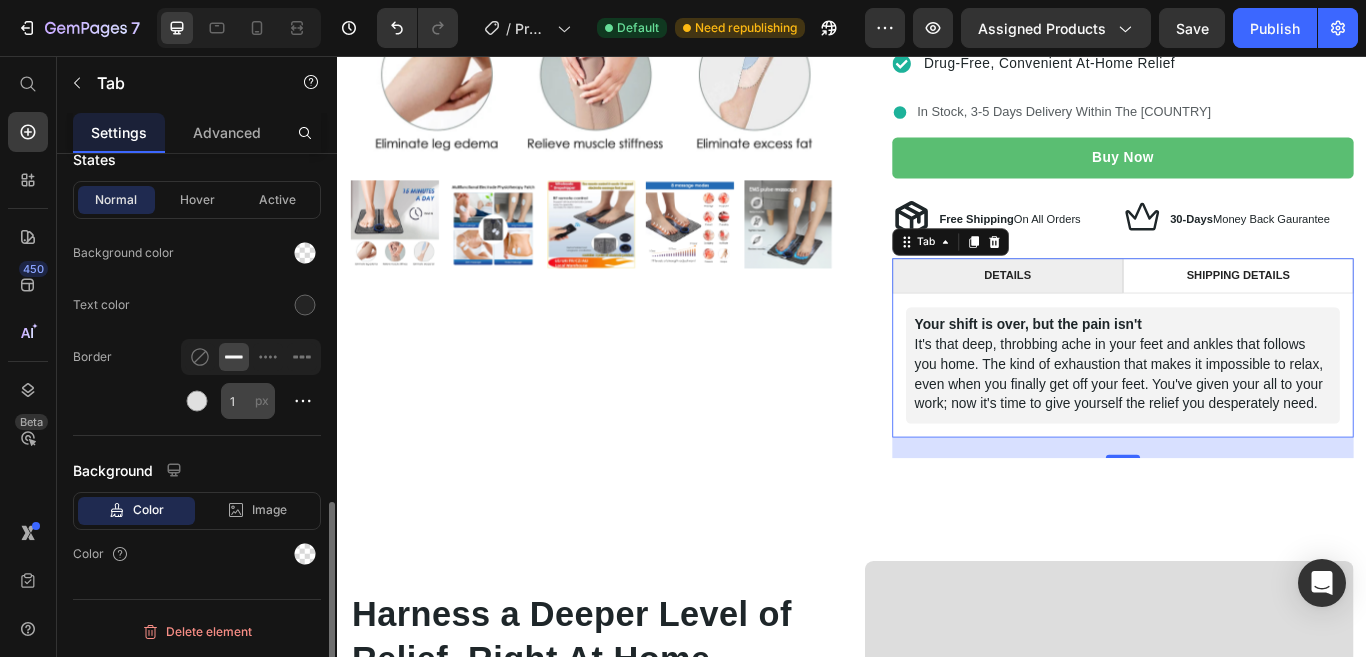 click on "px" at bounding box center [262, 401] 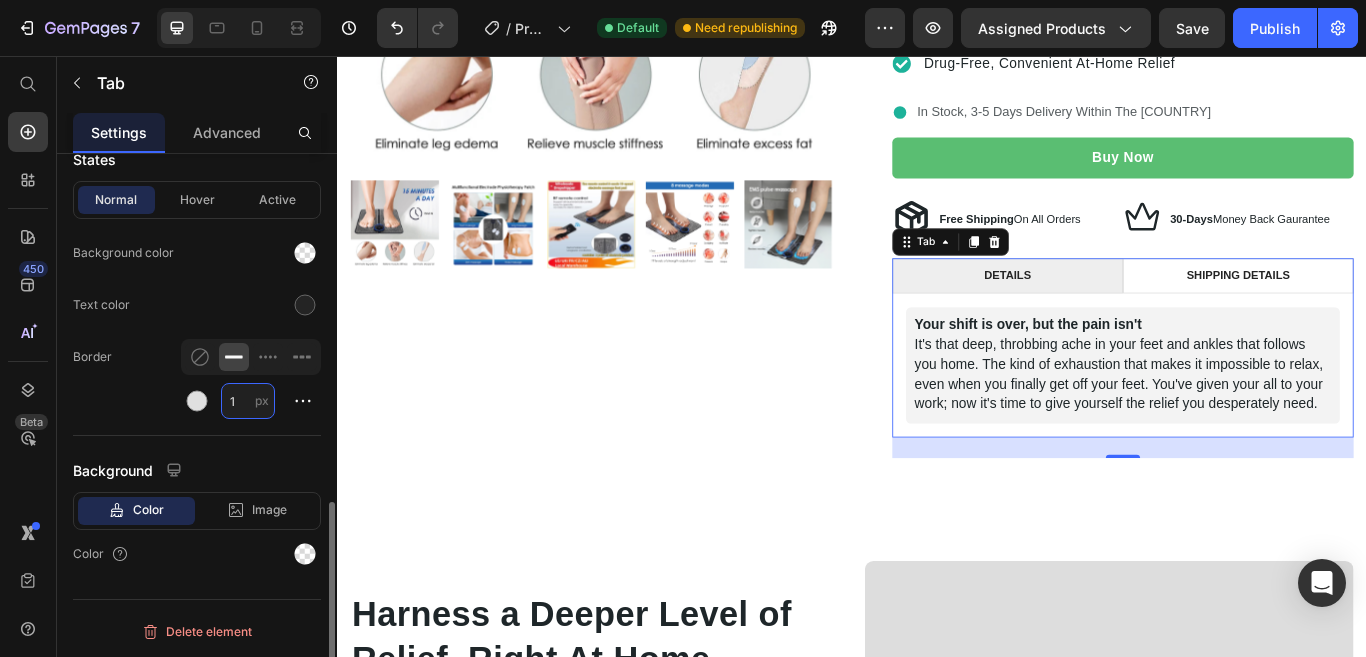 click on "1" at bounding box center (248, 401) 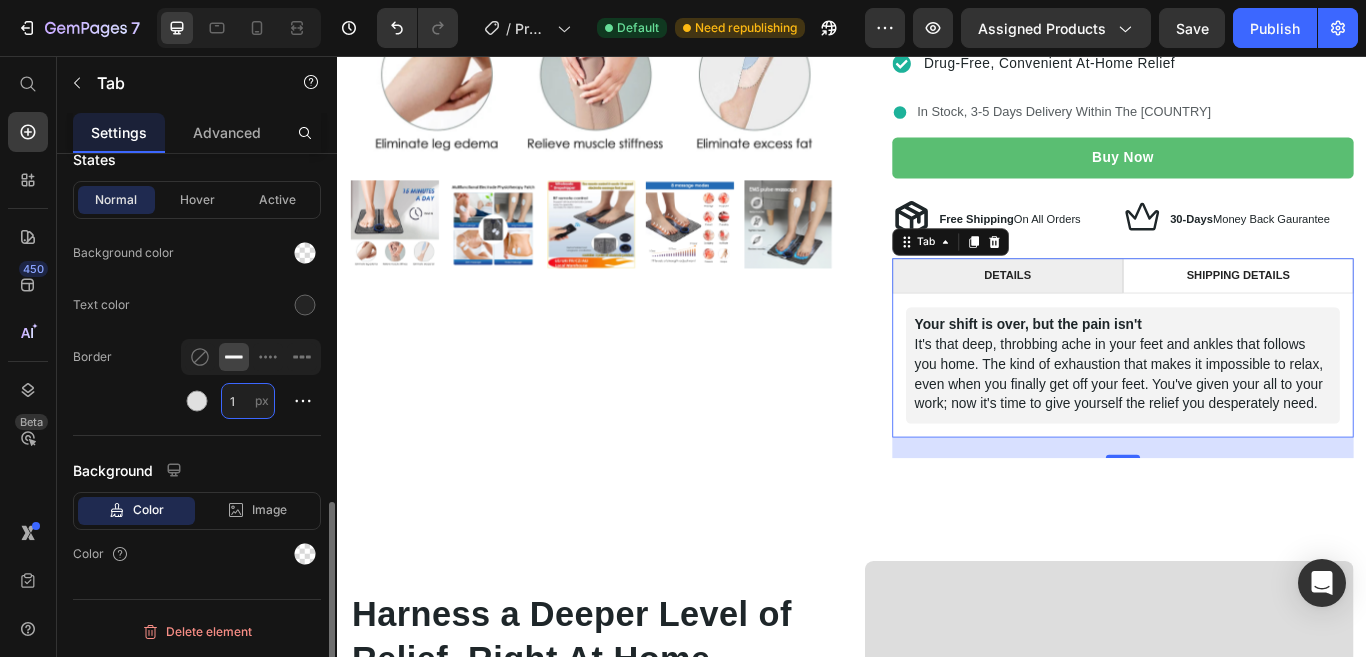 type on "0" 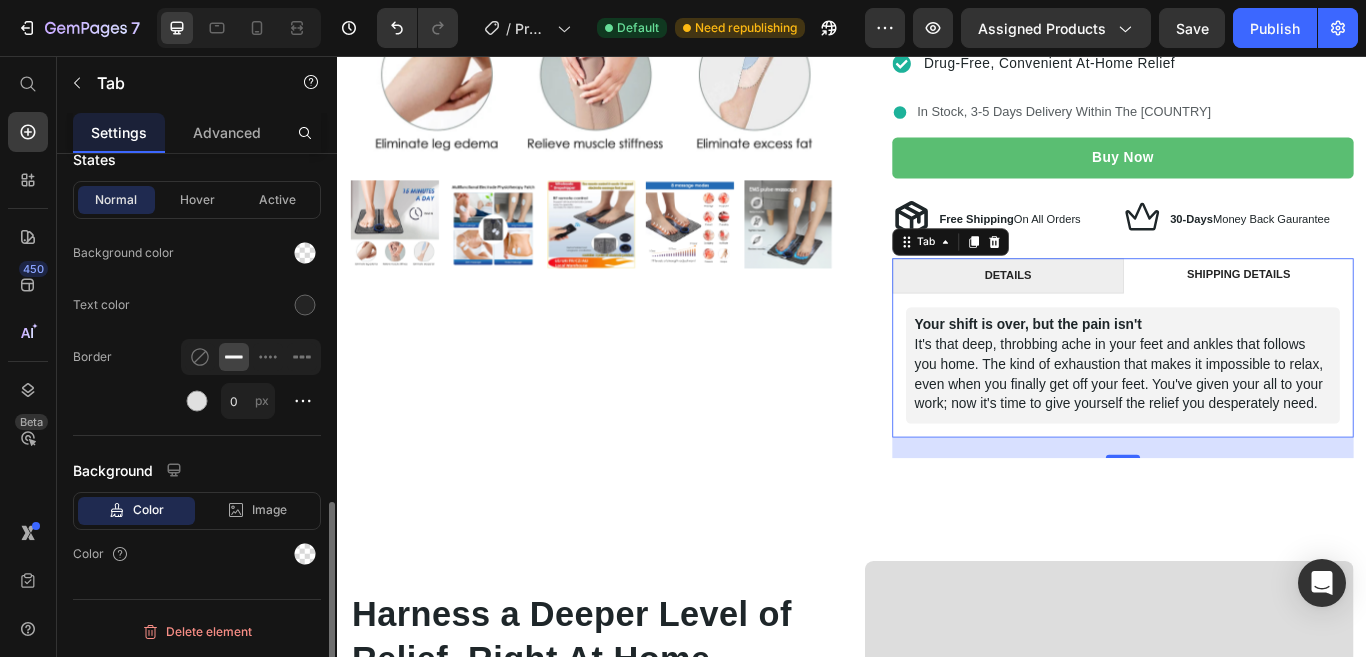 click on "States Normal Hover Active Background color Text color Border 0 px" 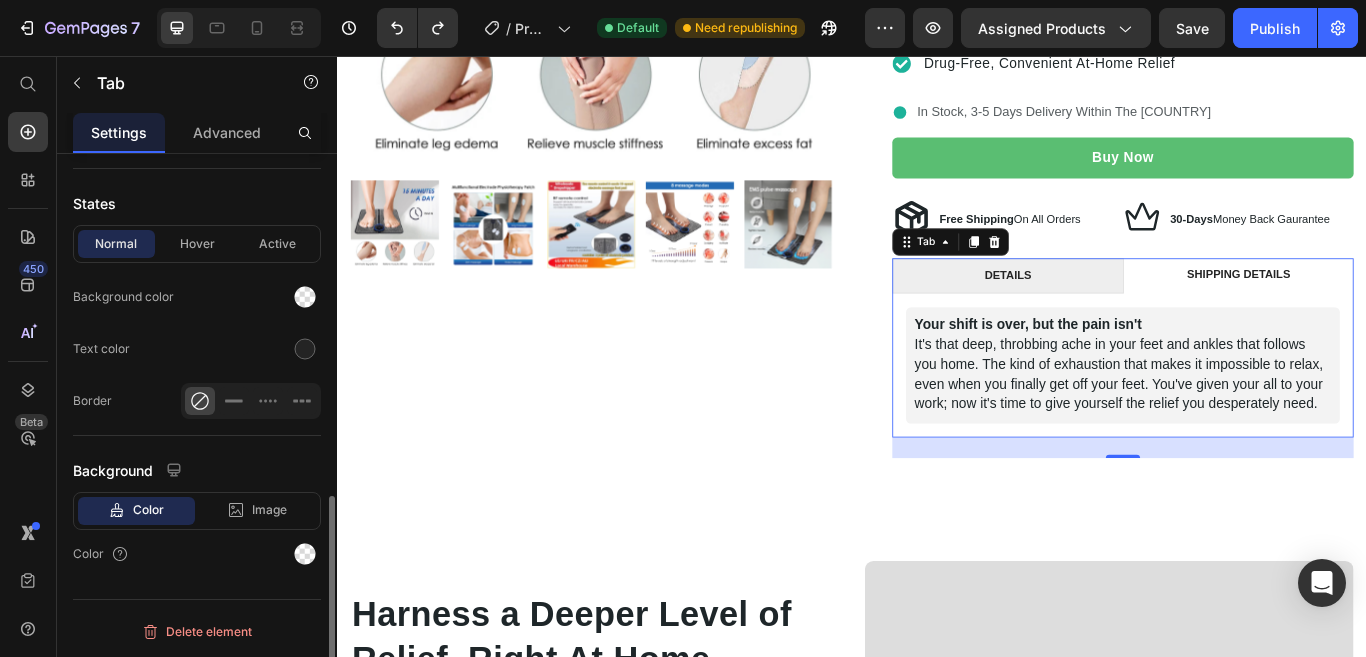 scroll, scrollTop: 873, scrollLeft: 0, axis: vertical 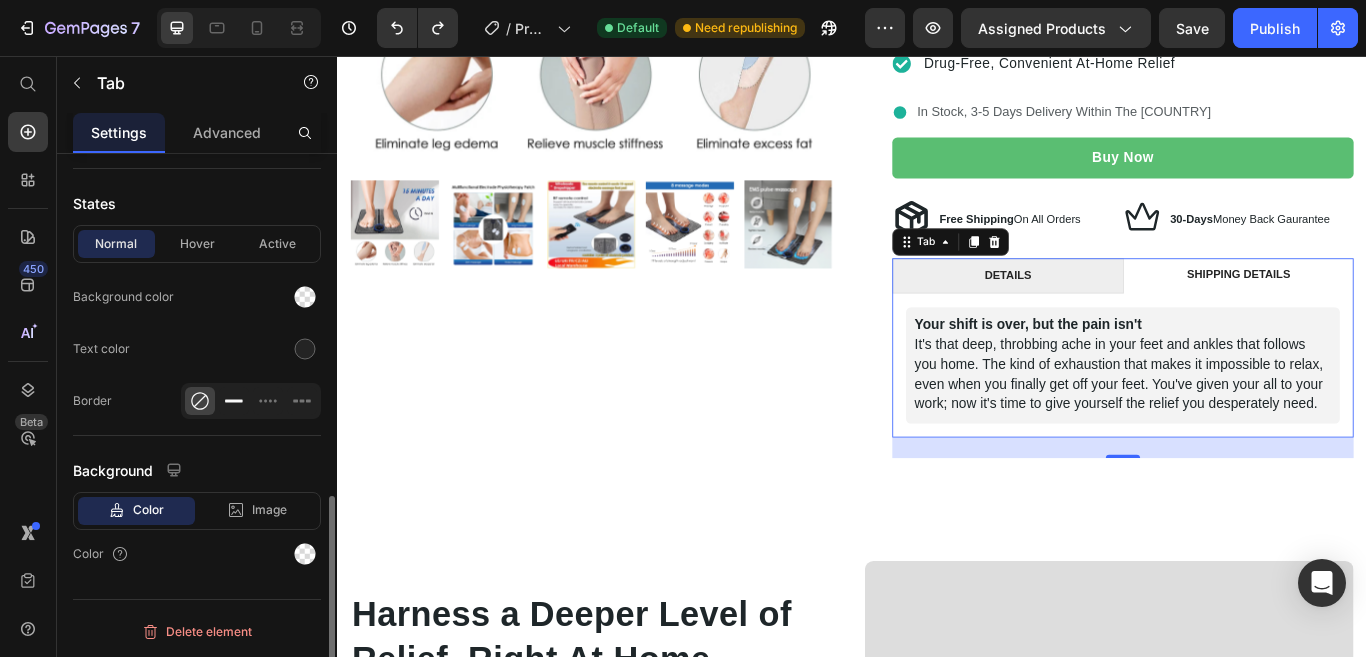 click 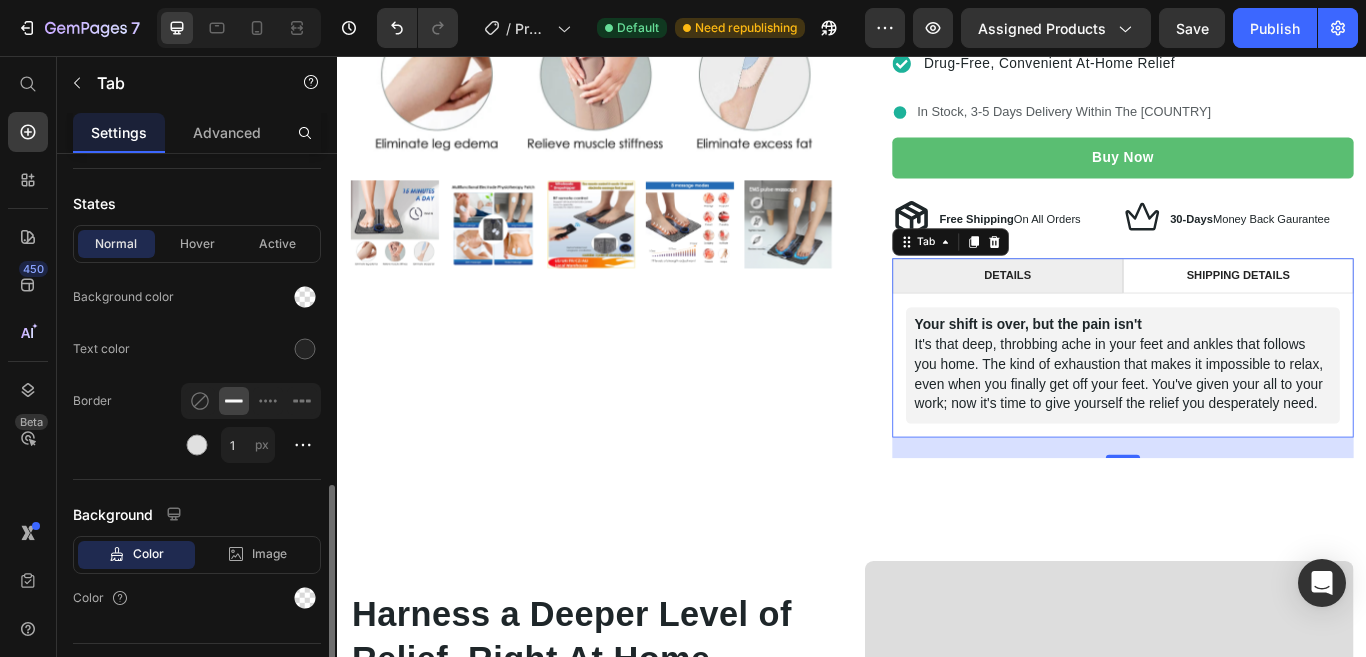 click on "Background" at bounding box center [197, 514] 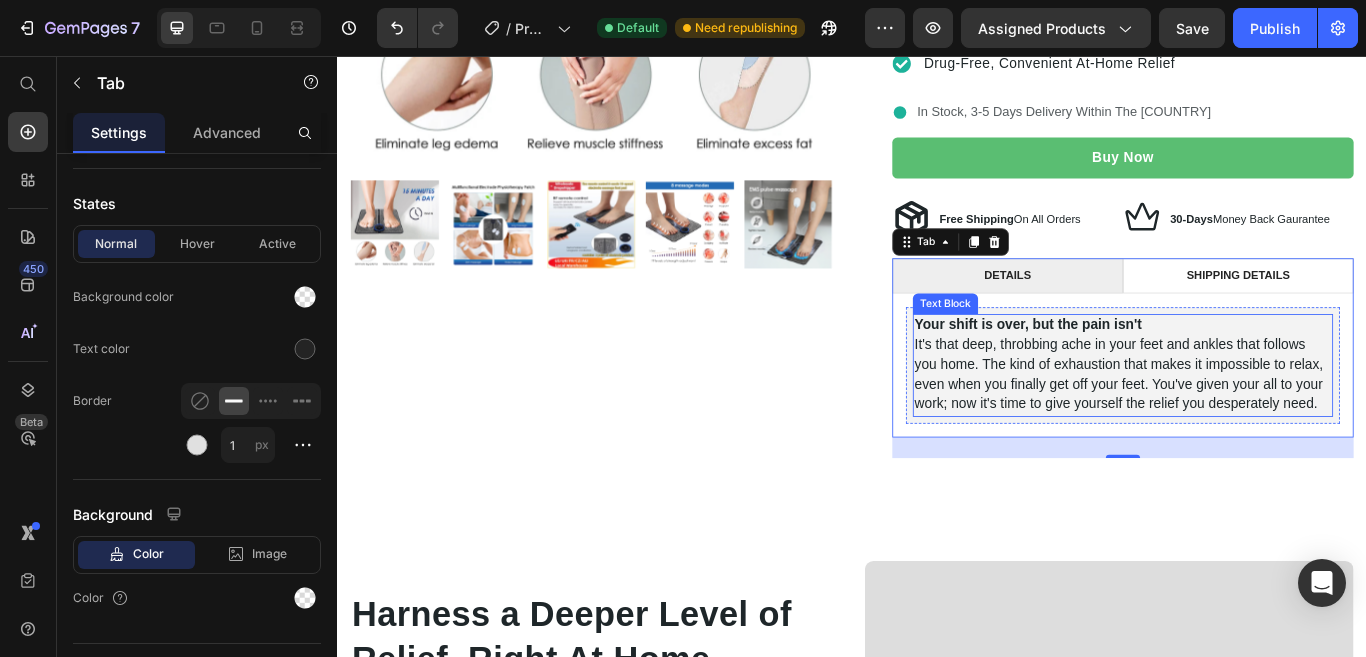 click on "Your shift is over, but the pain isn't" at bounding box center (1142, 369) 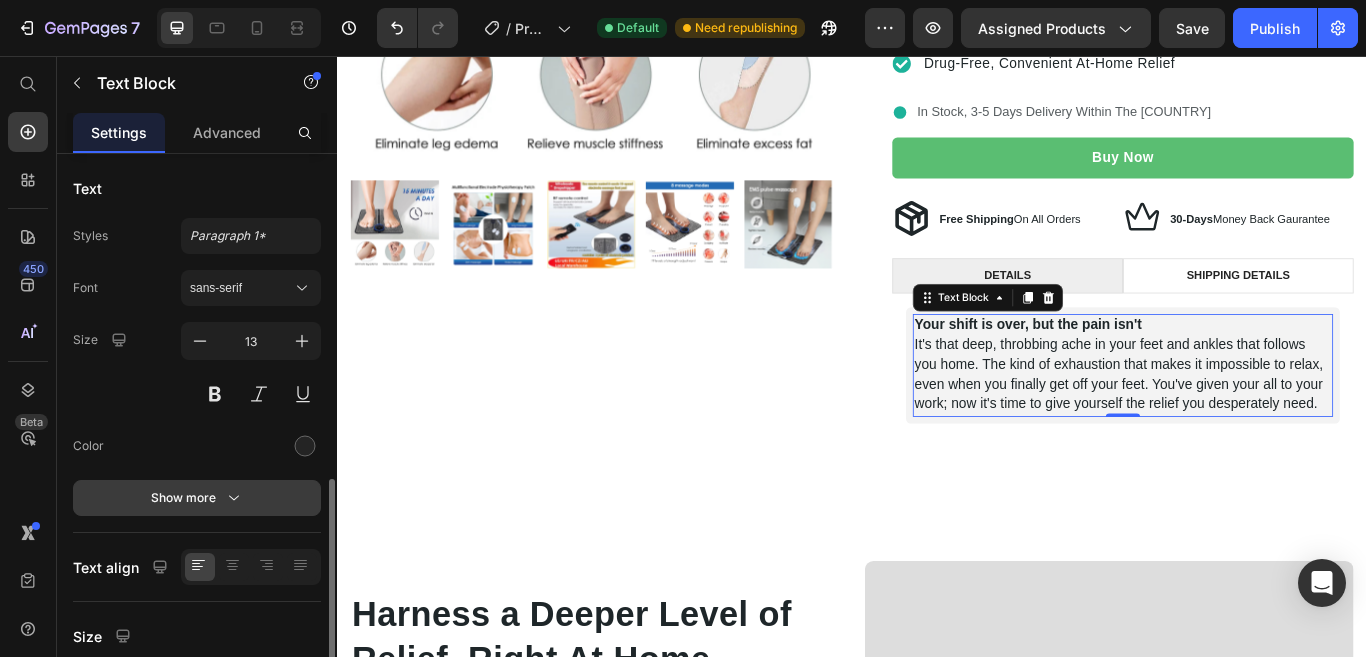 scroll, scrollTop: 200, scrollLeft: 0, axis: vertical 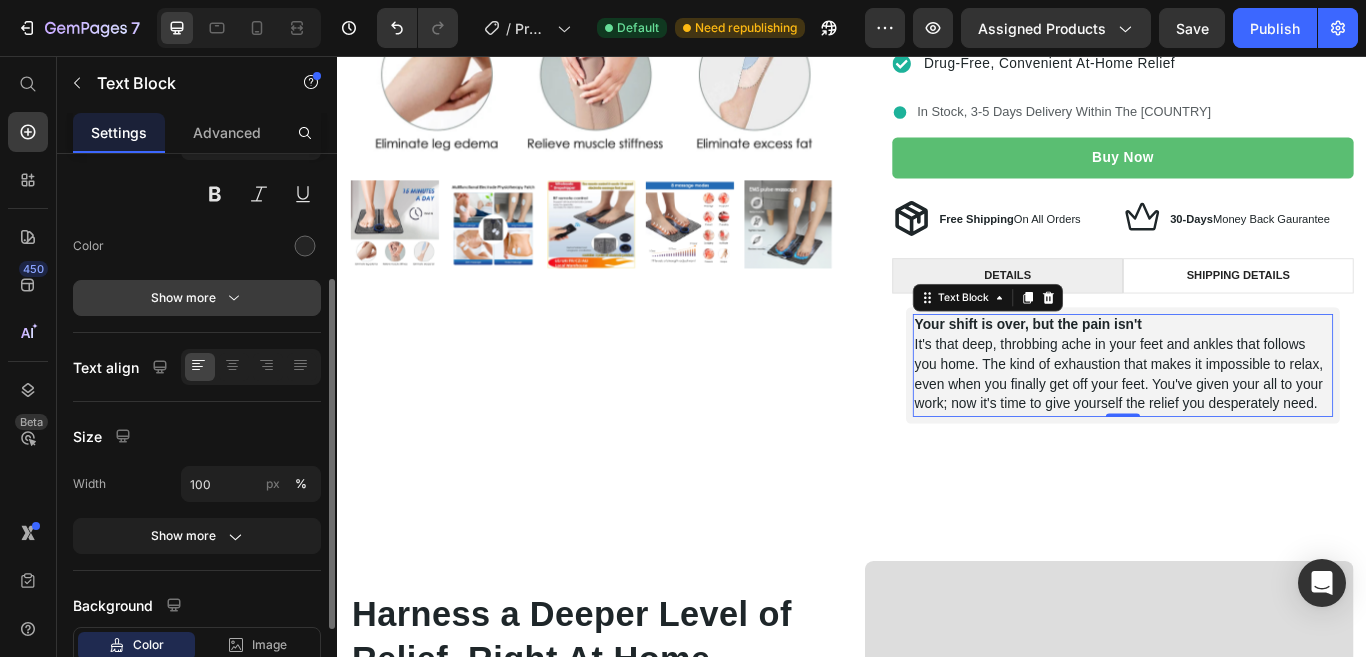 click on "Show more" at bounding box center [197, 298] 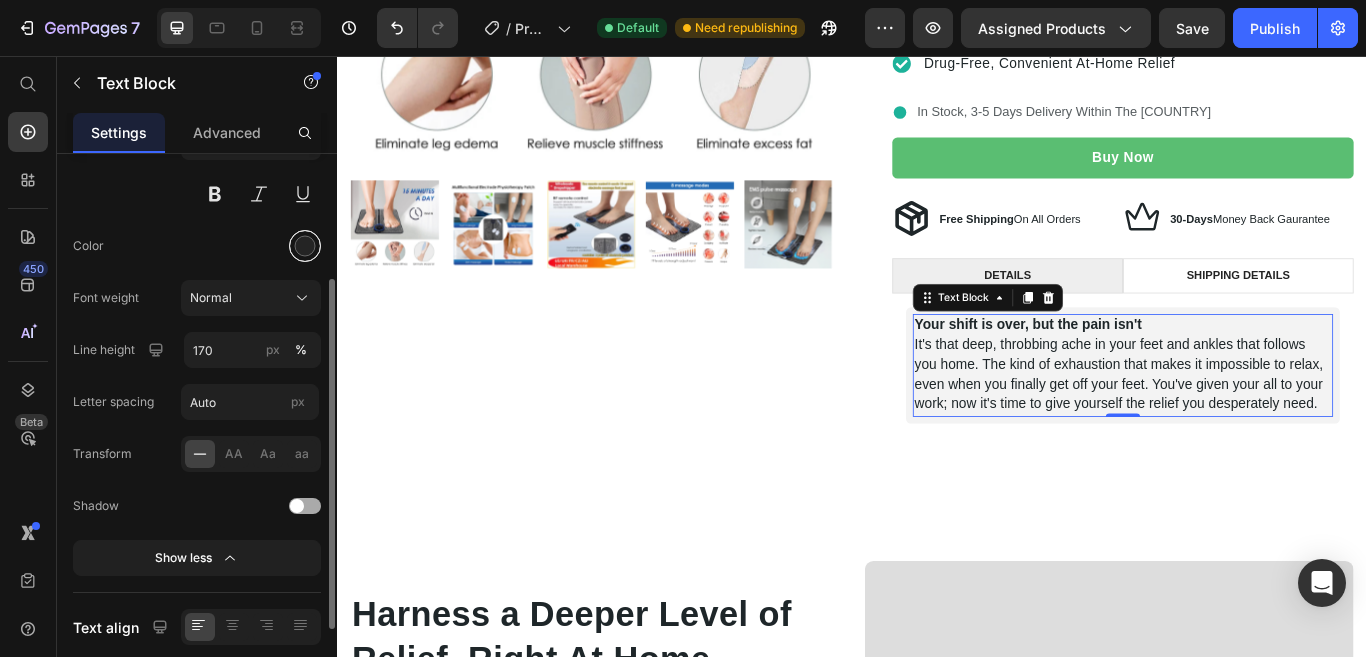 click at bounding box center (305, 246) 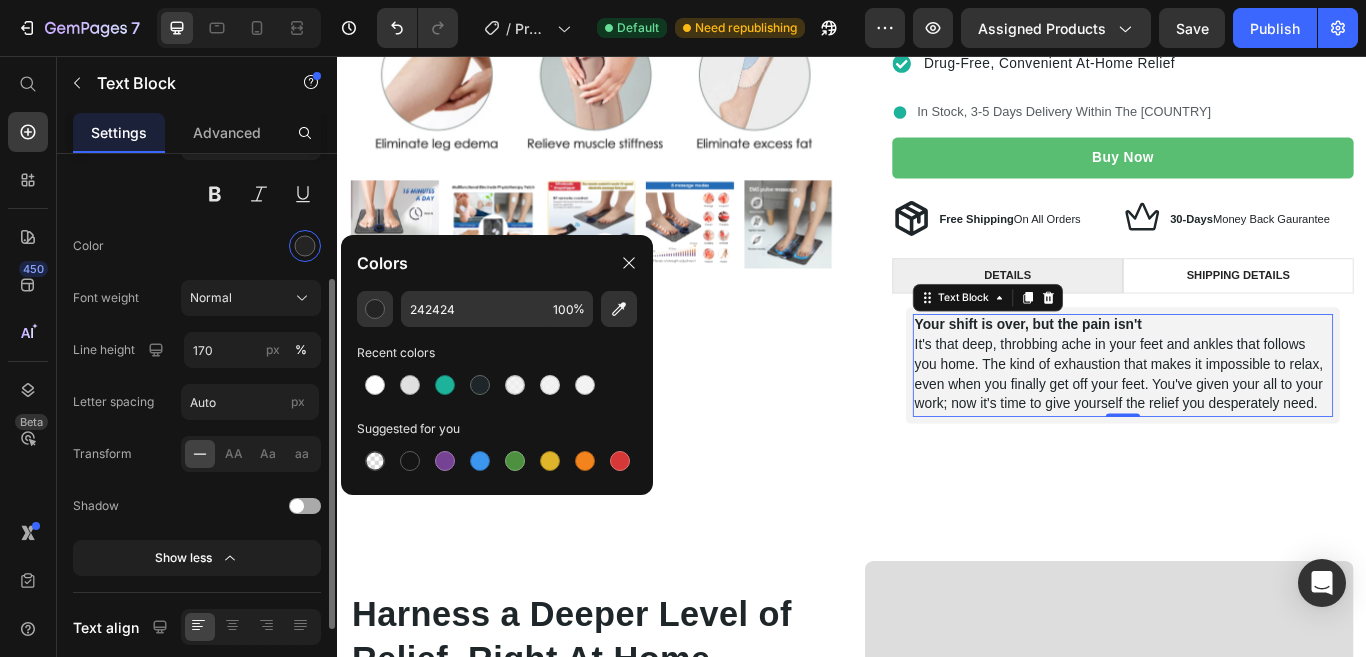 click on "Color" at bounding box center (197, 246) 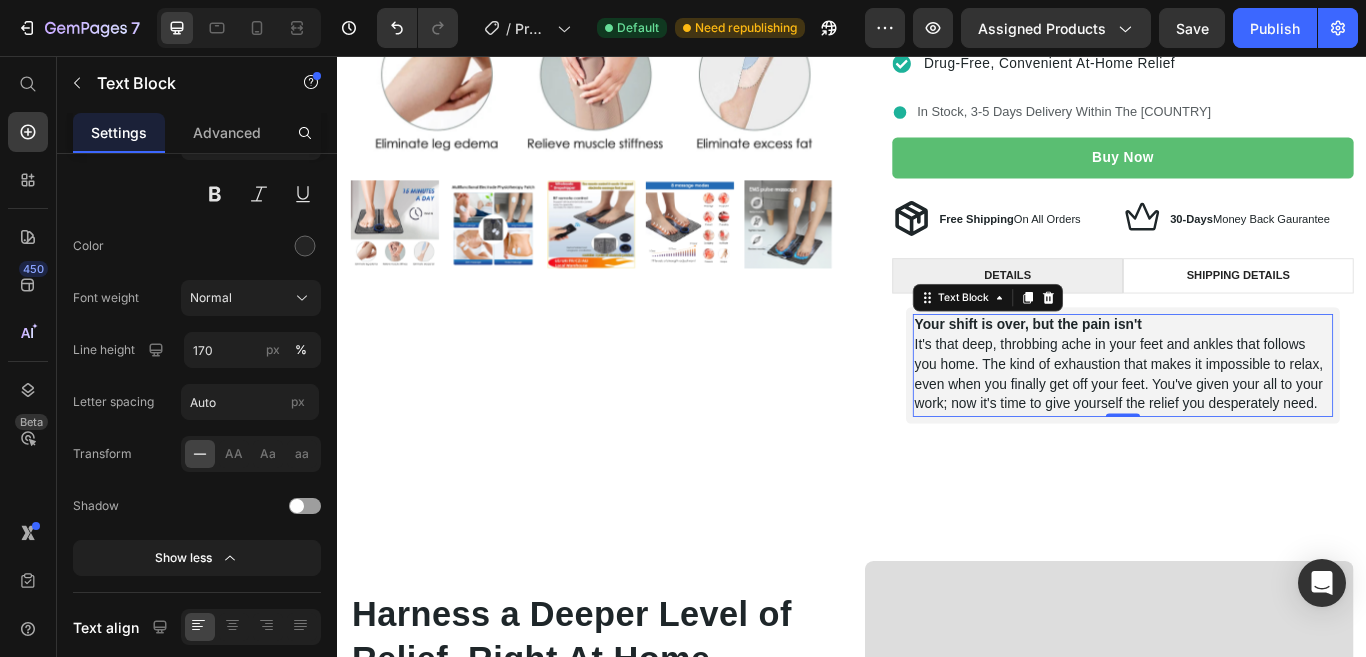 scroll, scrollTop: 595, scrollLeft: 0, axis: vertical 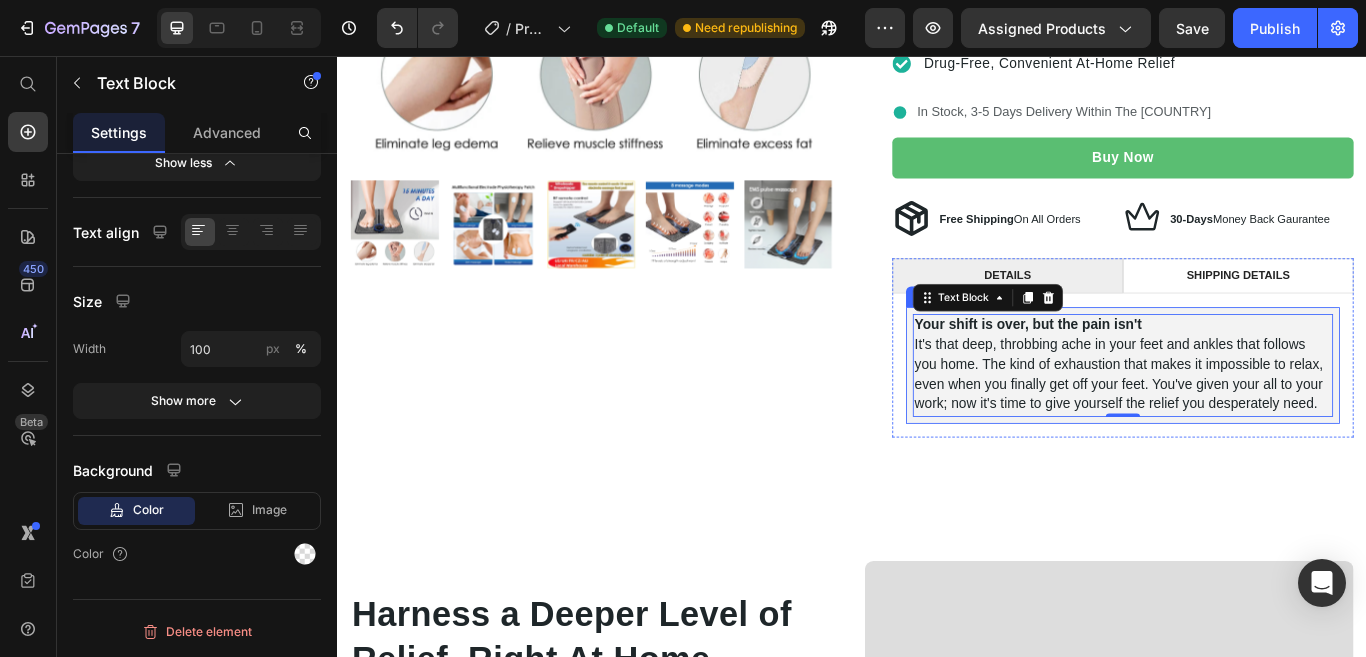 click on "Your shift is over, but the pain isn't It's that deep, throbbing ache in your feet and ankles that follows you home. The kind of exhaustion that makes it impossible to relax, even when you finally get off your feet. You've given your all to your work; now it's time to give yourself the relief you desperately need. Text Block   0 Row" at bounding box center [1253, 416] 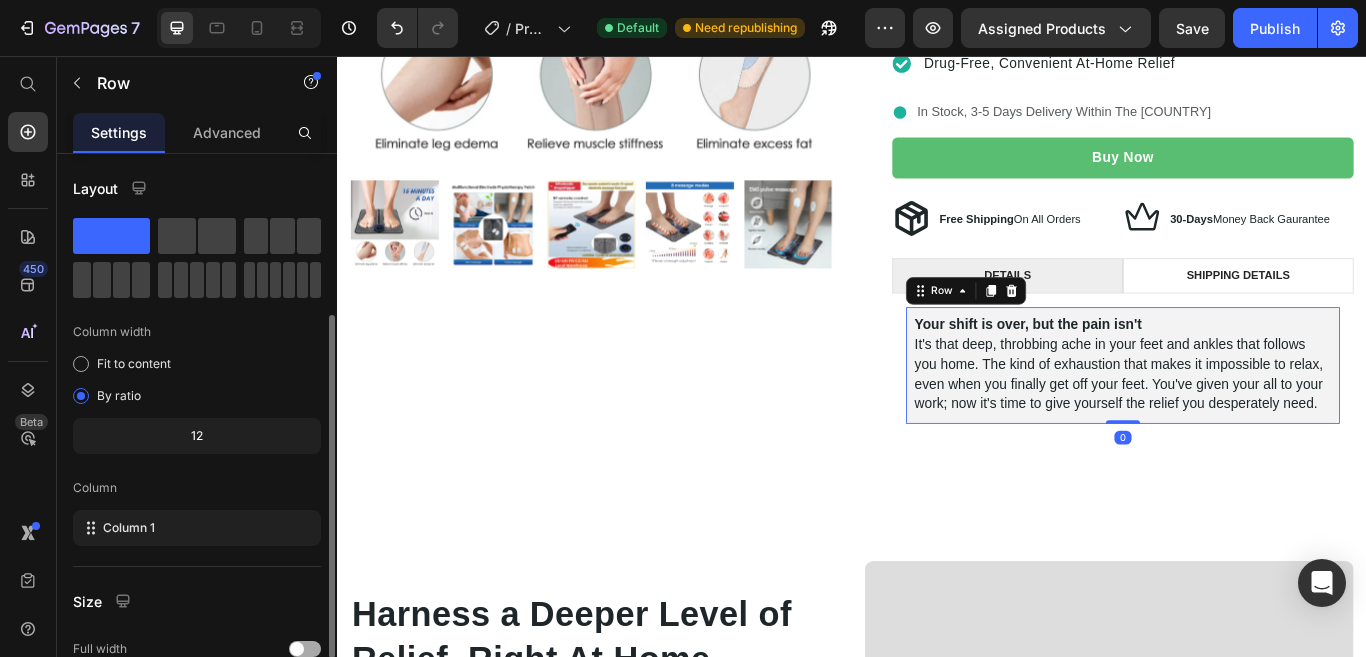 scroll, scrollTop: 352, scrollLeft: 0, axis: vertical 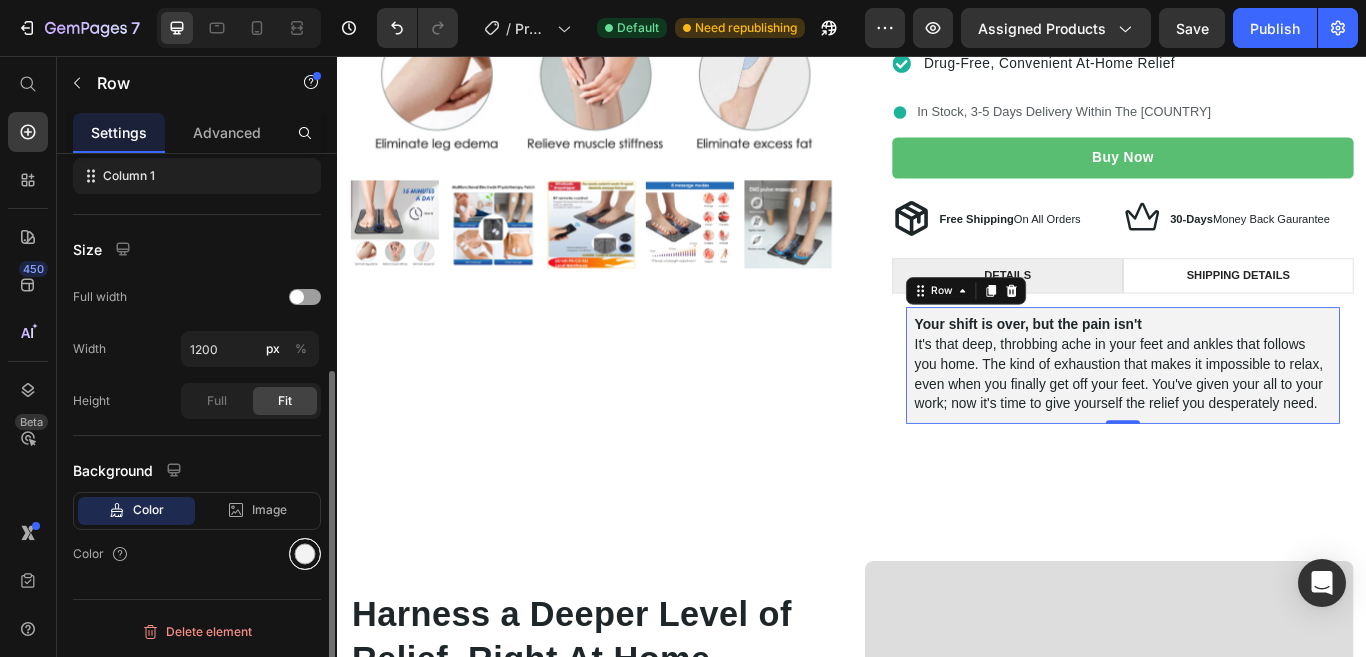 click at bounding box center (305, 554) 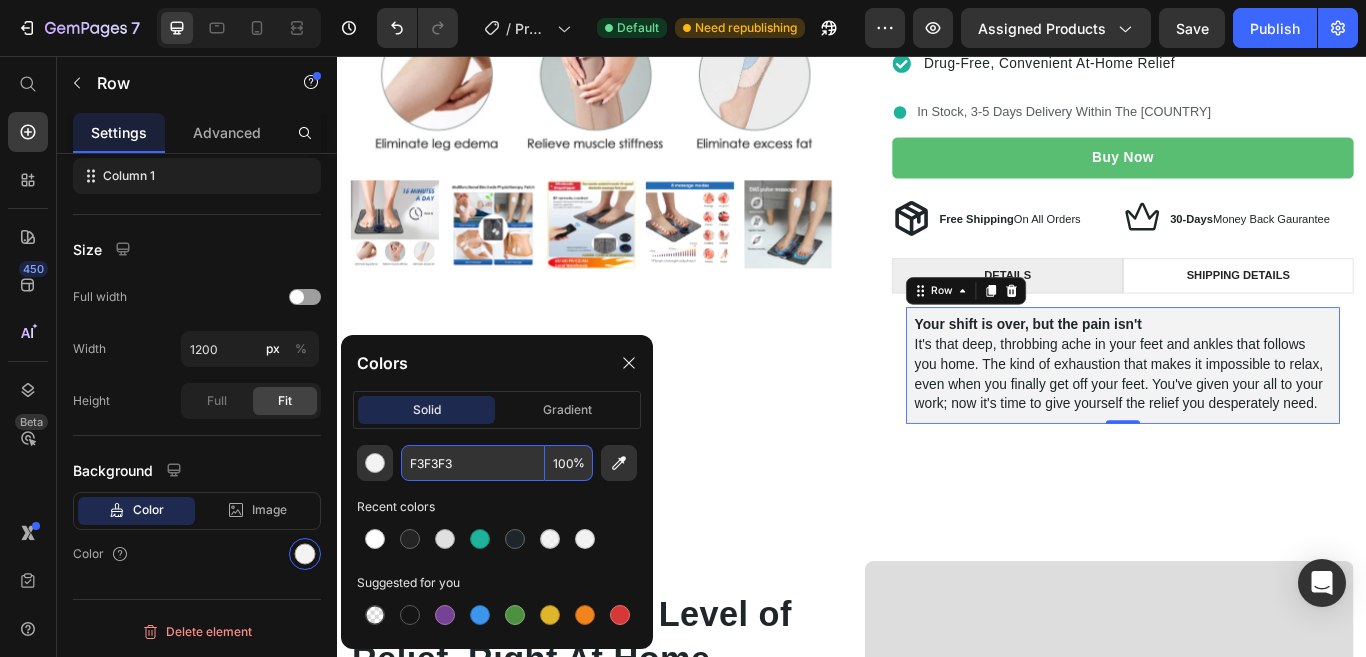 click on "F3F3F3" at bounding box center [473, 463] 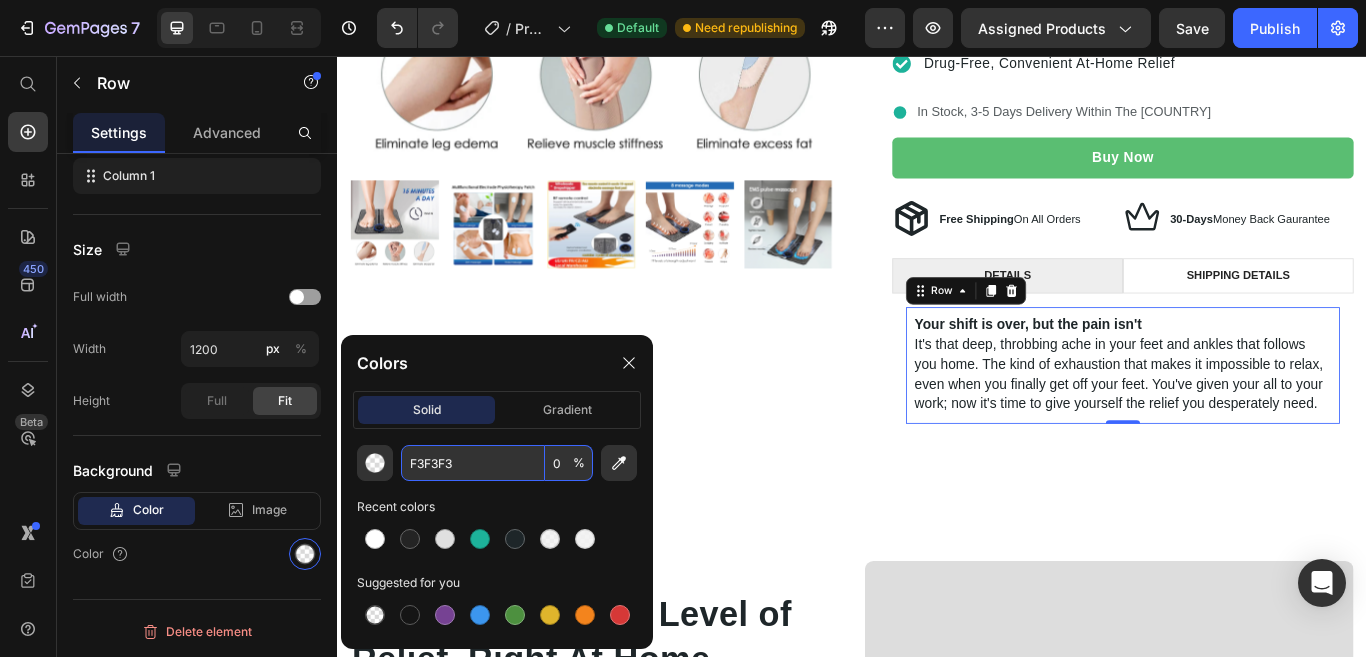 type on "0" 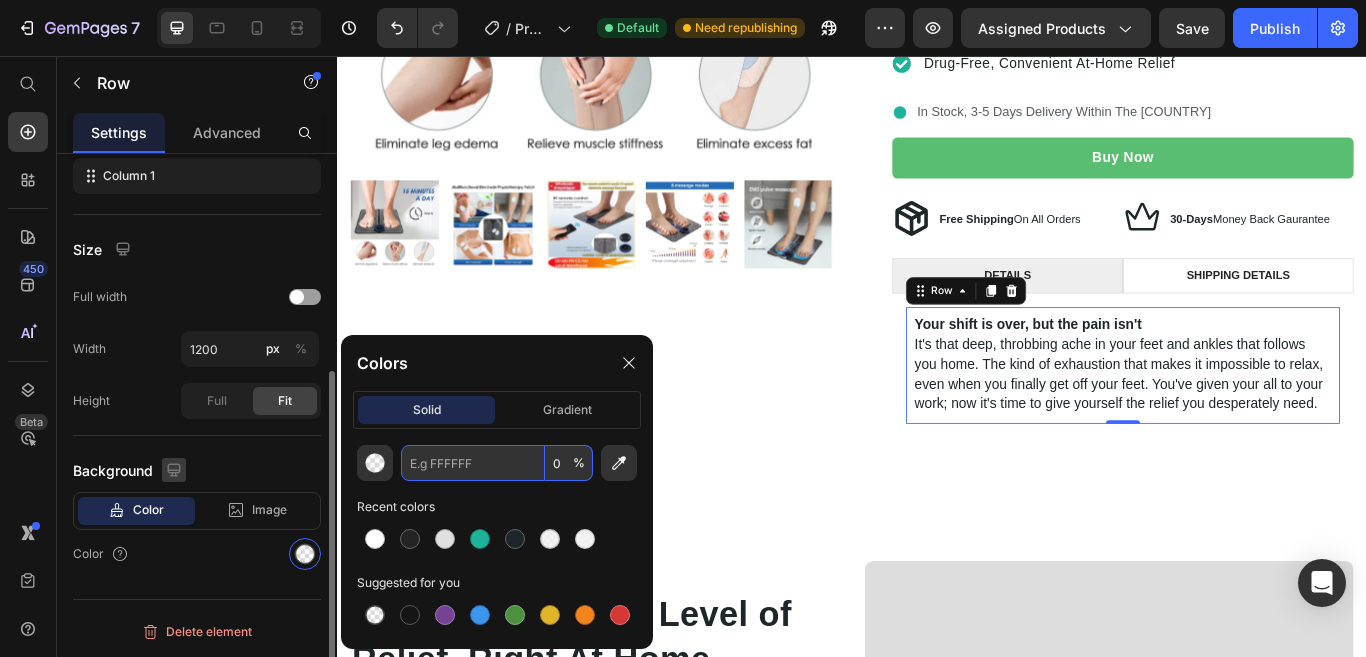 type on "F3F3F3" 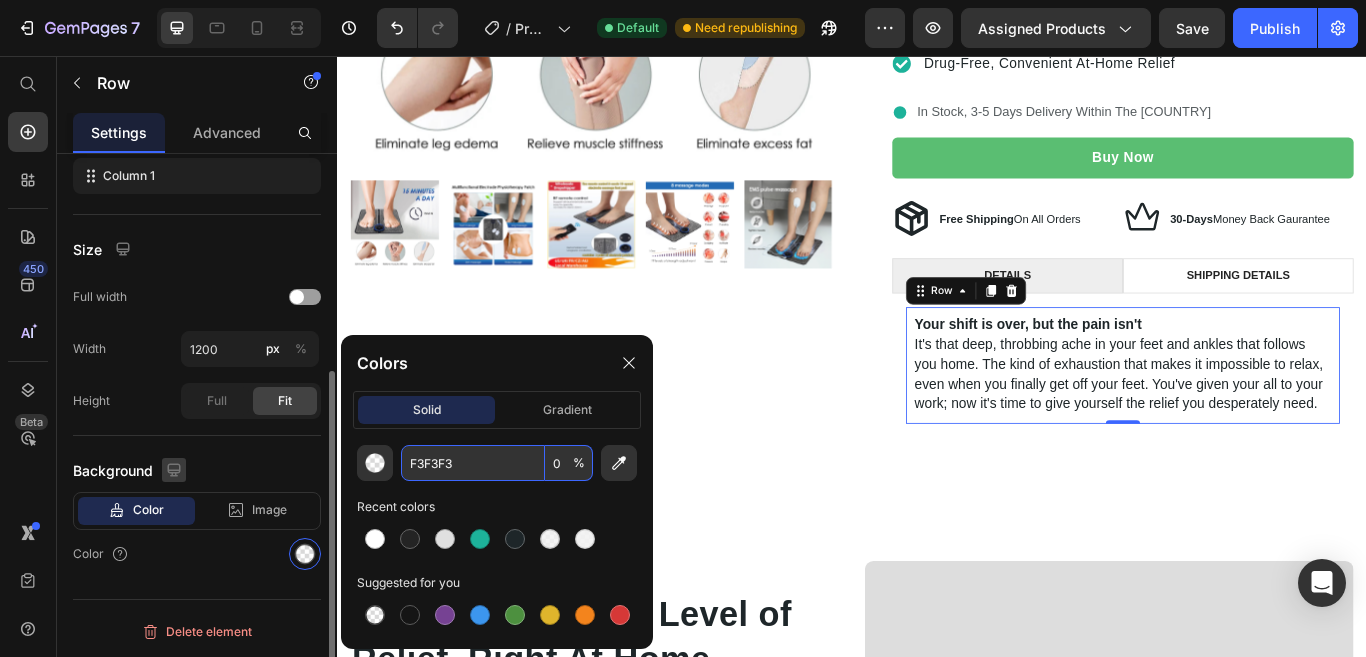 click at bounding box center [174, 470] 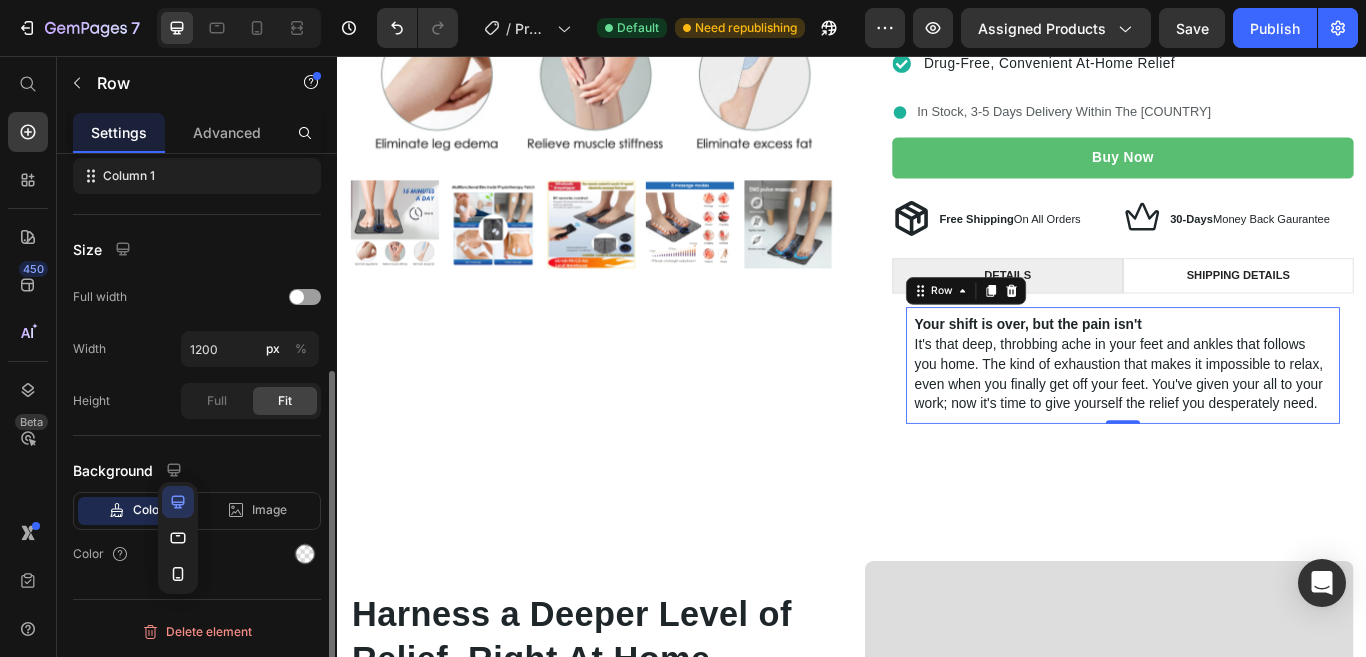click on "Background" at bounding box center (197, 470) 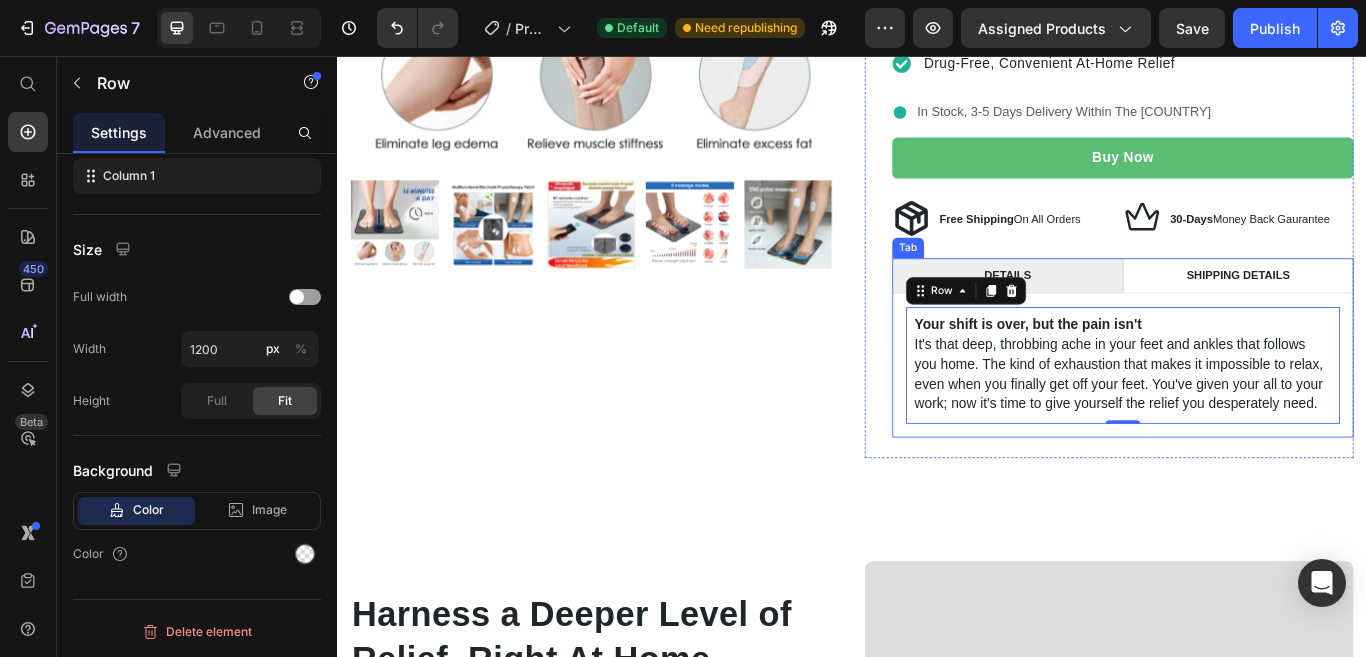 click on "Shipping Details" at bounding box center [1387, 312] 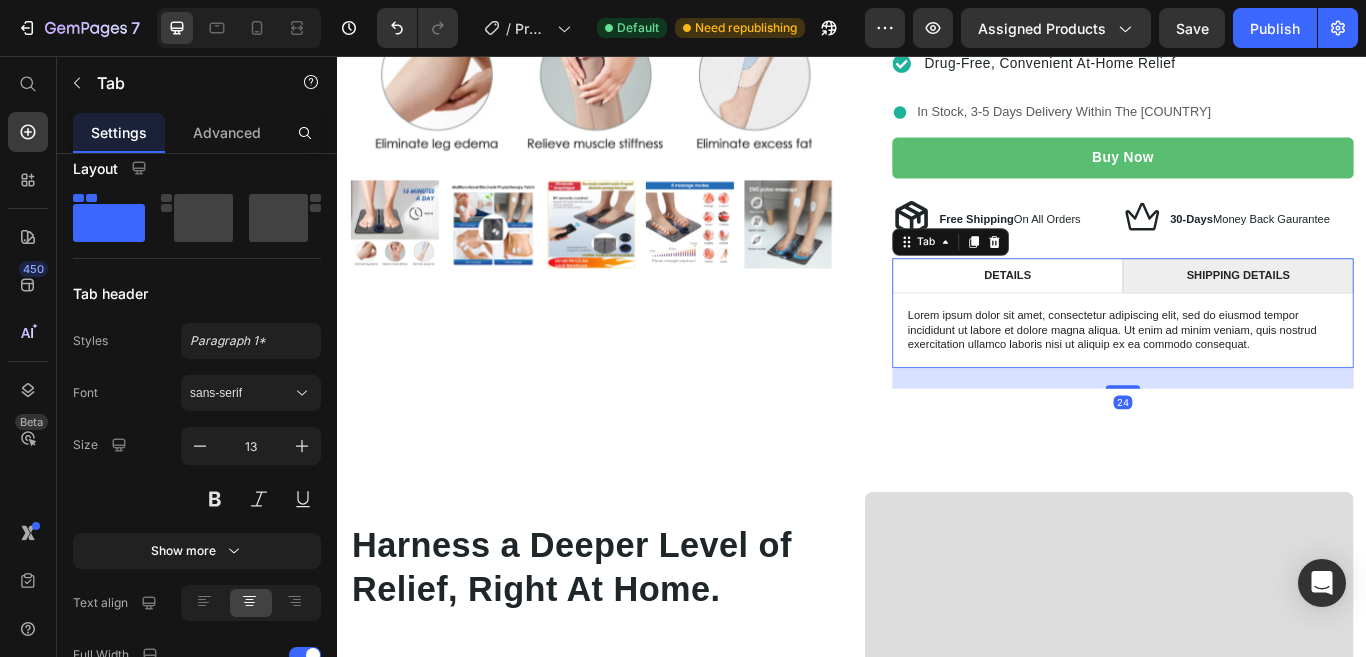 scroll, scrollTop: 0, scrollLeft: 0, axis: both 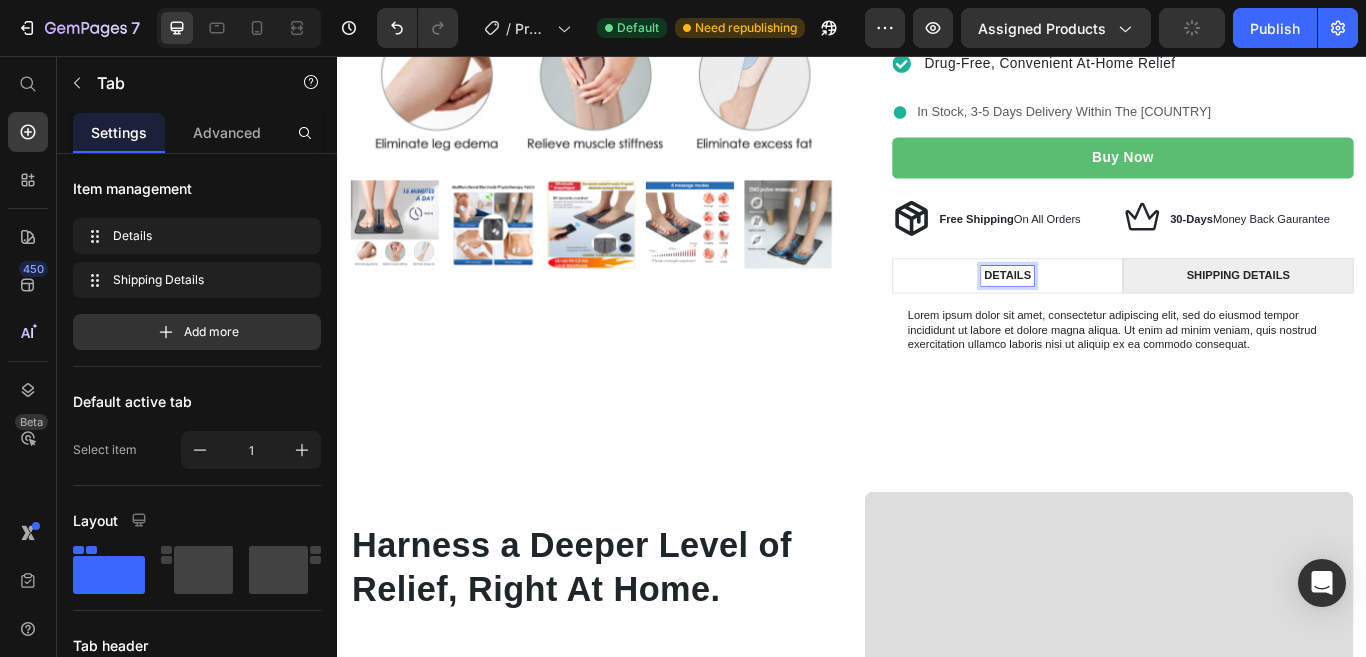 click on "Details" at bounding box center (1118, 312) 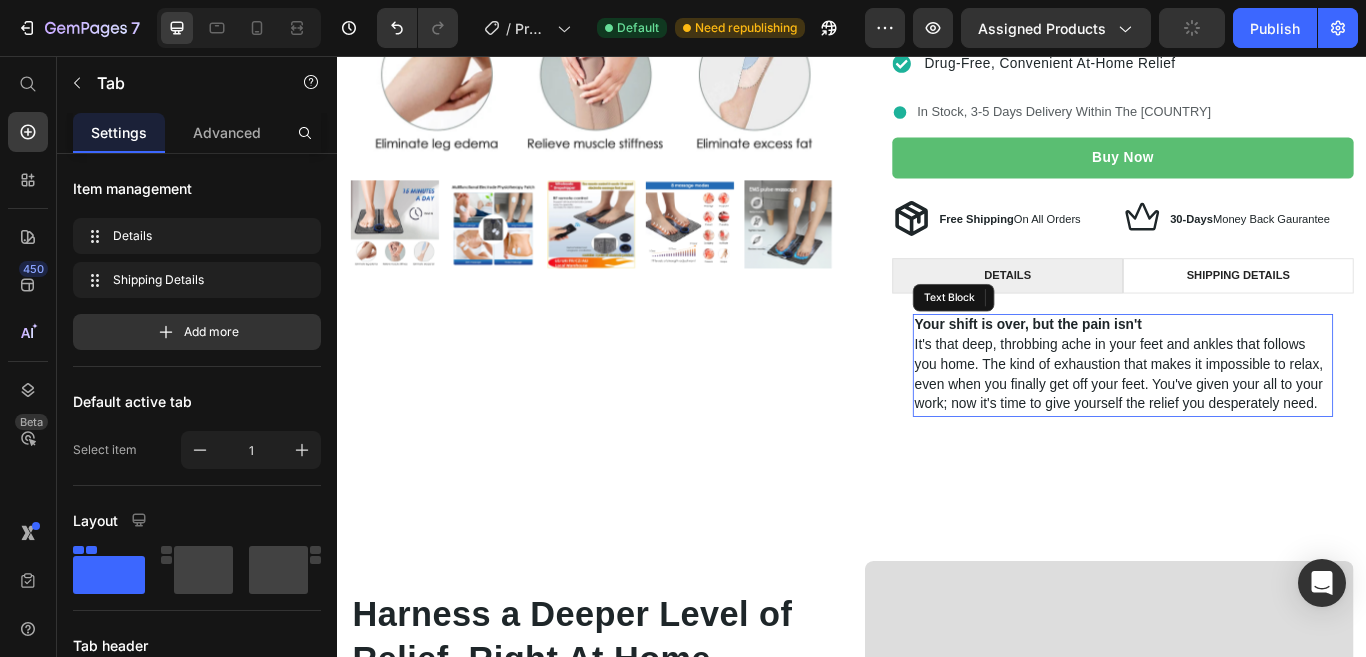 click on "It's that deep, throbbing ache in your feet and ankles that follows you home. The kind of exhaustion that makes it impossible to relax, even when you finally get off your feet. You've given your all to your work; now it's time to give yourself the relief you desperately need." at bounding box center [1248, 427] 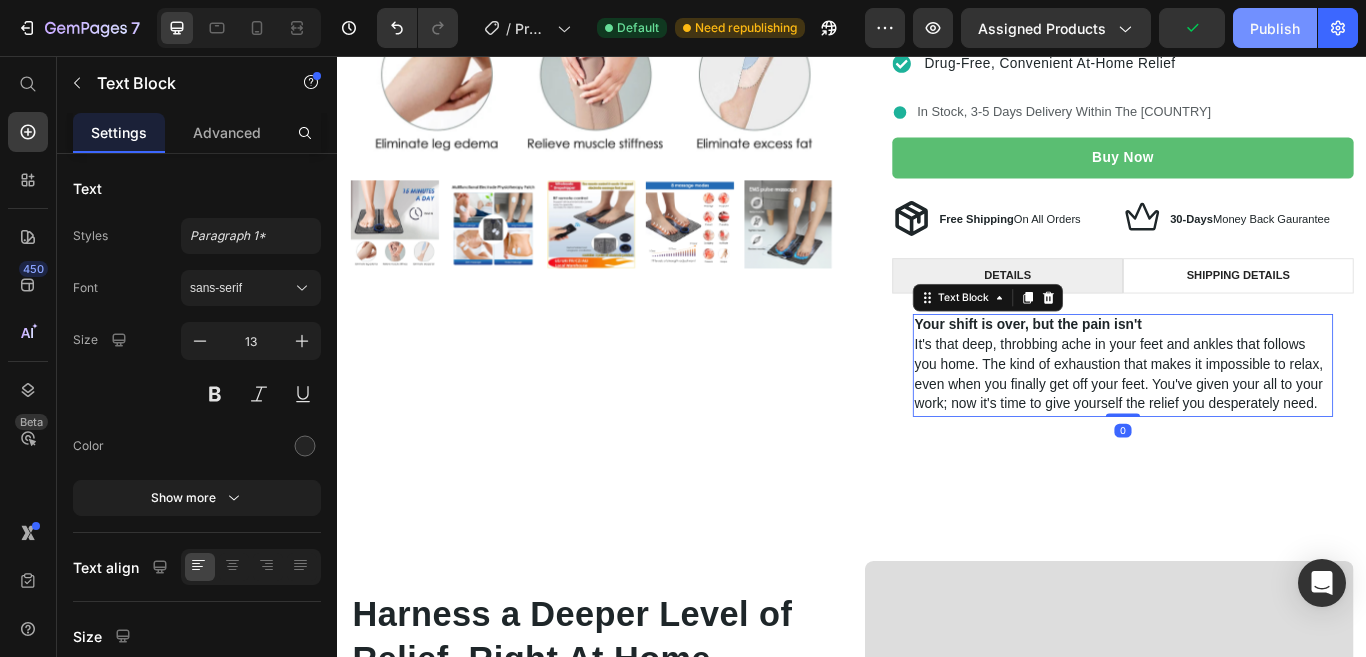 click on "Publish" at bounding box center (1275, 28) 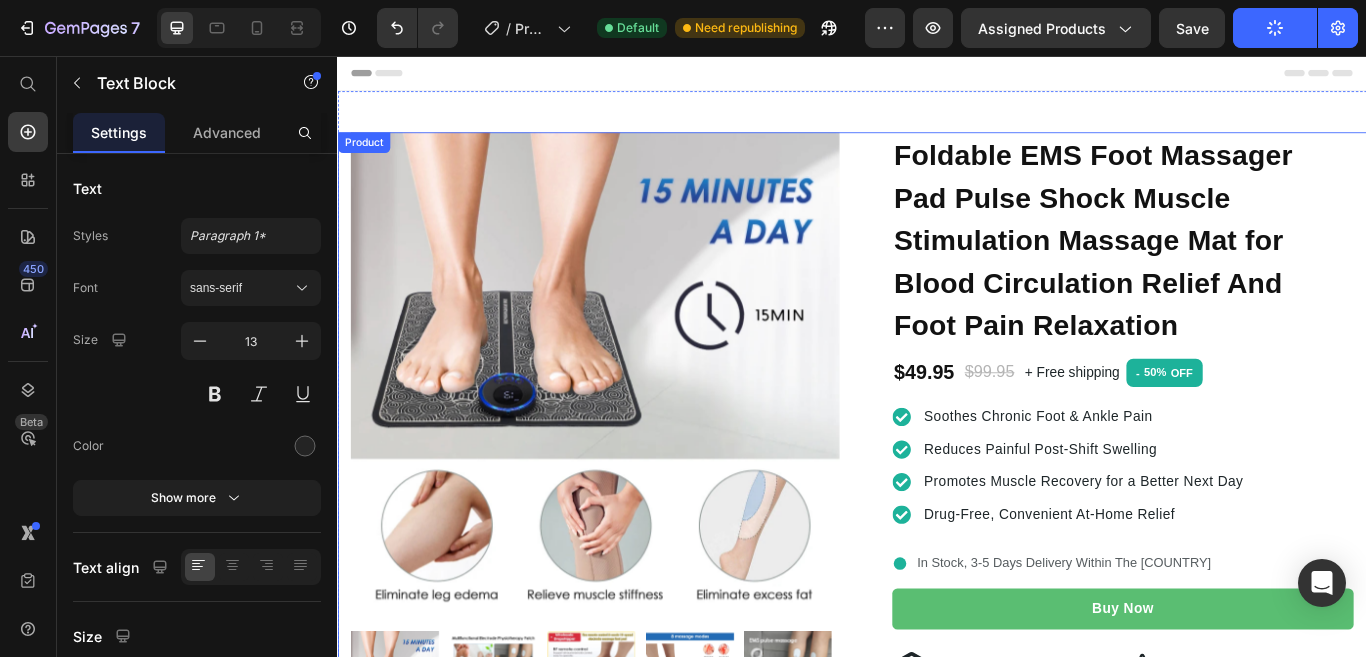 scroll, scrollTop: 0, scrollLeft: 0, axis: both 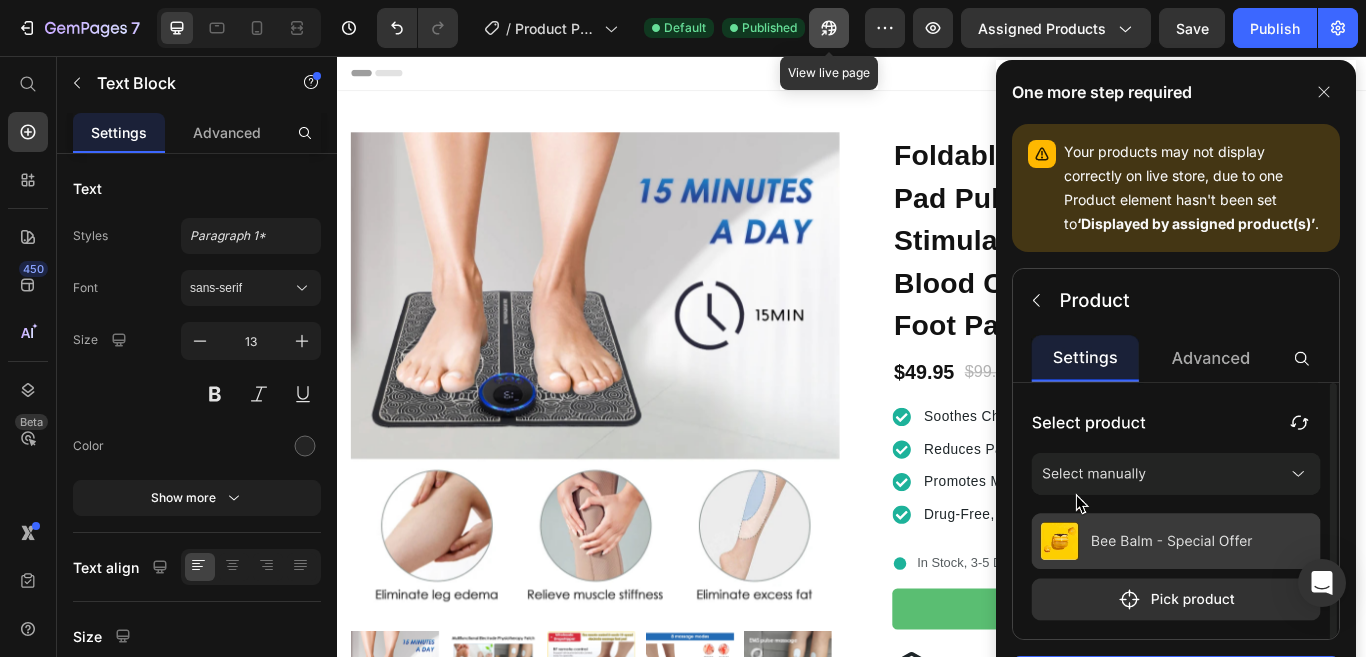 click 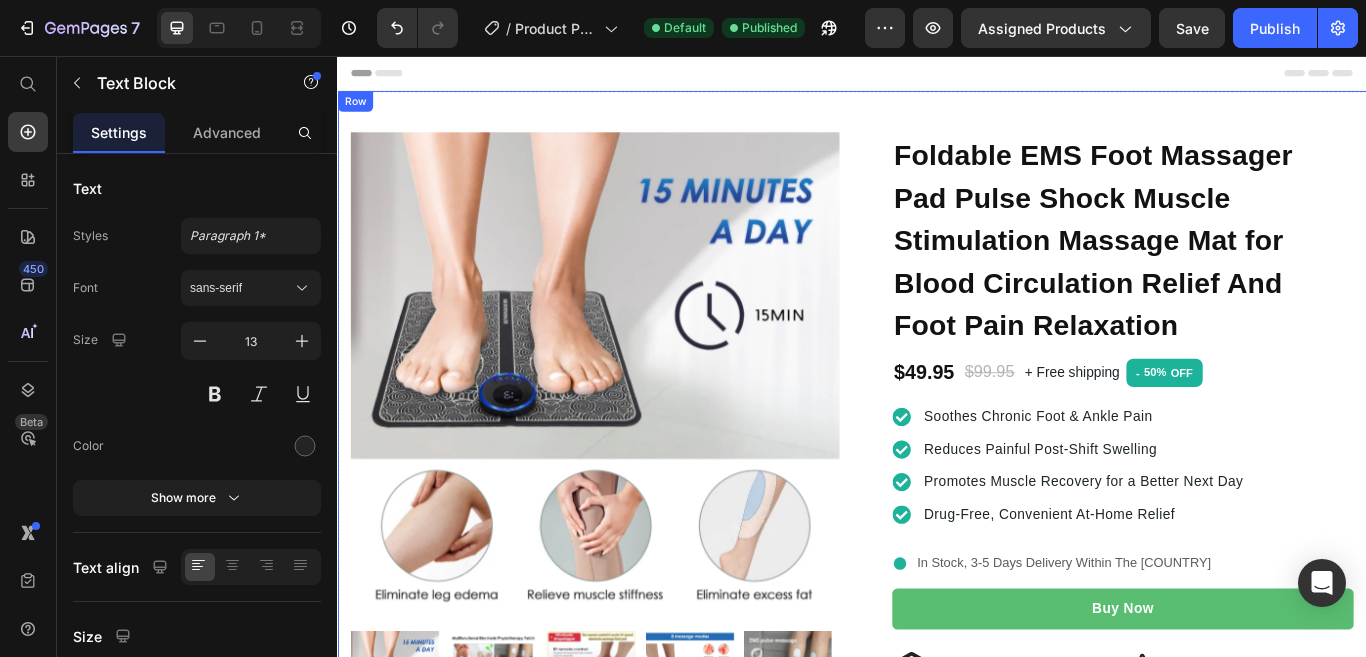 click on "Product Images Row Foldable EMS Foot Massager Pad Pulse Shock Muscle Stimulation Massage Mat for Blood Circulation Relief And Foot Pain Relaxation Product Title $49.95 Product Price $99.95 Product Price + Free shipping Text Block - 50% OFF (P) Tag Row Soothes Chronic Foot & Ankle Pain Reduces Painful Post-Shift Swelling Promotes Muscle Recovery for a Better Next Day Drug-Free, Convenient At-Home Relief Item list Promotes Long-Term Recovery Soothes Chronic Foot & Ankle Pain Reduces Painful Post-Shift Swelling Promotes Muscle Recovery for a Better Next Day Drug-Free, Convenient At-Home Relief Item list In Stock, 3-5 Days Delivery Within The [COUNTRY] Item List In Stock, 3-5 Days Delivery Within The [COUNTRY] Item List Buy Now Product Cart Button Icon Free Shipping On All Orders Text Block Row Icon 30-Days Money Back Gaurantee Text Block Row Row Details Shipping Details Your shift is over, but the pain isn't Text Block 0 Row Text Block Tab Row Product Row" at bounding box center (937, 604) 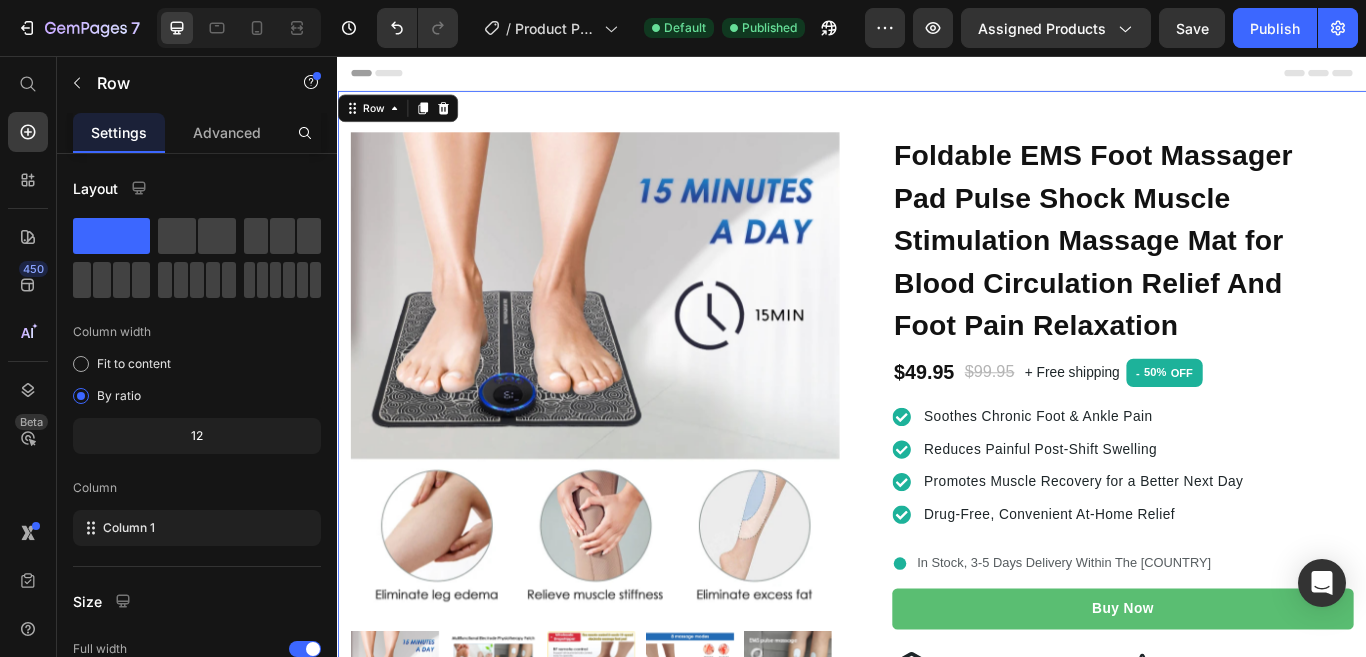 click on "Product Images Row Foldable EMS Foot Massager Pad Pulse Shock Muscle Stimulation Massage Mat for Blood Circulation Relief And Foot Pain Relaxation Product Title $49.95 Product Price $99.95 Product Price + Free shipping Text Block - 50% OFF (P) Tag Row Soothes Chronic Foot & Ankle Pain Reduces Painful Post-Shift Swelling Promotes Muscle Recovery for a Better Next Day Drug-Free, Convenient At-Home Relief Item list Promotes Long-Term Recovery Soothes Chronic Foot & Ankle Pain Reduces Painful Post-Shift Swelling Promotes Muscle Recovery for a Better Next Day Drug-Free, Convenient At-Home Relief Item list In Stock, 3-5 Days Delivery Within The [COUNTRY] Item List In Stock, 3-5 Days Delivery Within The [COUNTRY] Item List Buy Now Product Cart Button Icon Free Shipping On All Orders Text Block Row Icon 30-Days Money Back Gaurantee Text Block Row Row Details Shipping Details Your shift is over, but the pain isn't Text Block Row Text Block Tab Row Product Row 0" at bounding box center [937, 604] 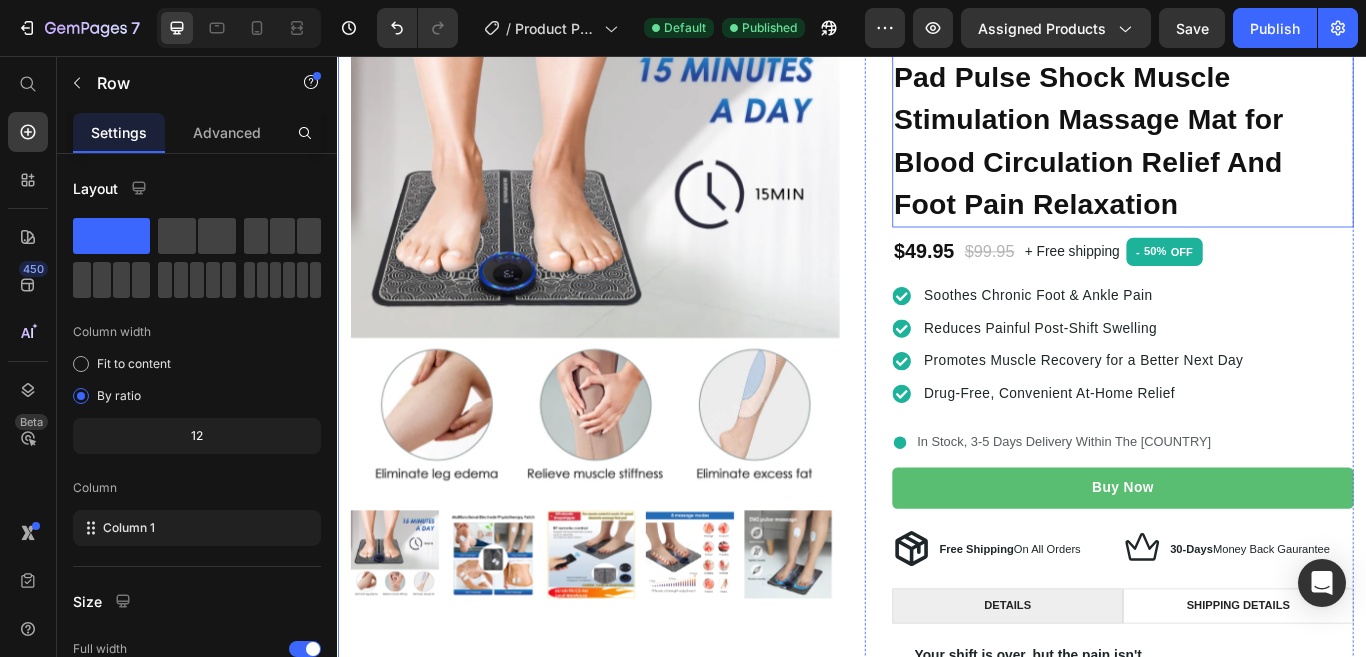 scroll, scrollTop: 131, scrollLeft: 0, axis: vertical 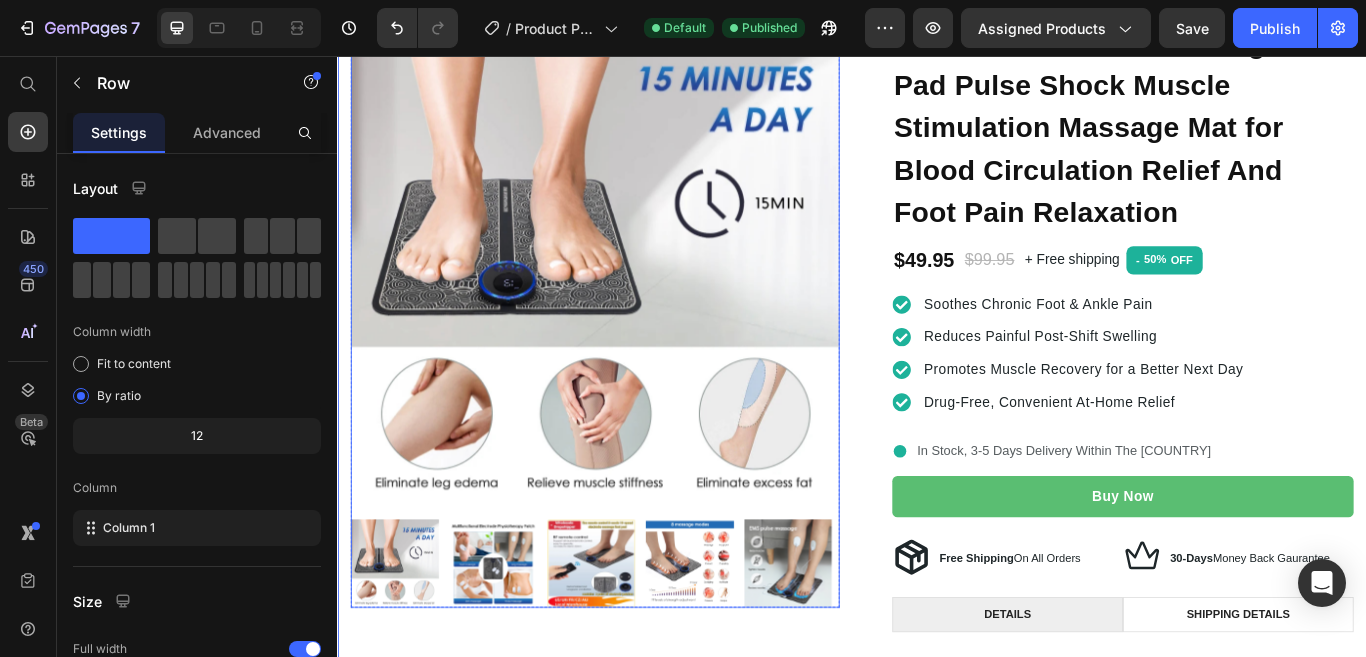 click at bounding box center (637, 299) 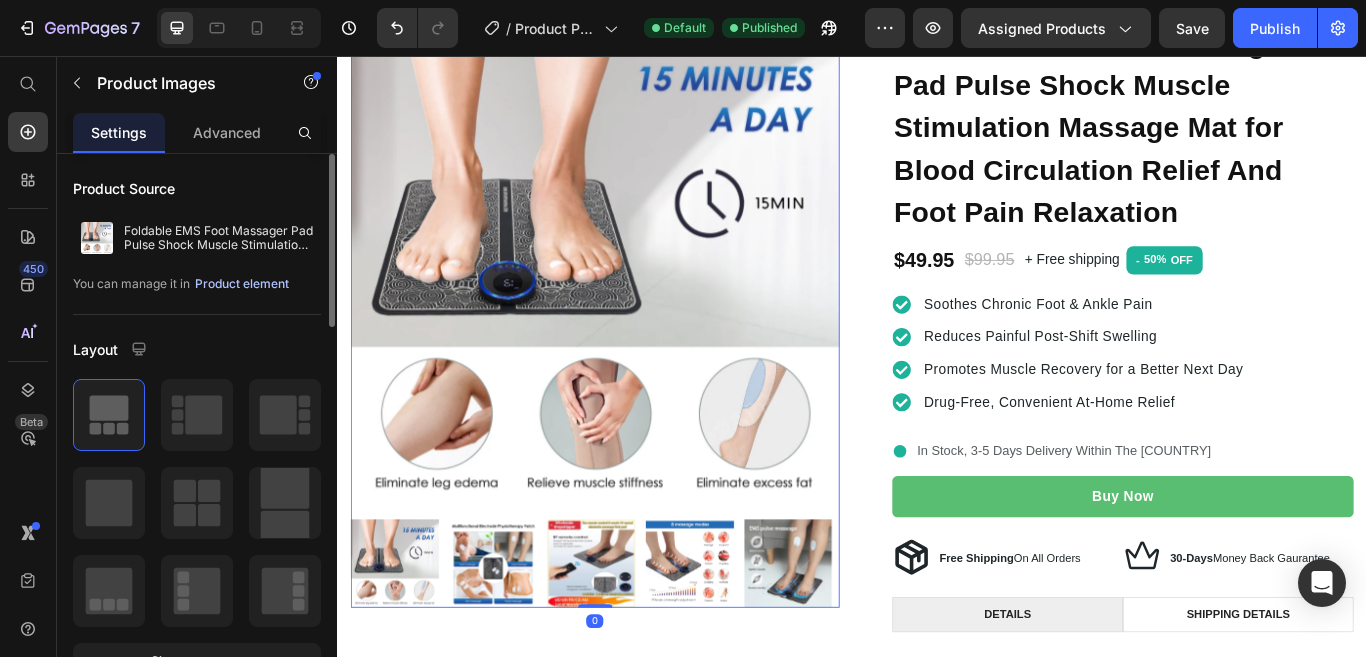 click on "Product element" at bounding box center [242, 284] 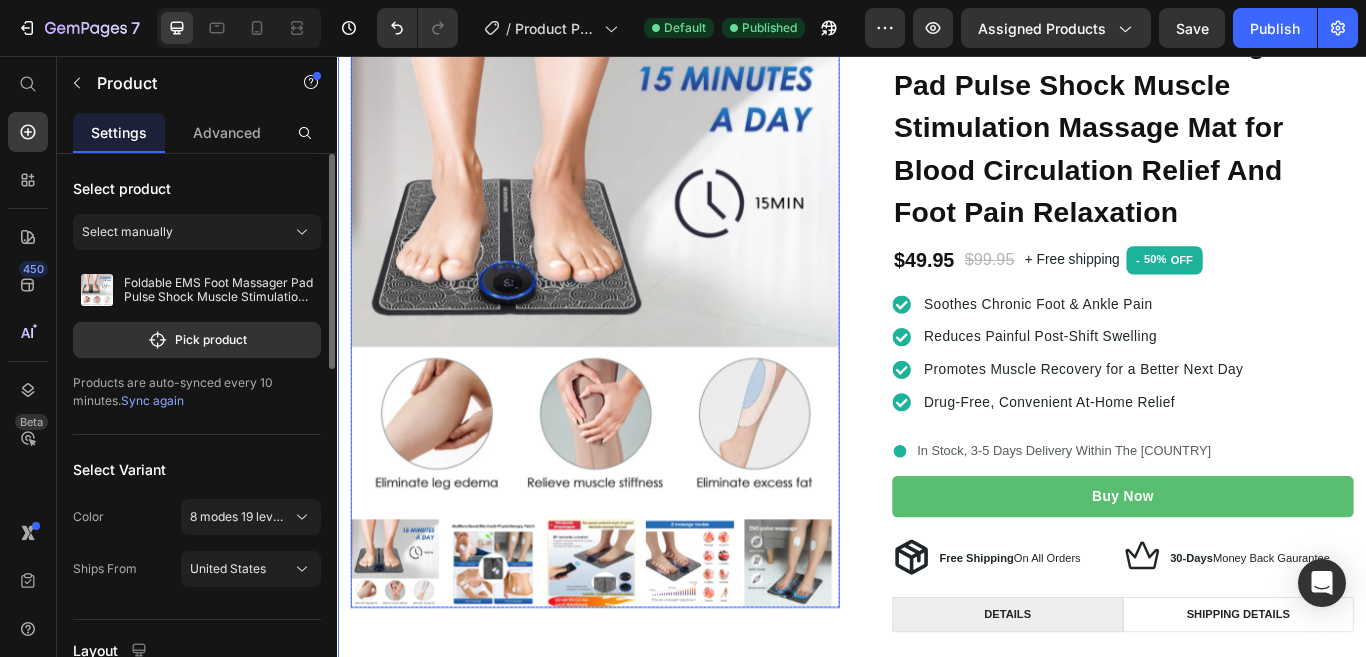 click at bounding box center [637, 299] 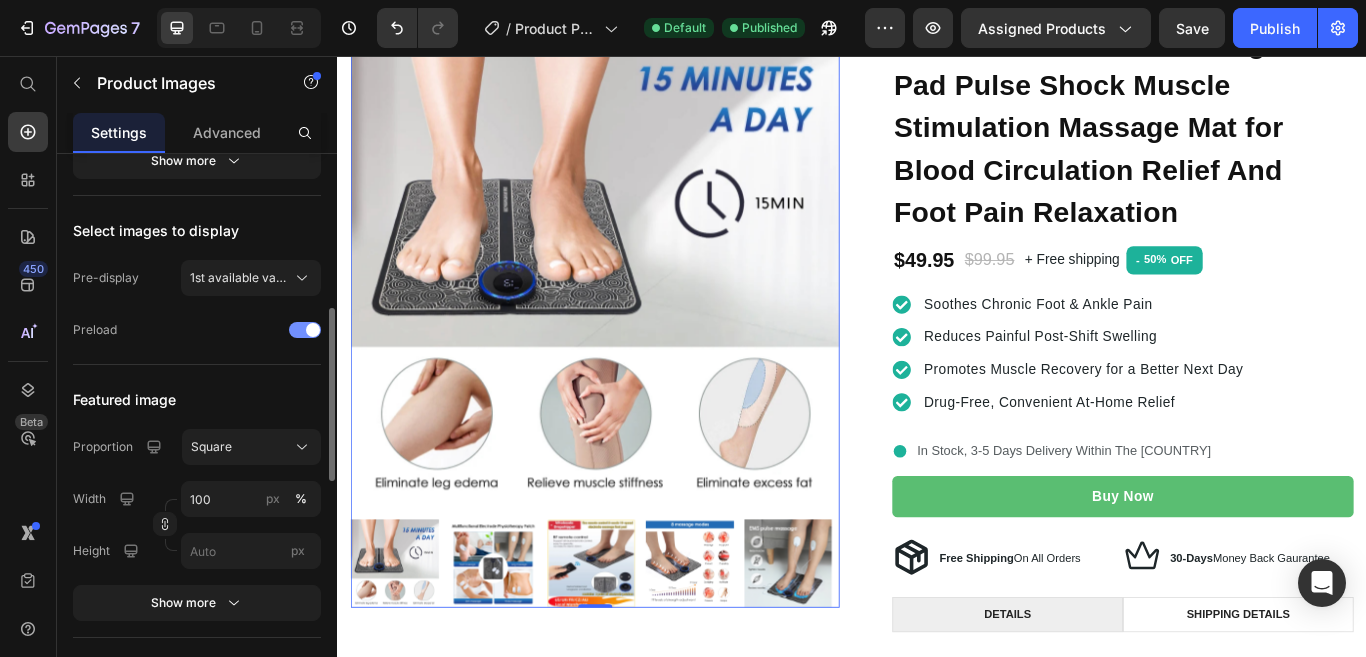 scroll, scrollTop: 600, scrollLeft: 0, axis: vertical 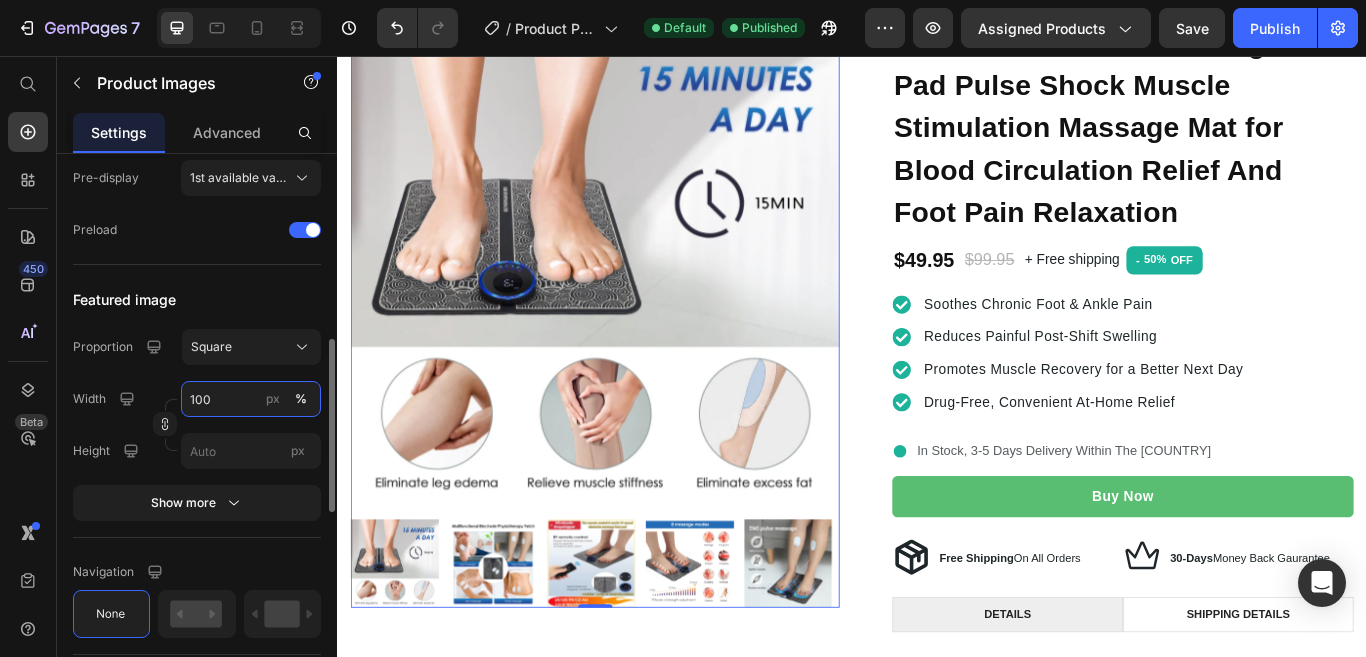 click on "100" at bounding box center (251, 399) 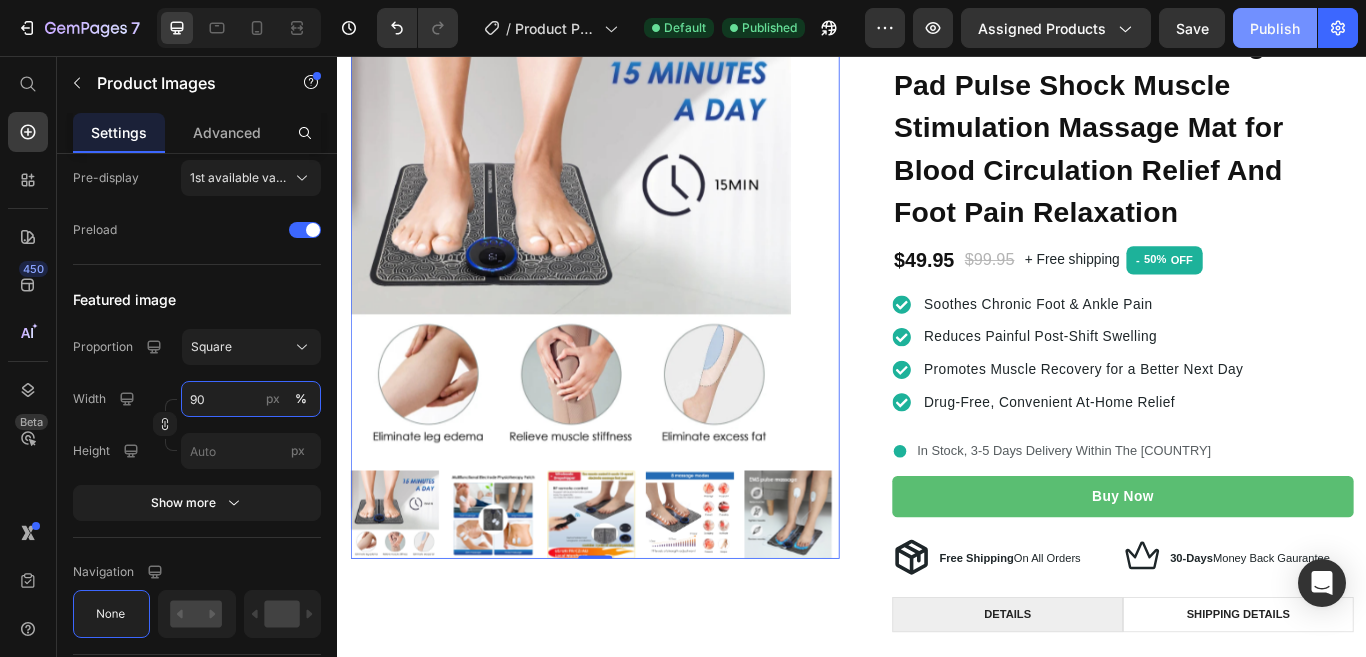type on "90" 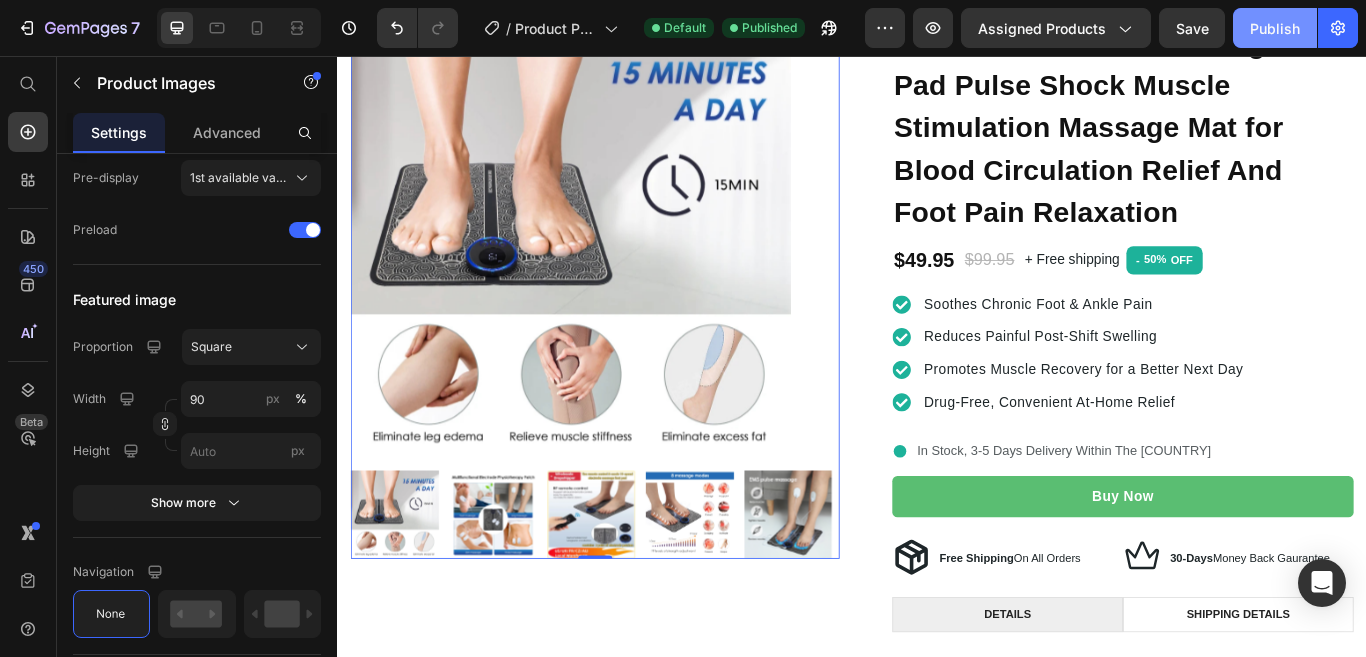 click on "Publish" at bounding box center (1275, 28) 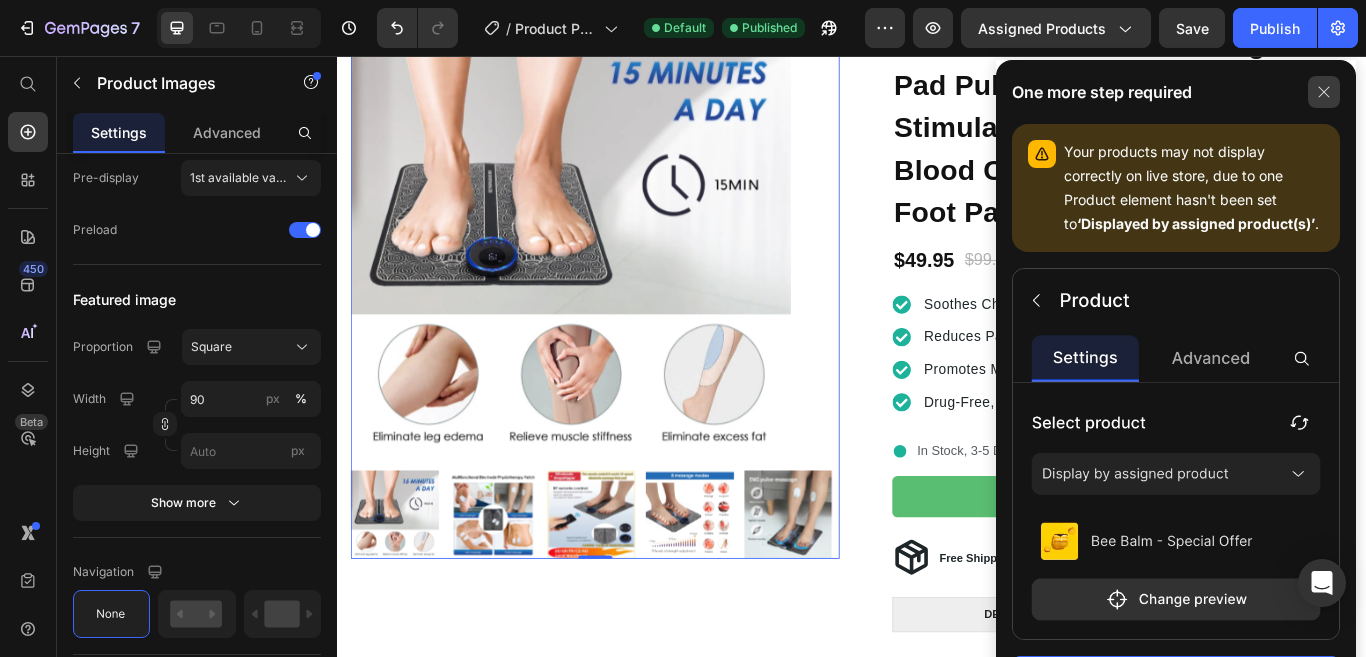 click 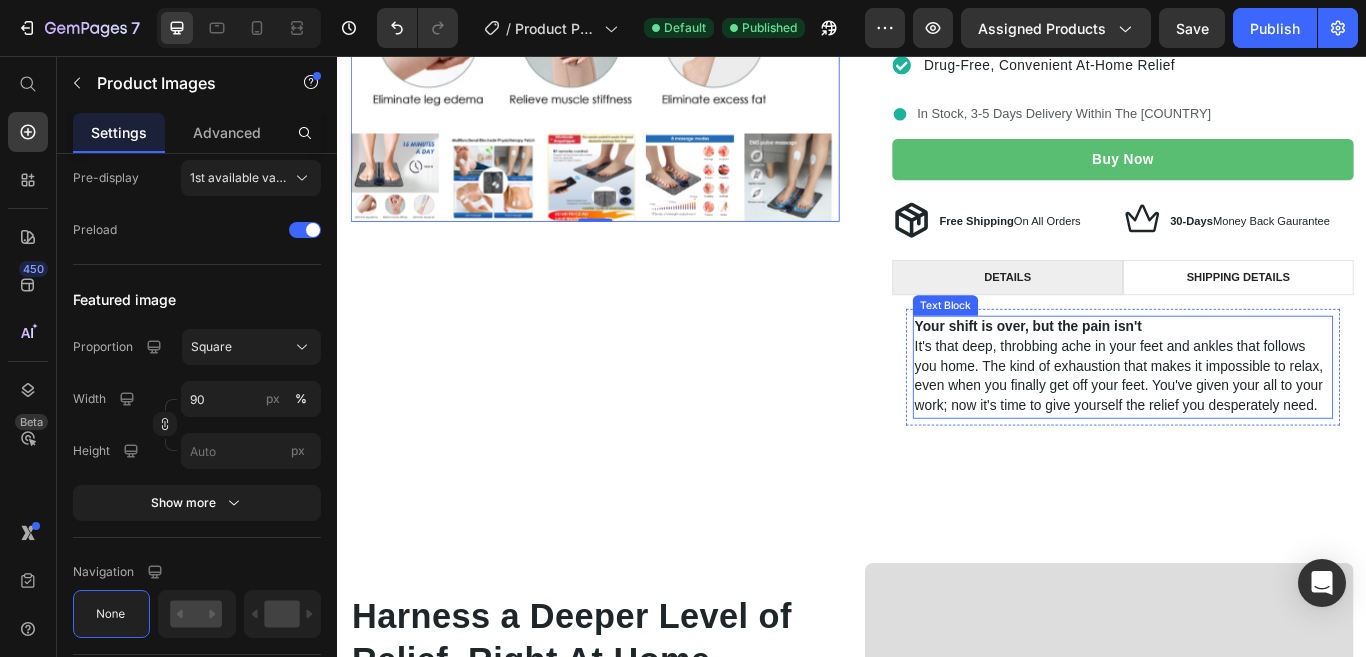 scroll, scrollTop: 525, scrollLeft: 0, axis: vertical 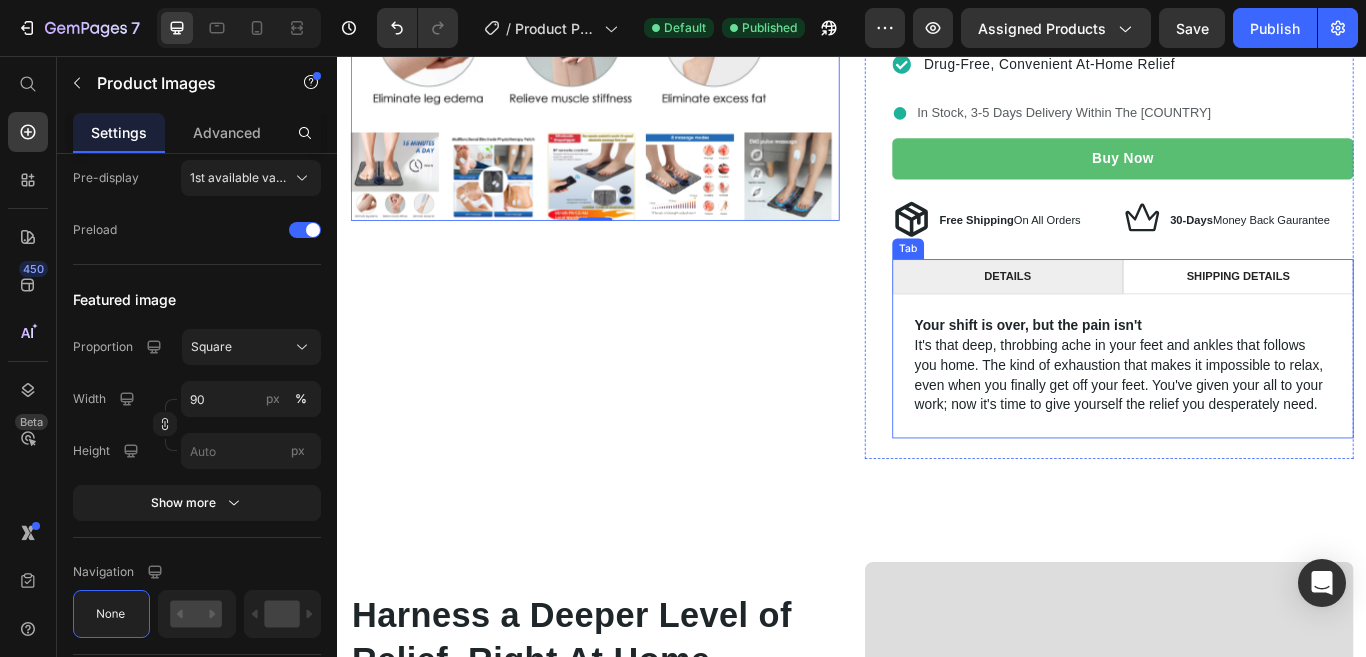 click on "Details" at bounding box center (1118, 313) 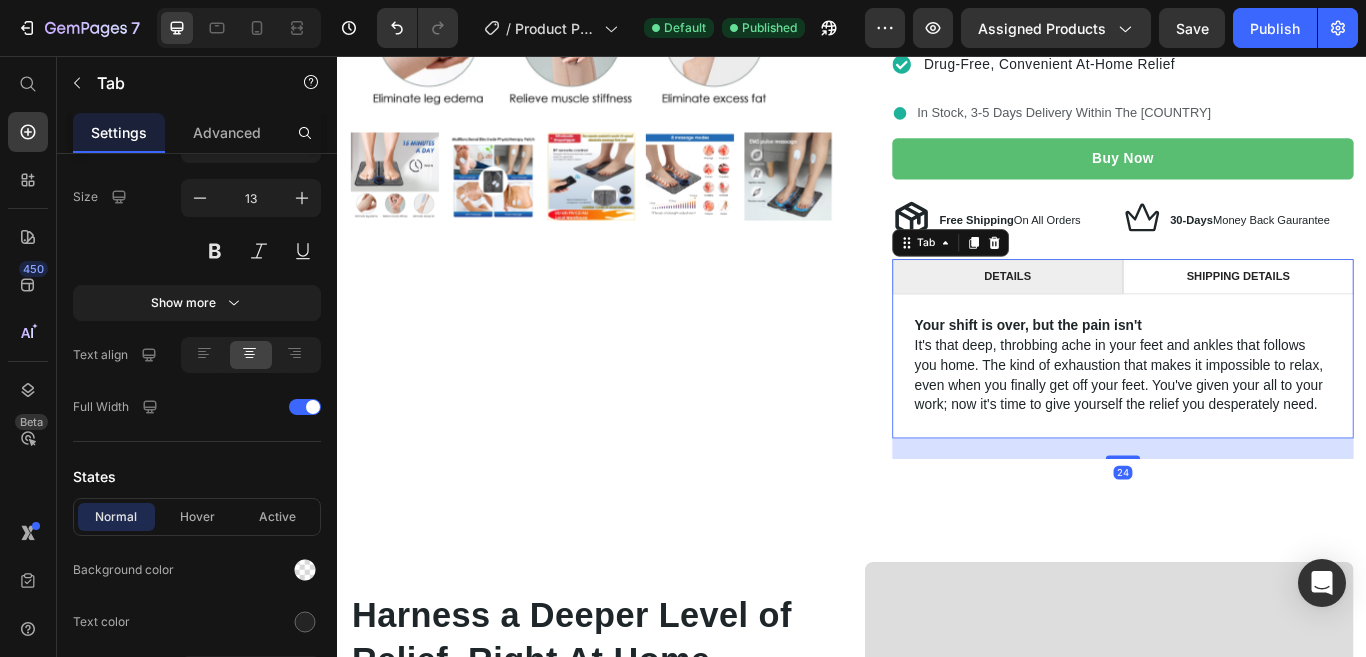 click on "Shipping Details" at bounding box center (1387, 313) 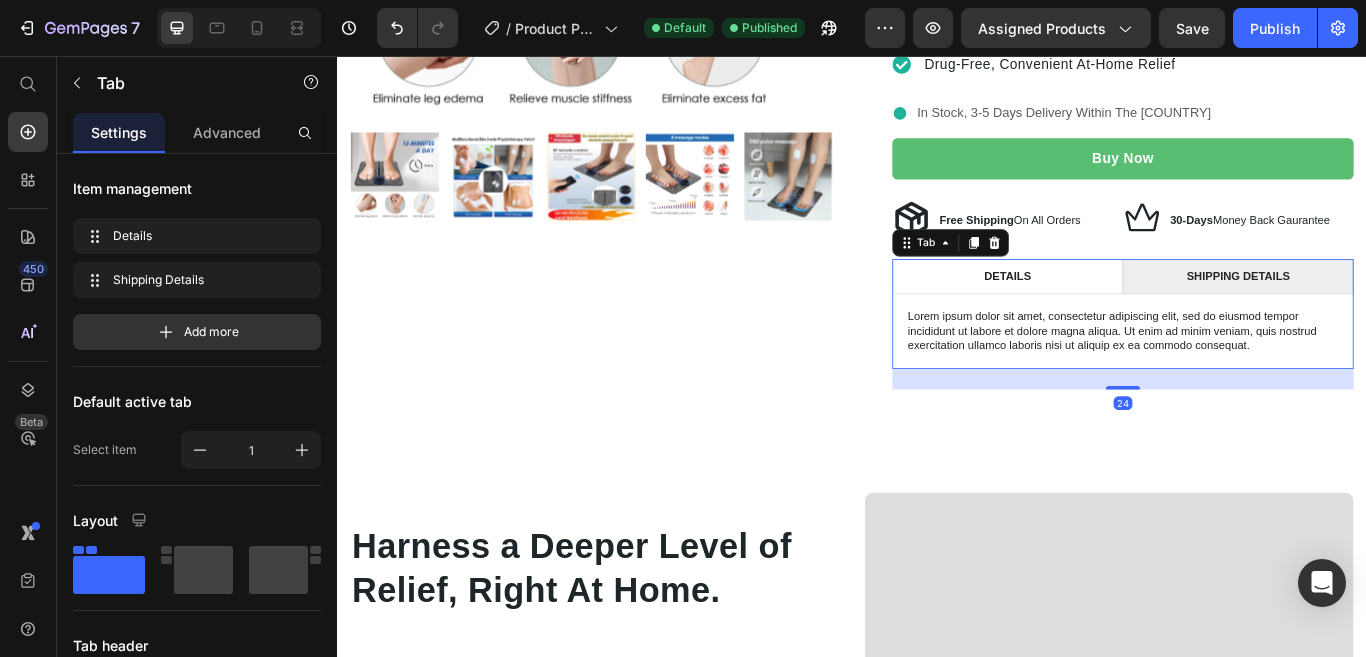 click on "Details" at bounding box center [1118, 313] 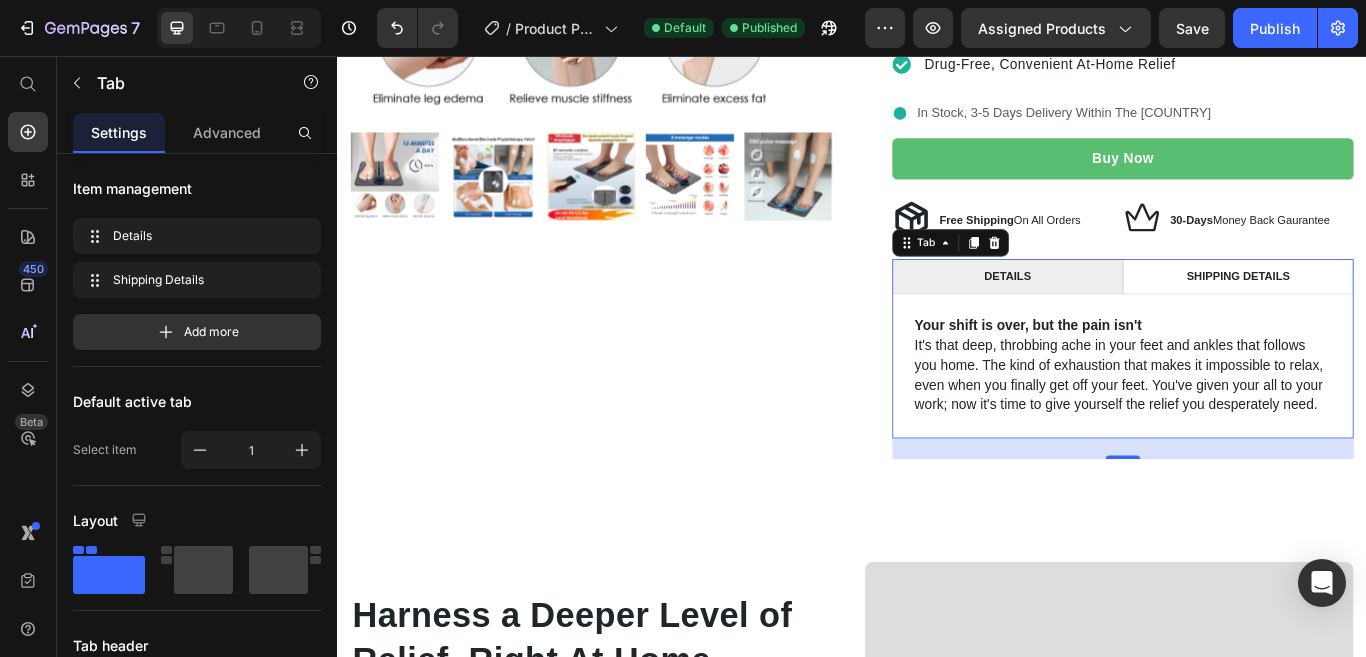 click on "Shipping Details" at bounding box center (1387, 313) 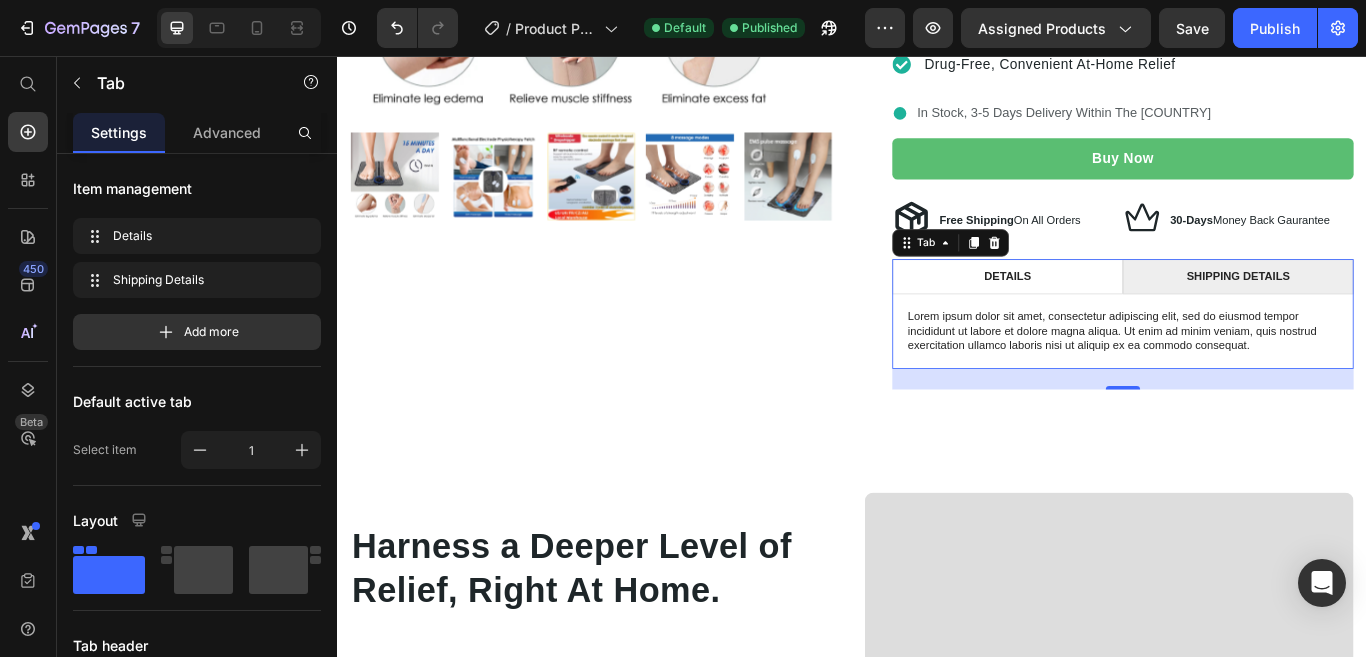 click on "Shipping Details" at bounding box center [1387, 313] 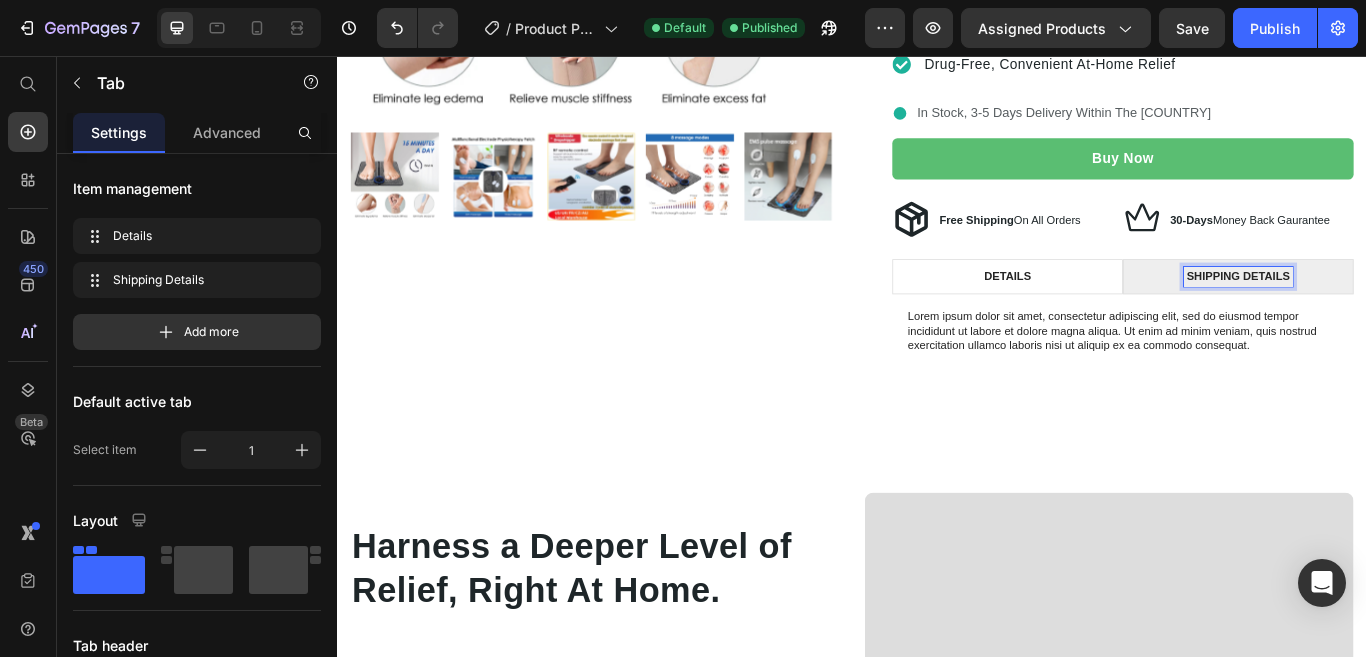 scroll, scrollTop: 526, scrollLeft: 0, axis: vertical 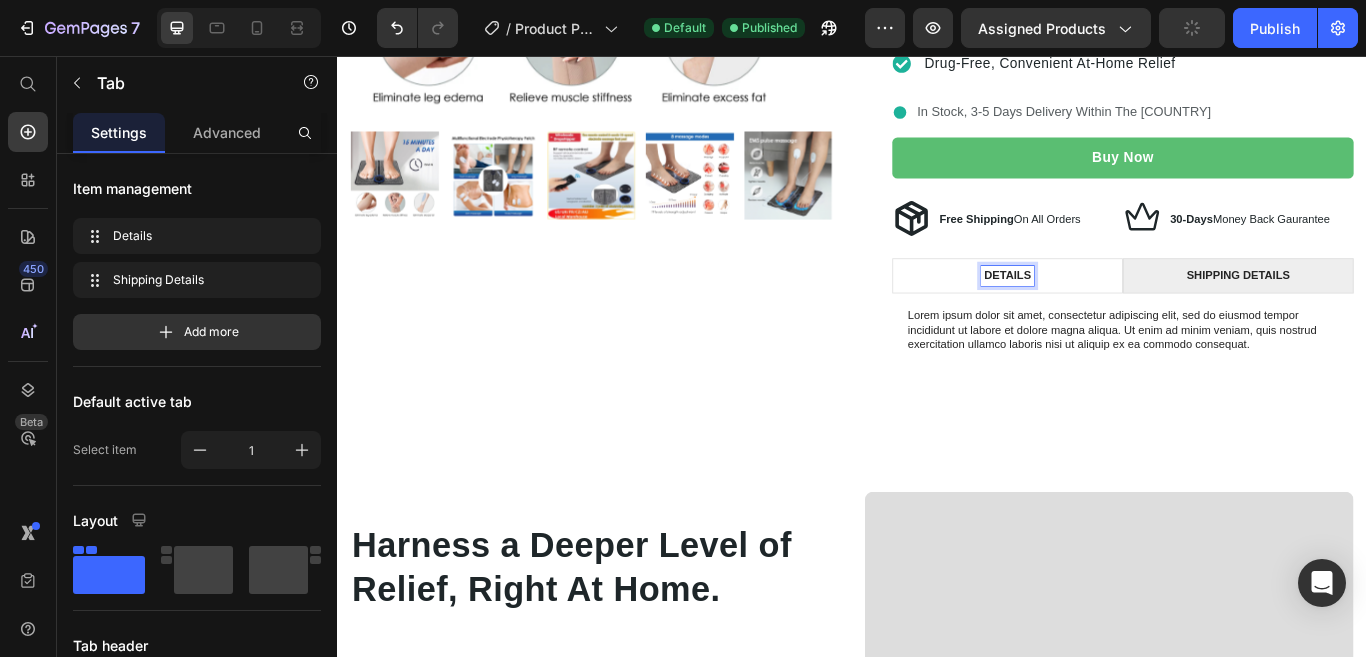 click on "Details" at bounding box center [1118, 312] 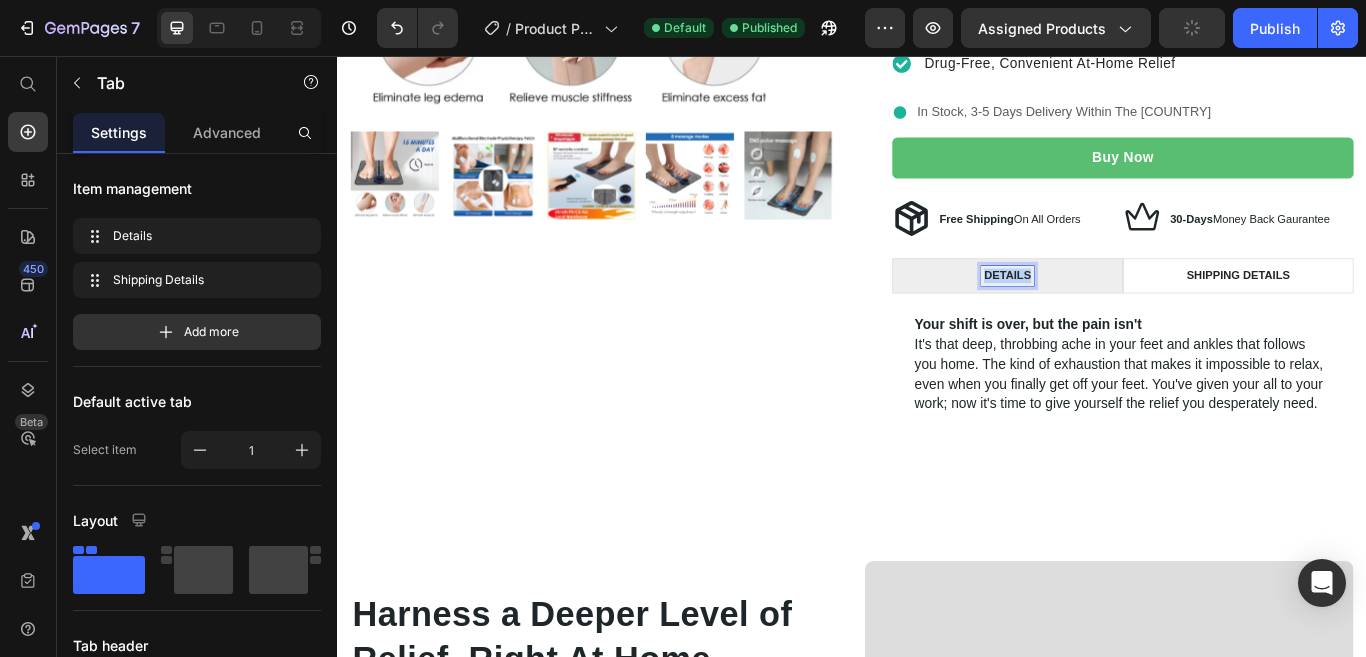 click on "Details" at bounding box center [1118, 312] 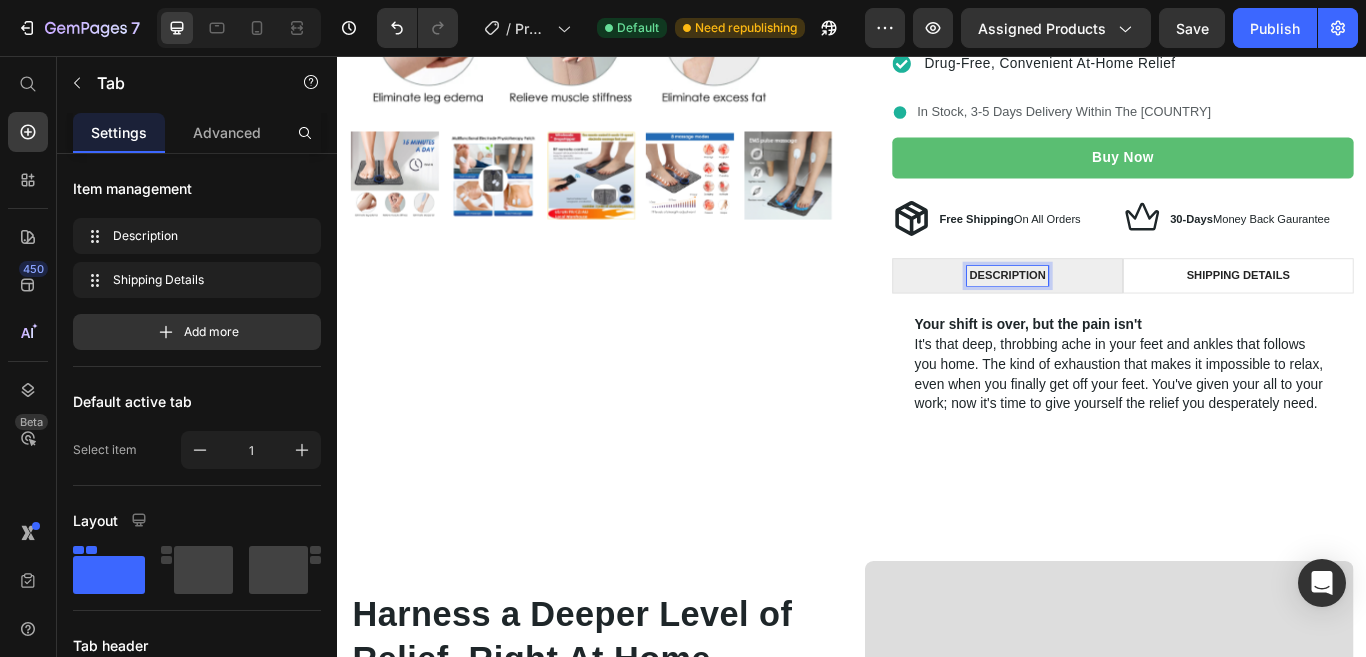 click on "Description" at bounding box center (1118, 312) 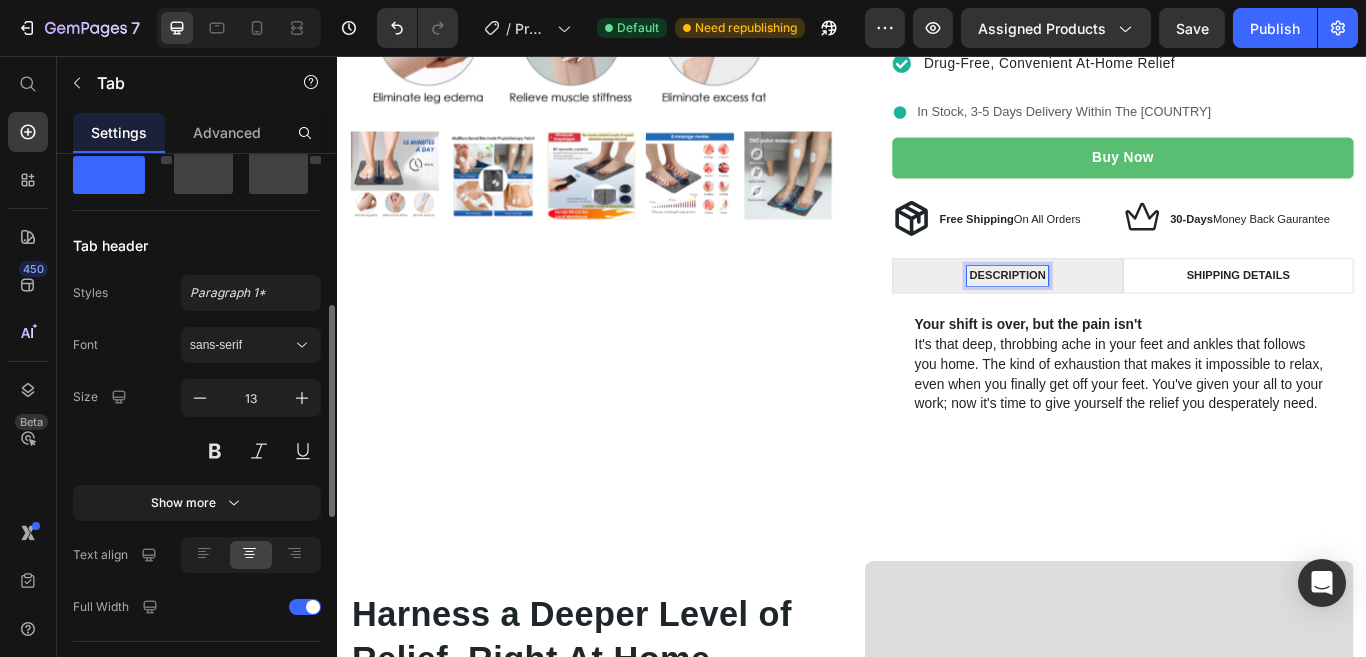 scroll, scrollTop: 600, scrollLeft: 0, axis: vertical 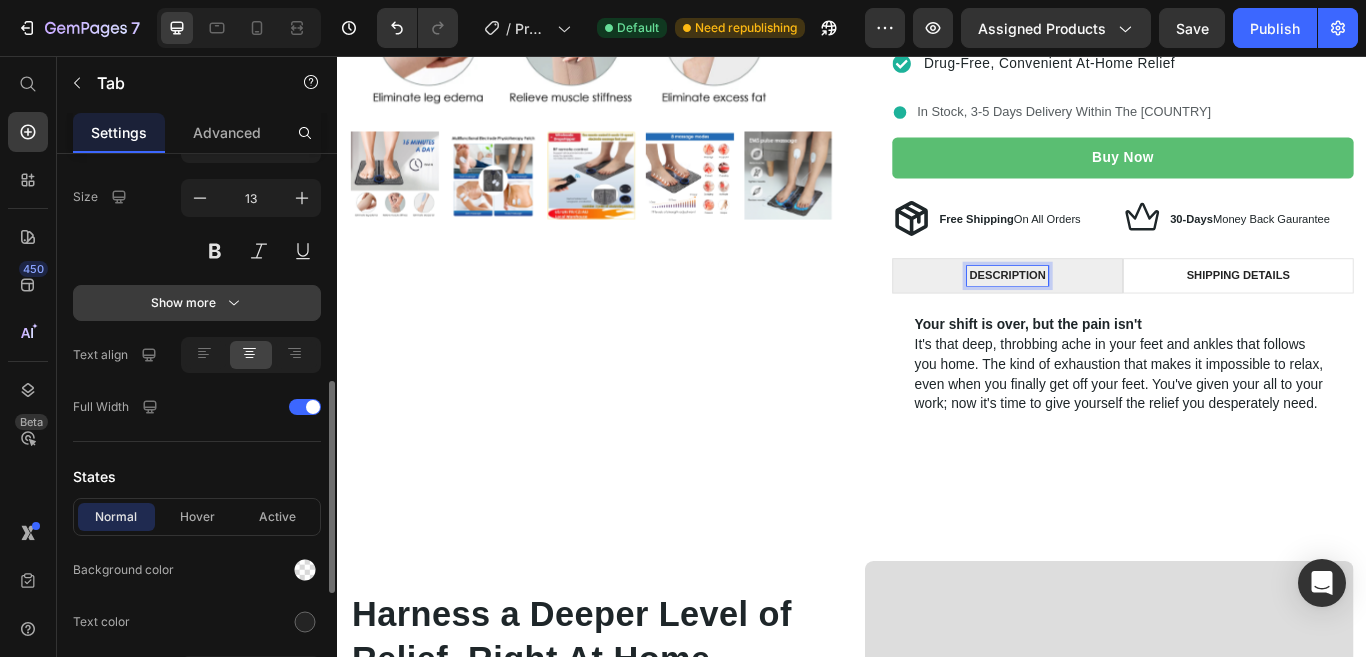 click on "Show more" at bounding box center [197, 303] 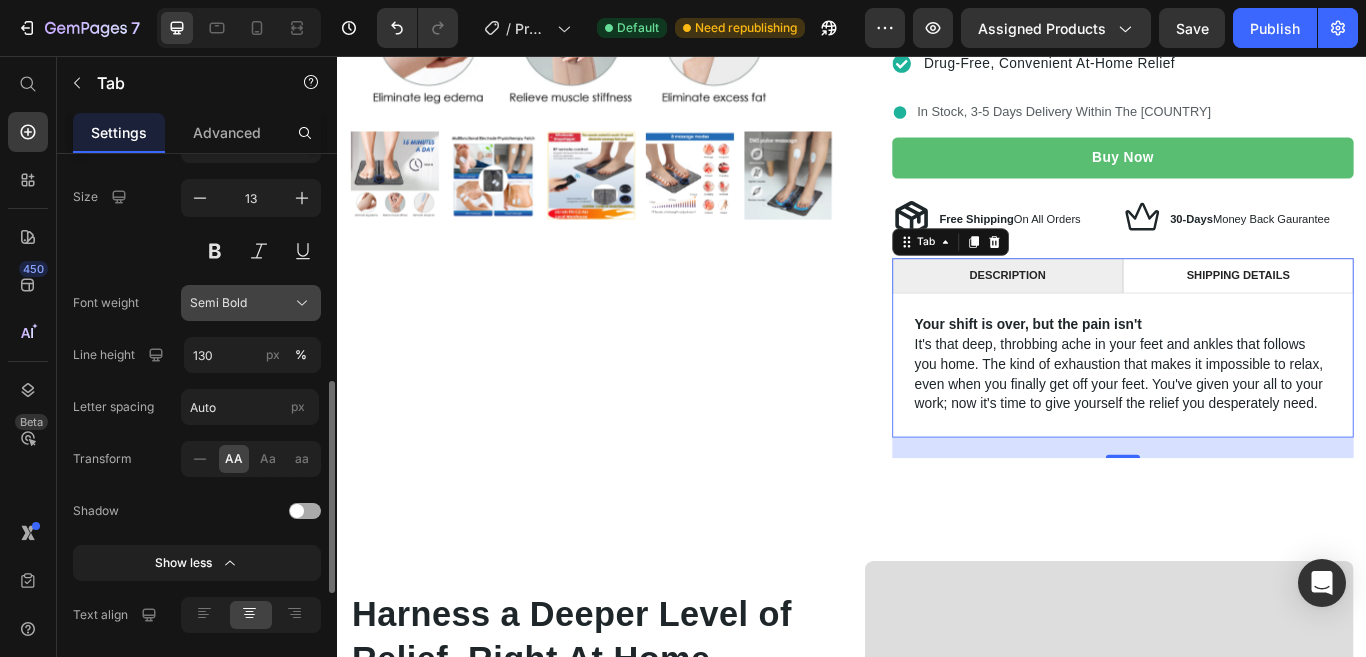 click on "Semi Bold" at bounding box center (251, 303) 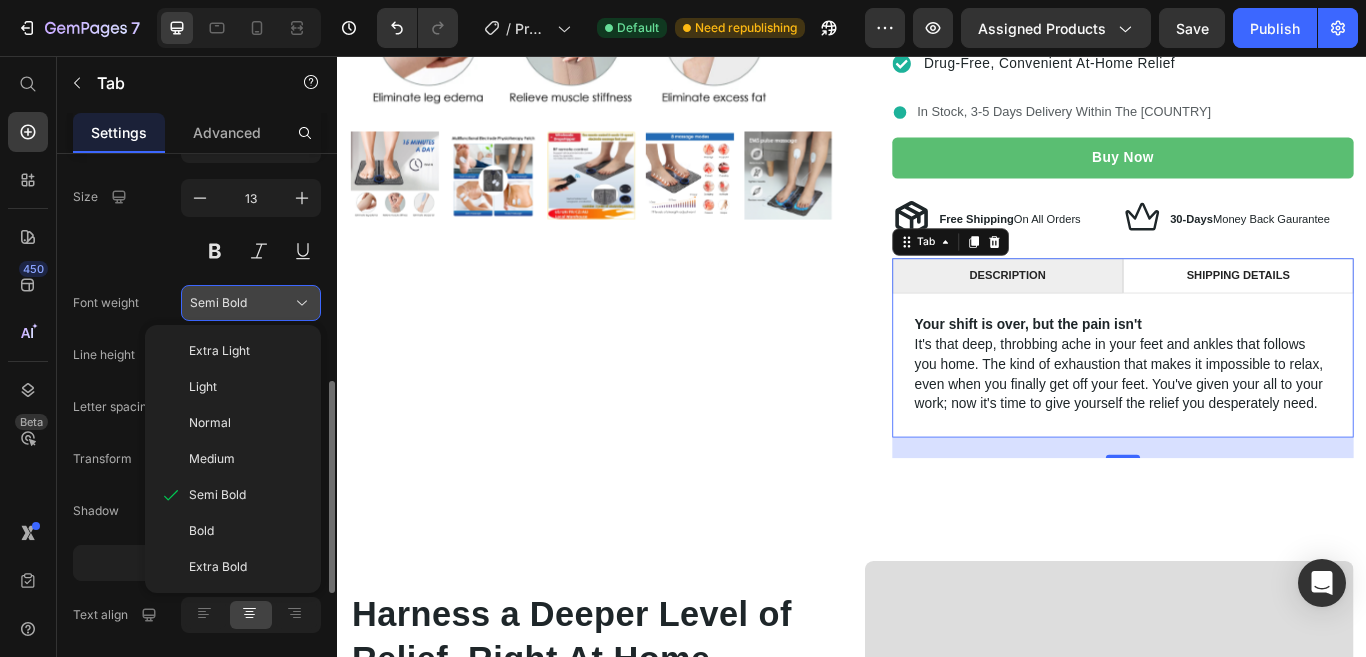 click on "Semi Bold" at bounding box center [251, 303] 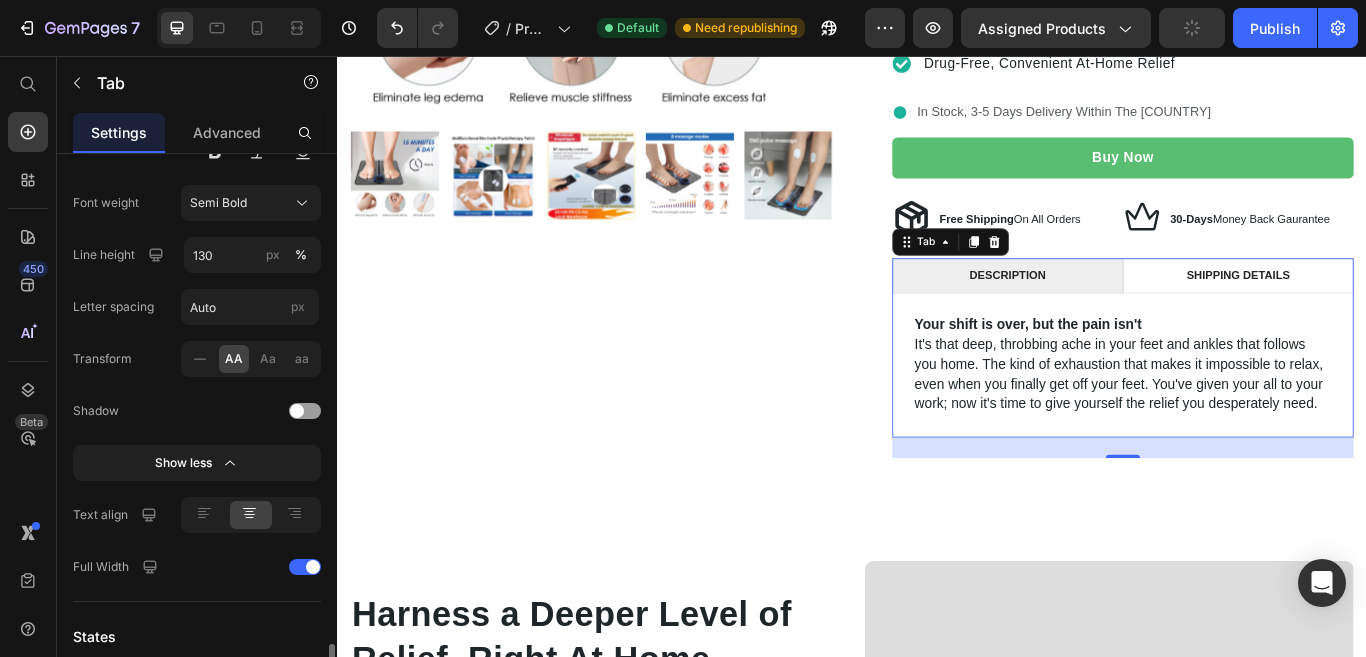scroll, scrollTop: 900, scrollLeft: 0, axis: vertical 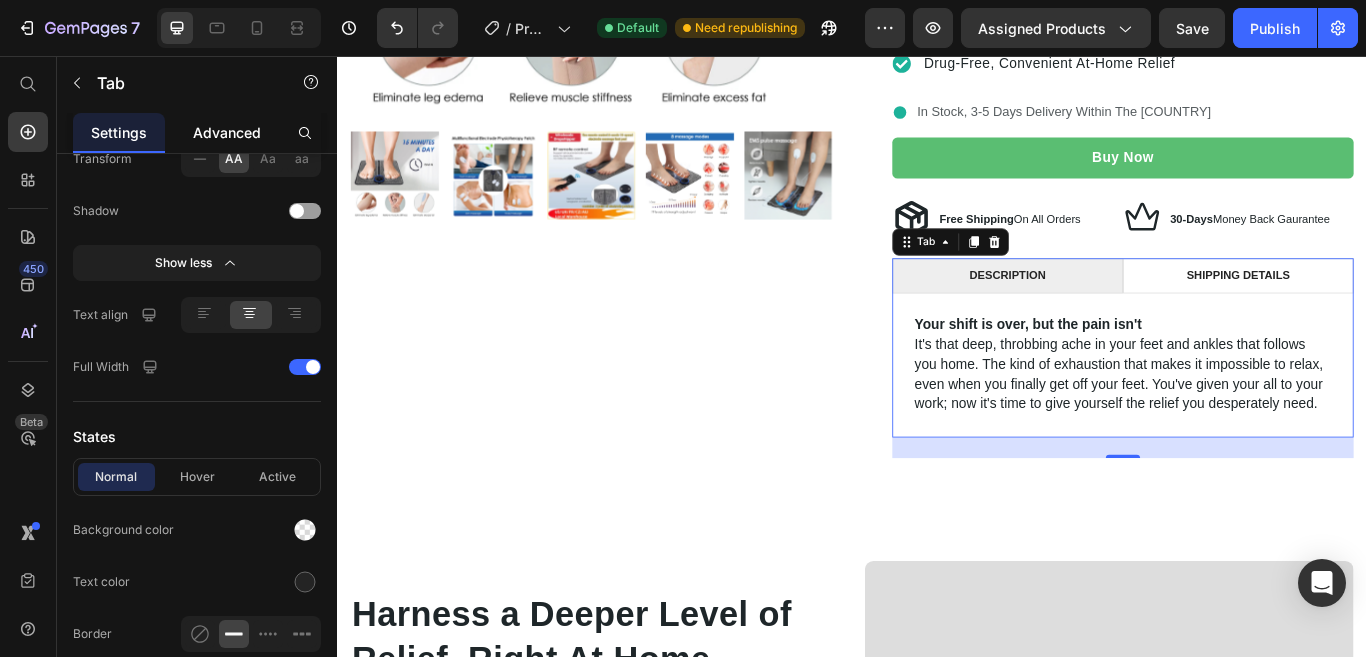 click on "Advanced" at bounding box center (227, 132) 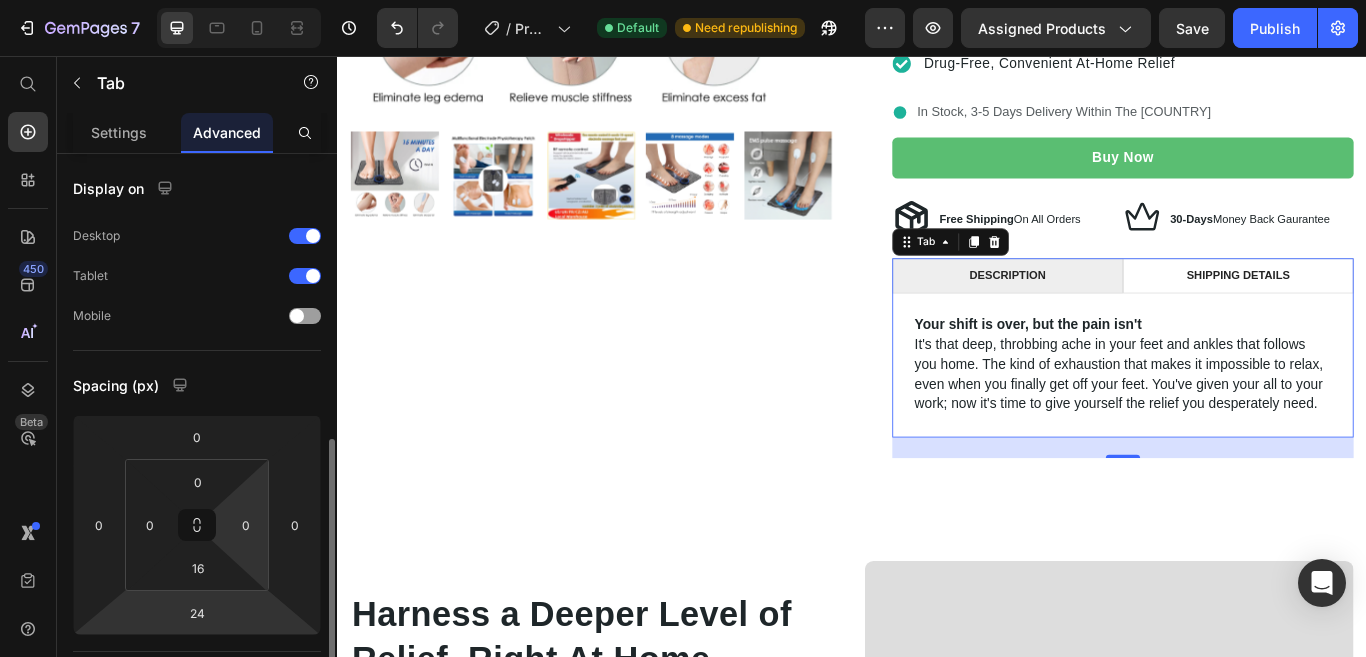 scroll, scrollTop: 200, scrollLeft: 0, axis: vertical 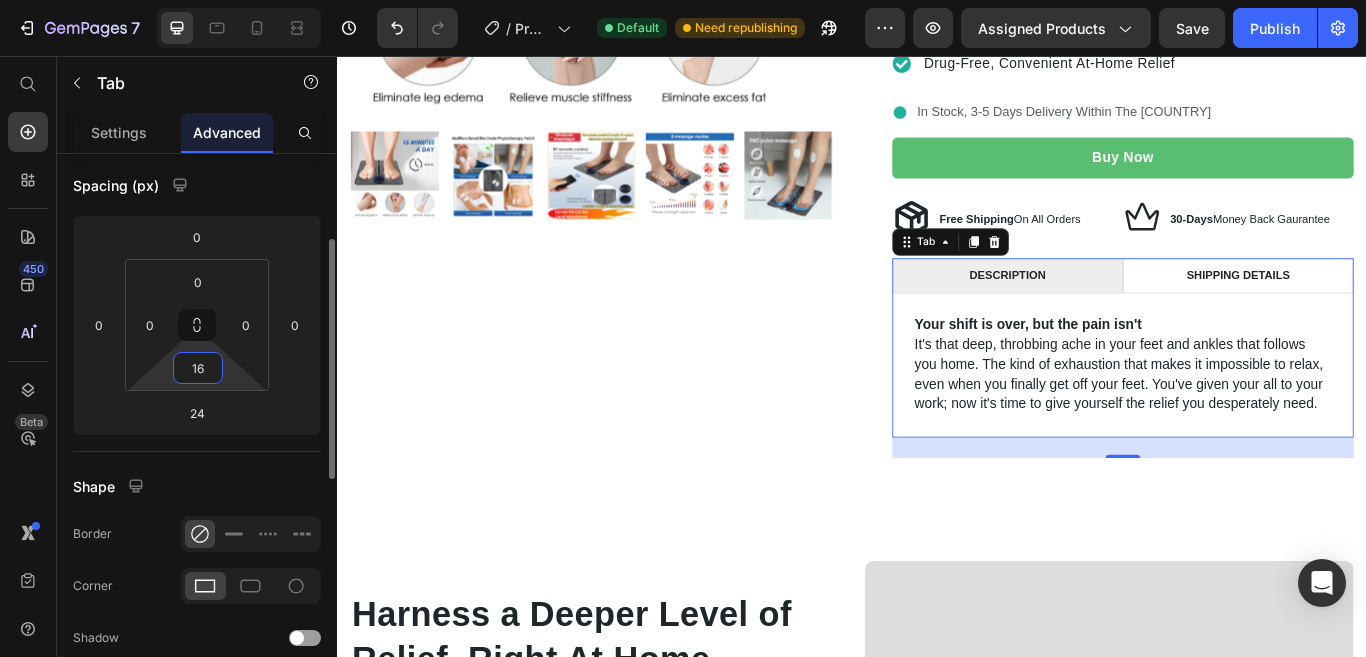 click on "16" at bounding box center (198, 368) 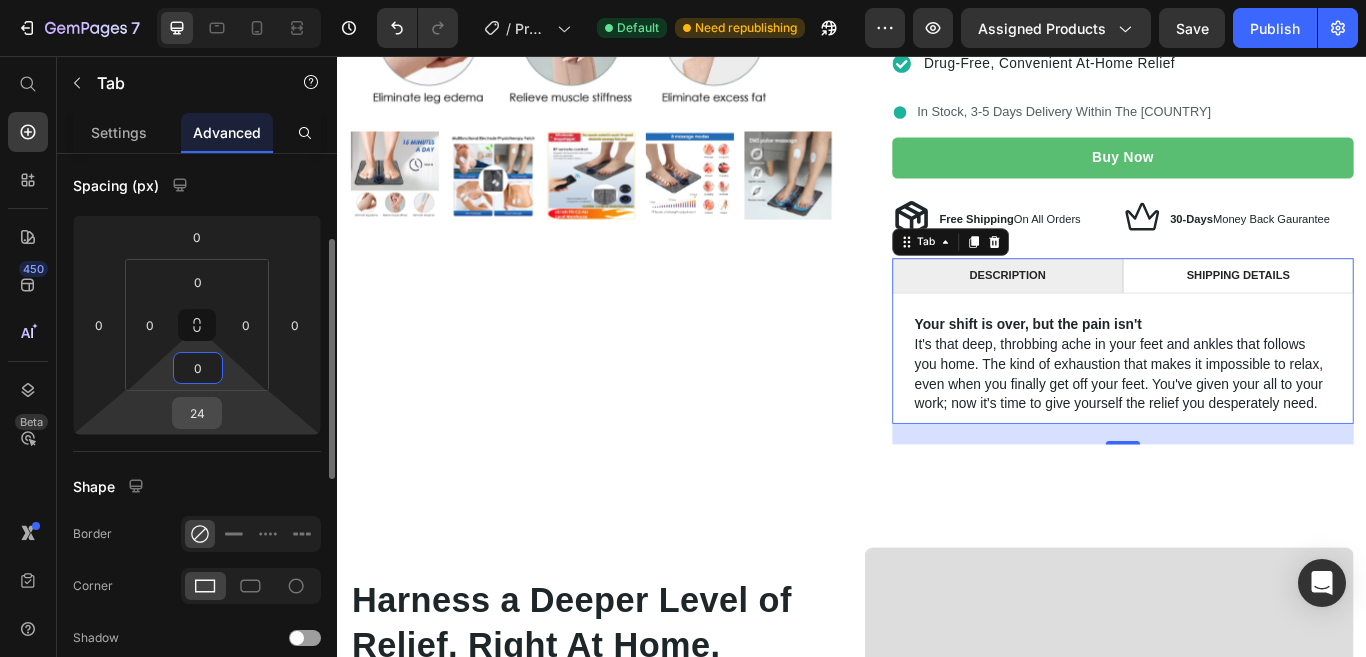 type on "0" 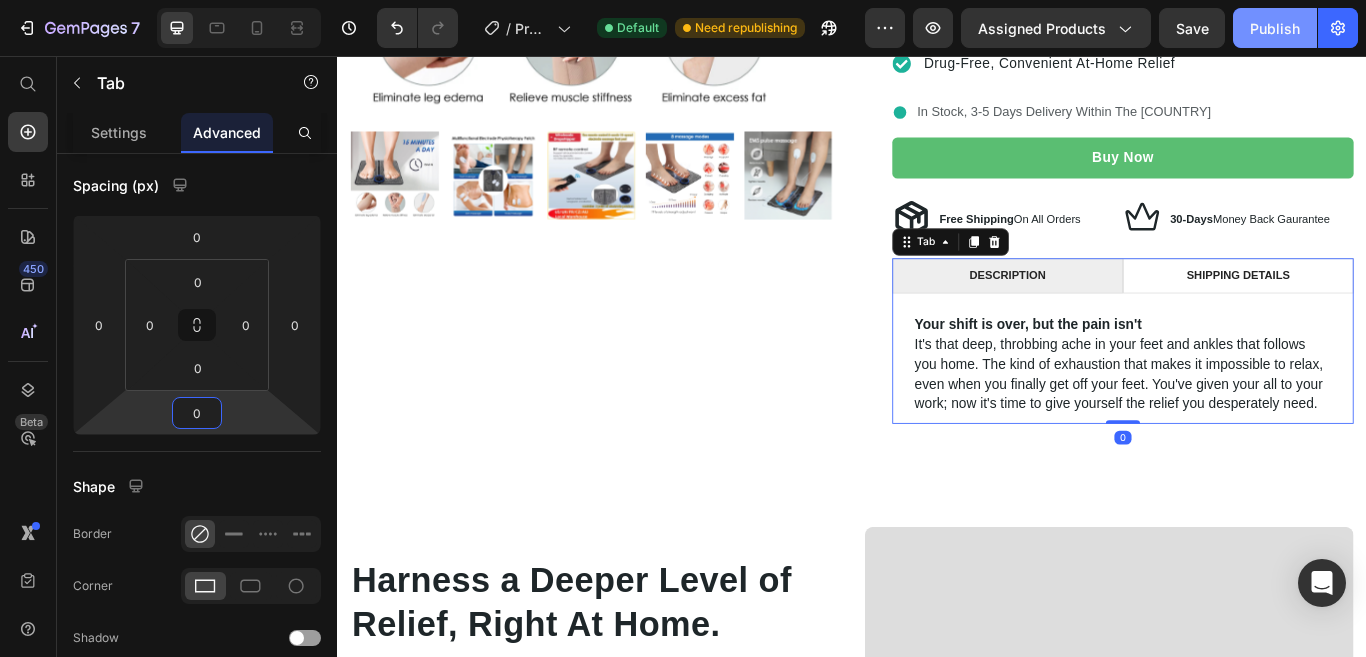type on "0" 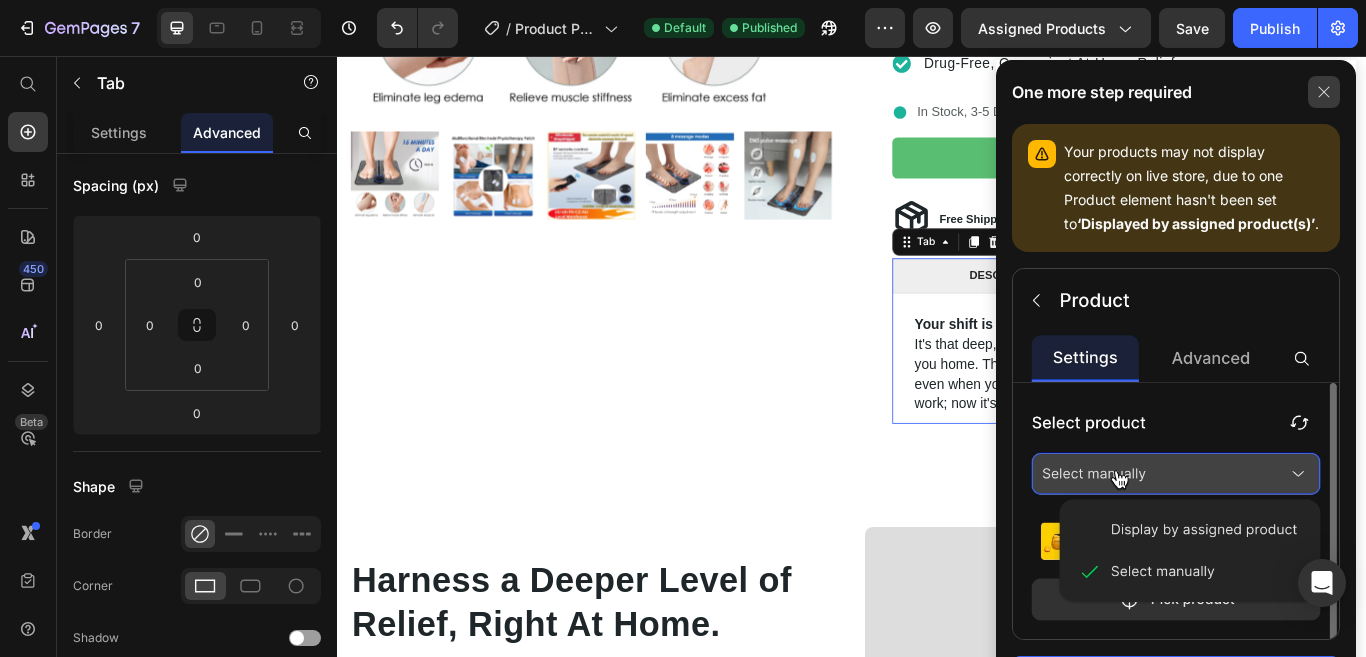 click 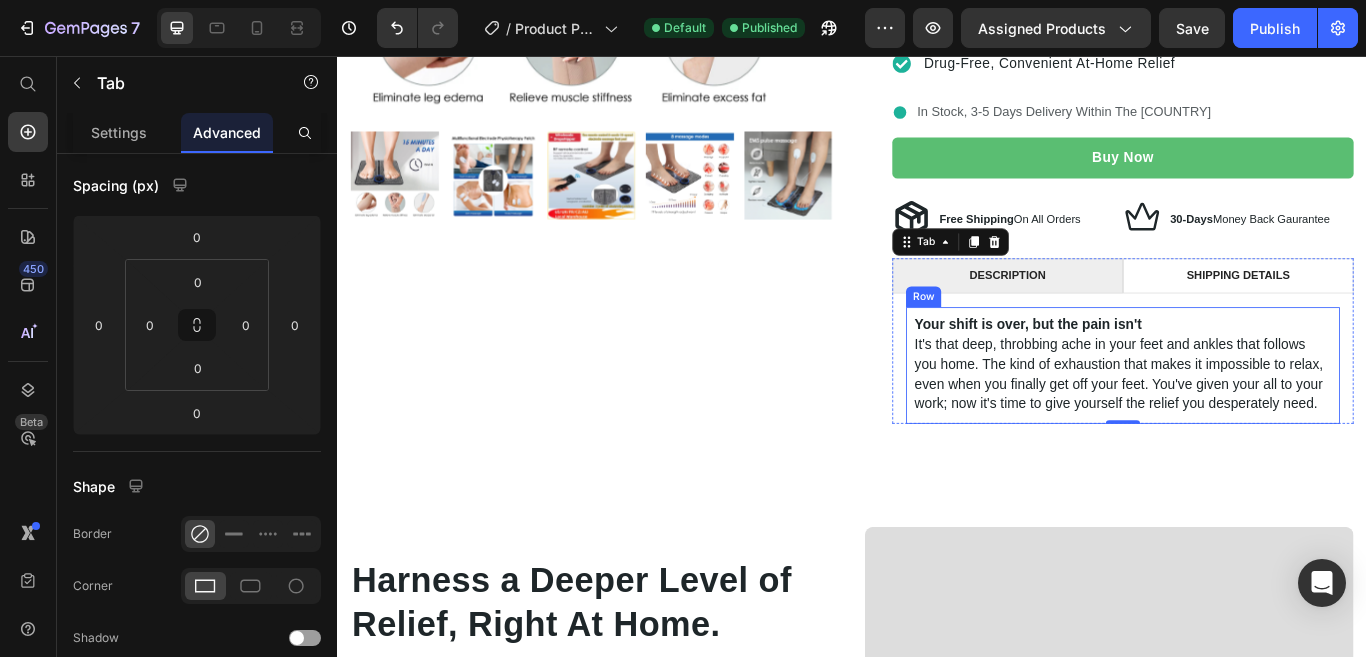 click on "Your shift is over, but the pain isn't It's that deep, throbbing ache in your feet and ankles that follows you home. The kind of exhaustion that makes it impossible to relax, even when you finally get off your feet. You've given your all to your work; now it's time to give yourself the relief you desperately need." at bounding box center (1253, 416) 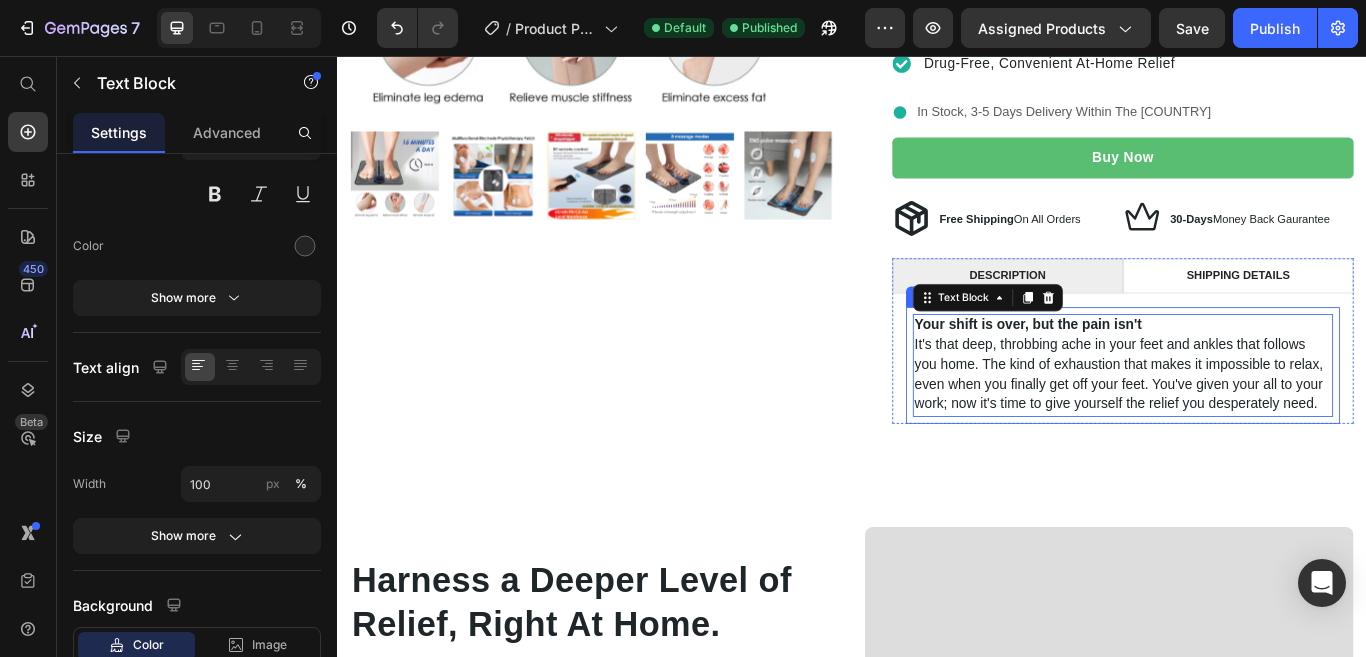 scroll, scrollTop: 0, scrollLeft: 0, axis: both 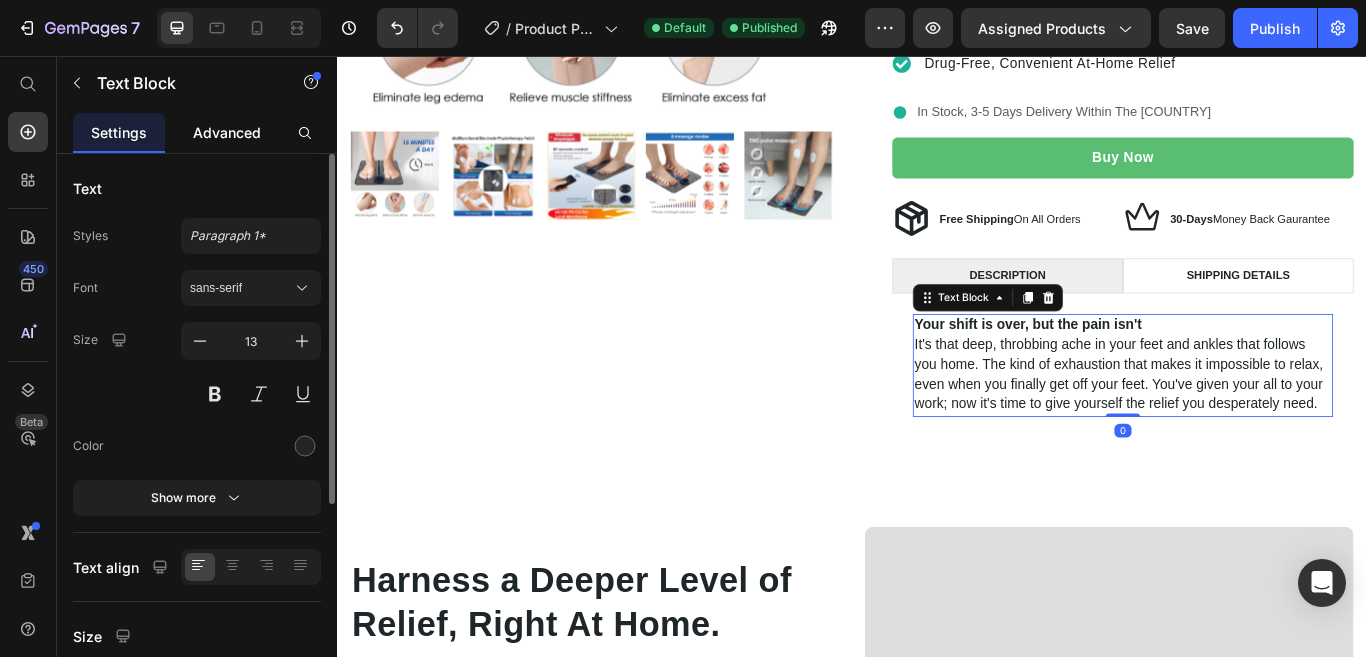 click on "Advanced" at bounding box center (227, 132) 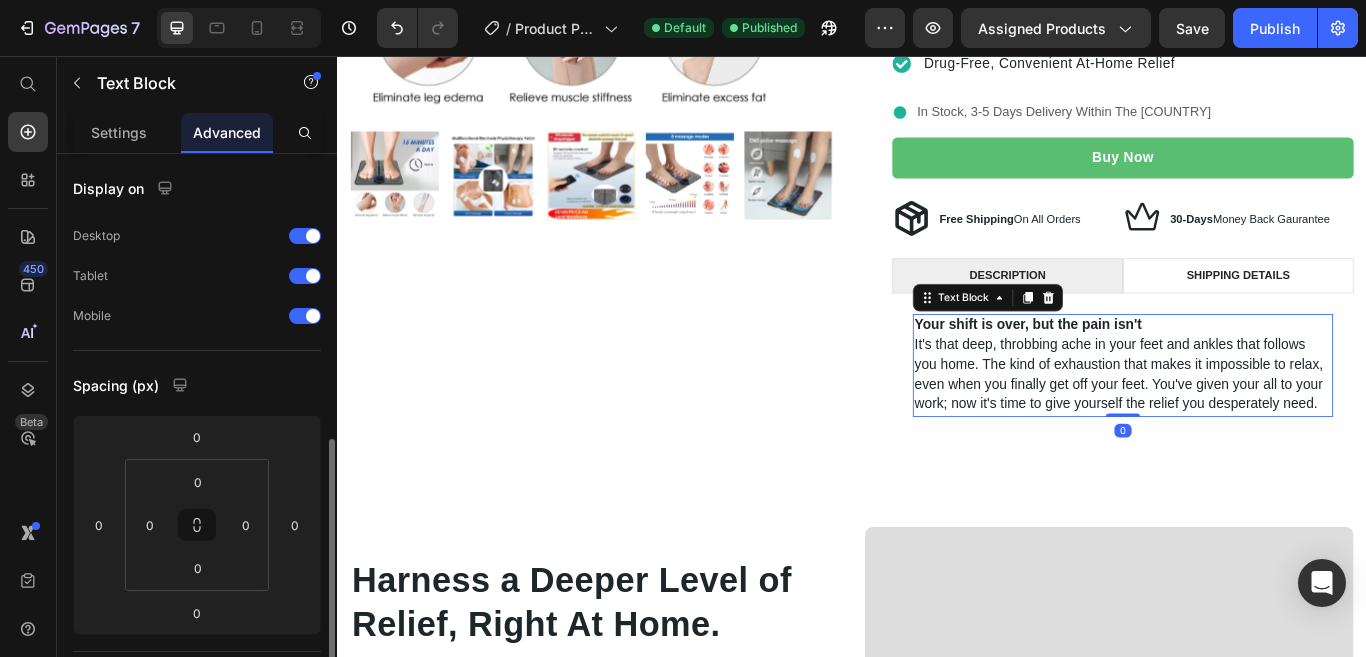scroll, scrollTop: 200, scrollLeft: 0, axis: vertical 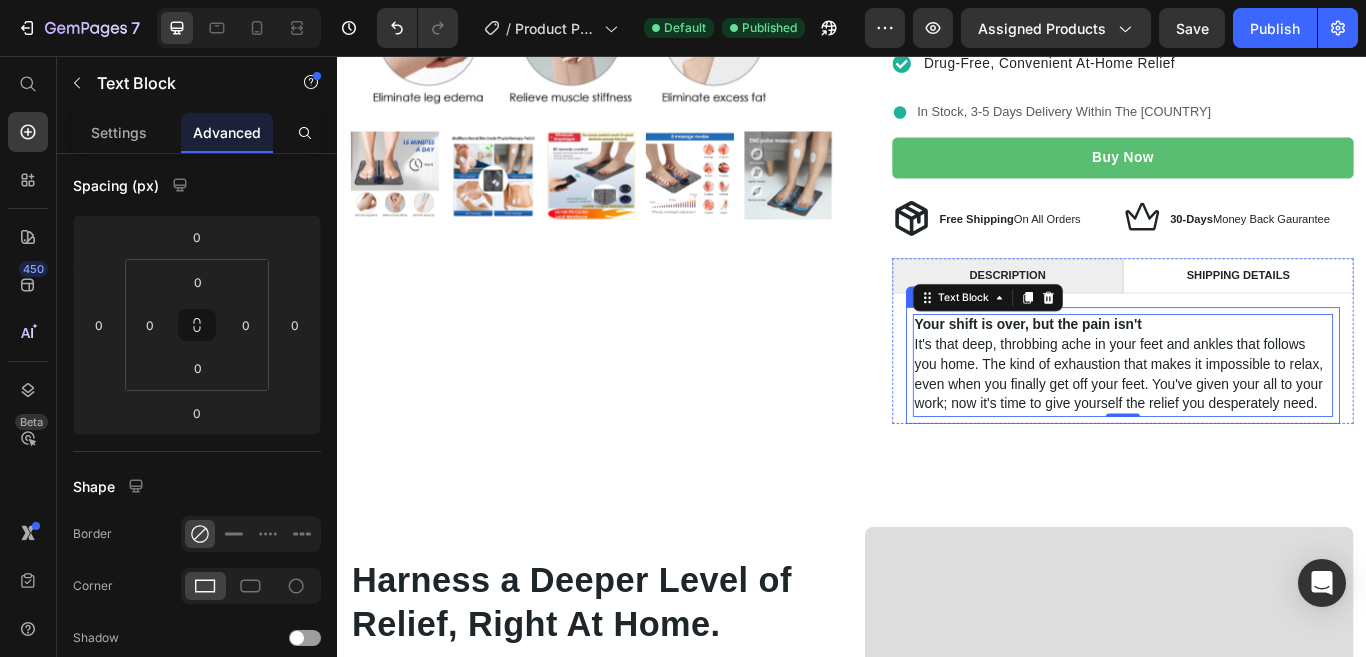 click on "Your shift is over, but the pain isn't It's that deep, throbbing ache in your feet and ankles that follows you home. The kind of exhaustion that makes it impossible to relax, even when you finally get off your feet. You've given your all to your work; now it's time to give yourself the relief you desperately need. Text Block   0 Row" at bounding box center (1253, 416) 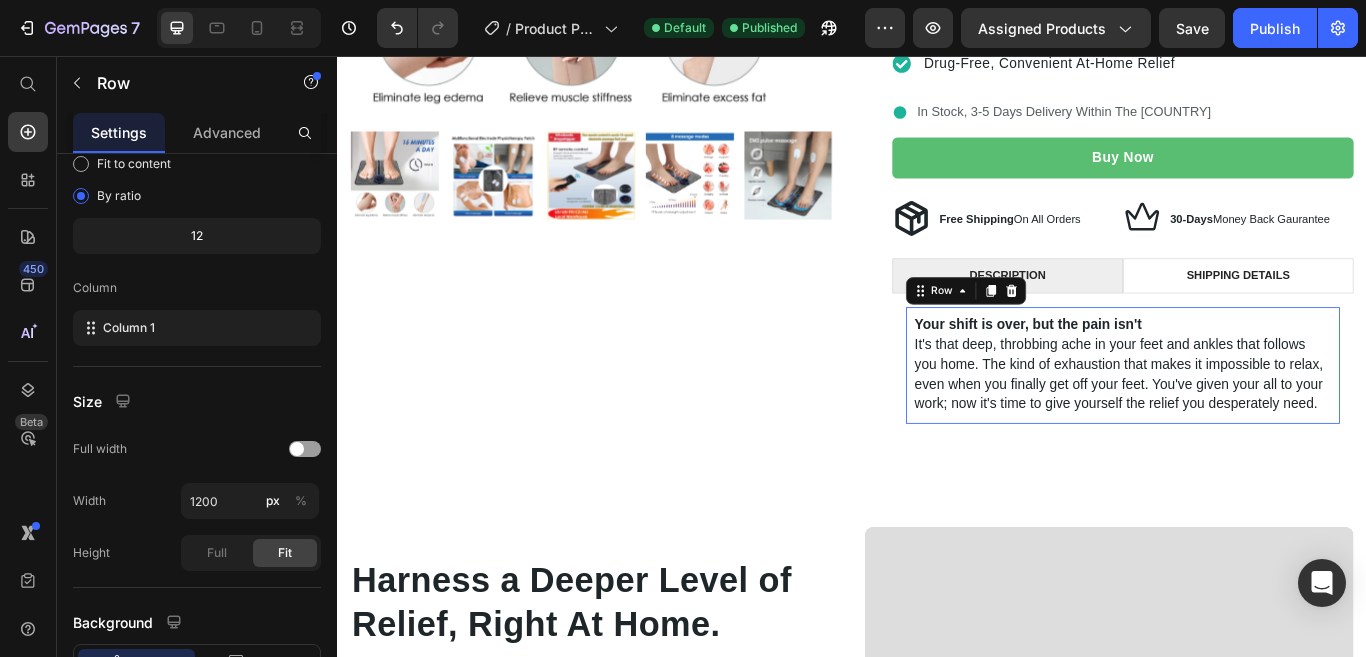 scroll, scrollTop: 0, scrollLeft: 0, axis: both 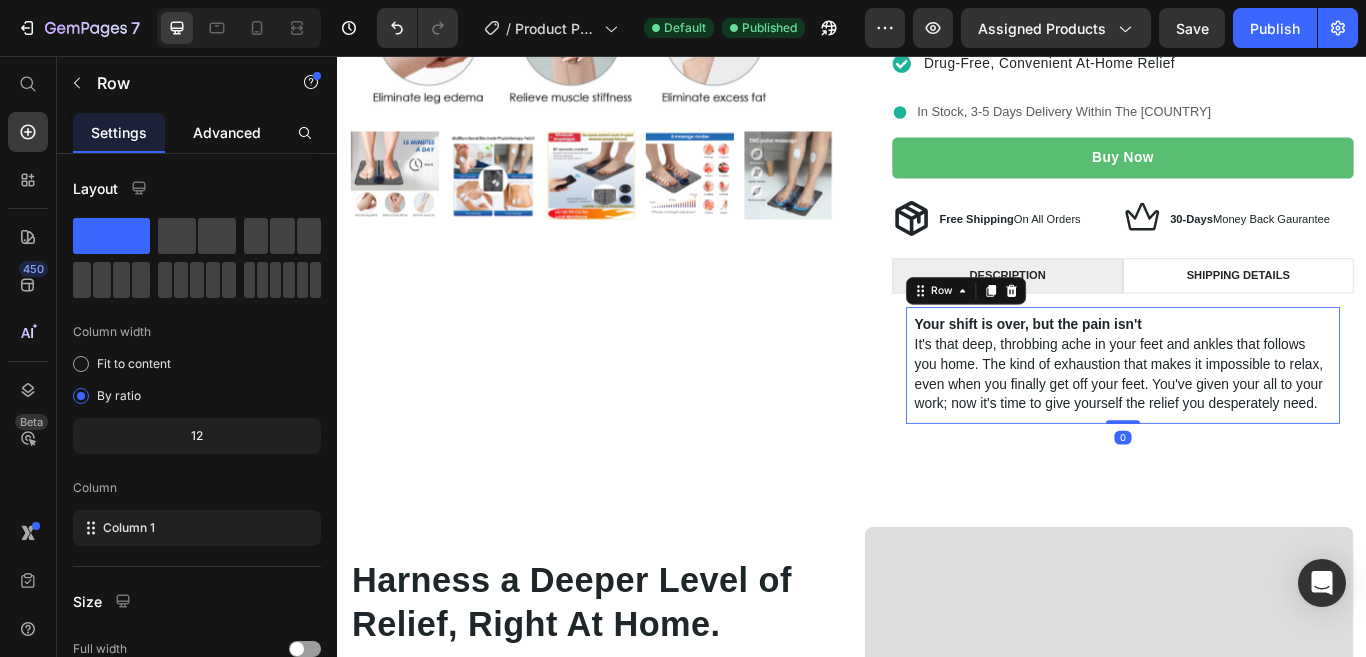 click on "Advanced" 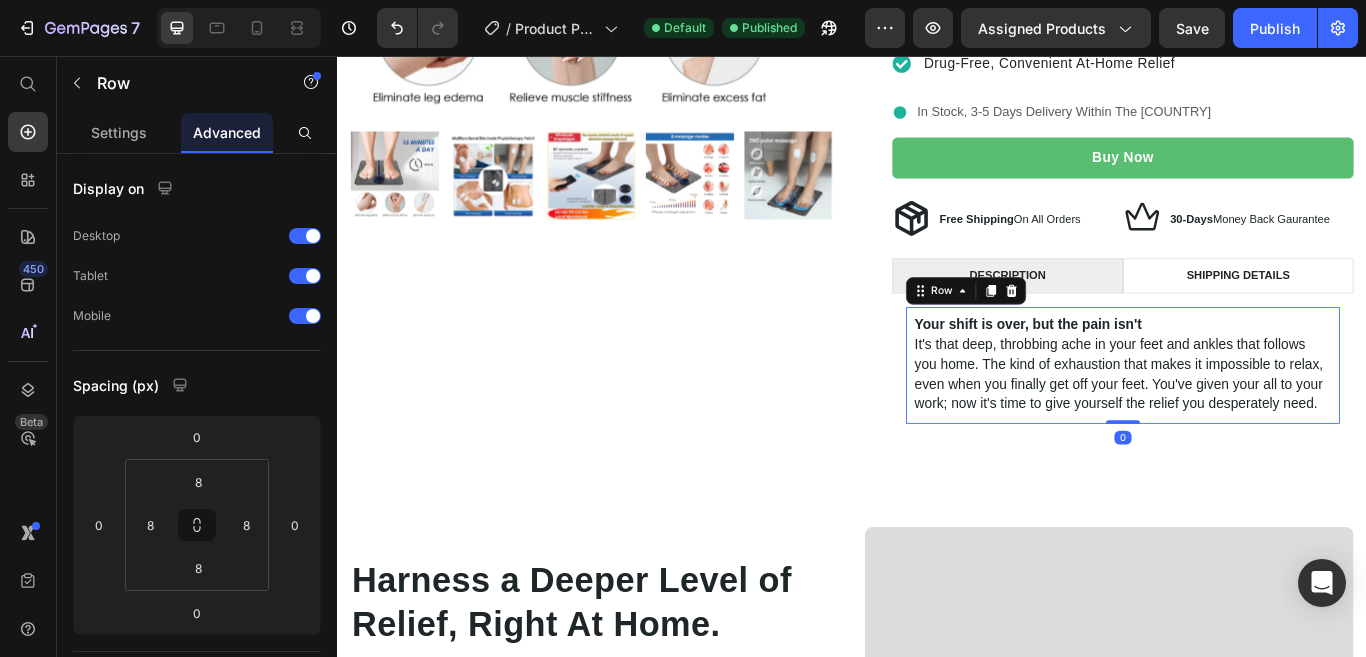 click on "Advanced" at bounding box center (227, 132) 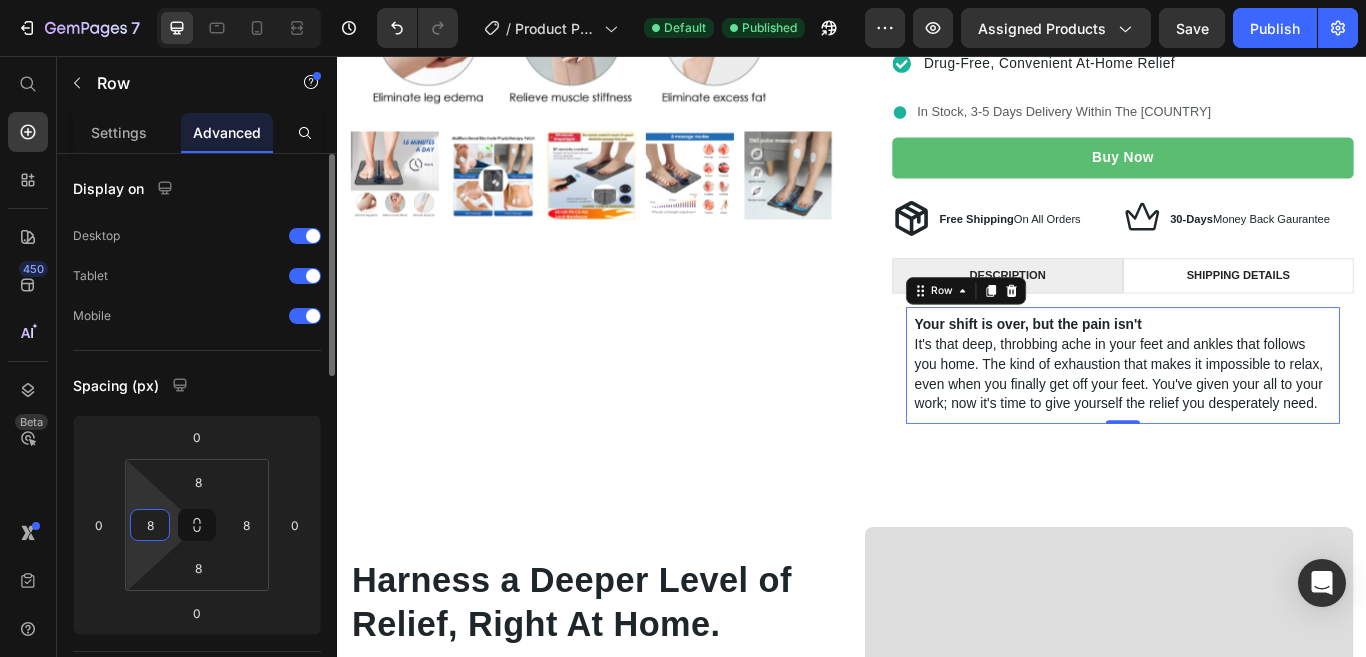 click on "8" at bounding box center (150, 525) 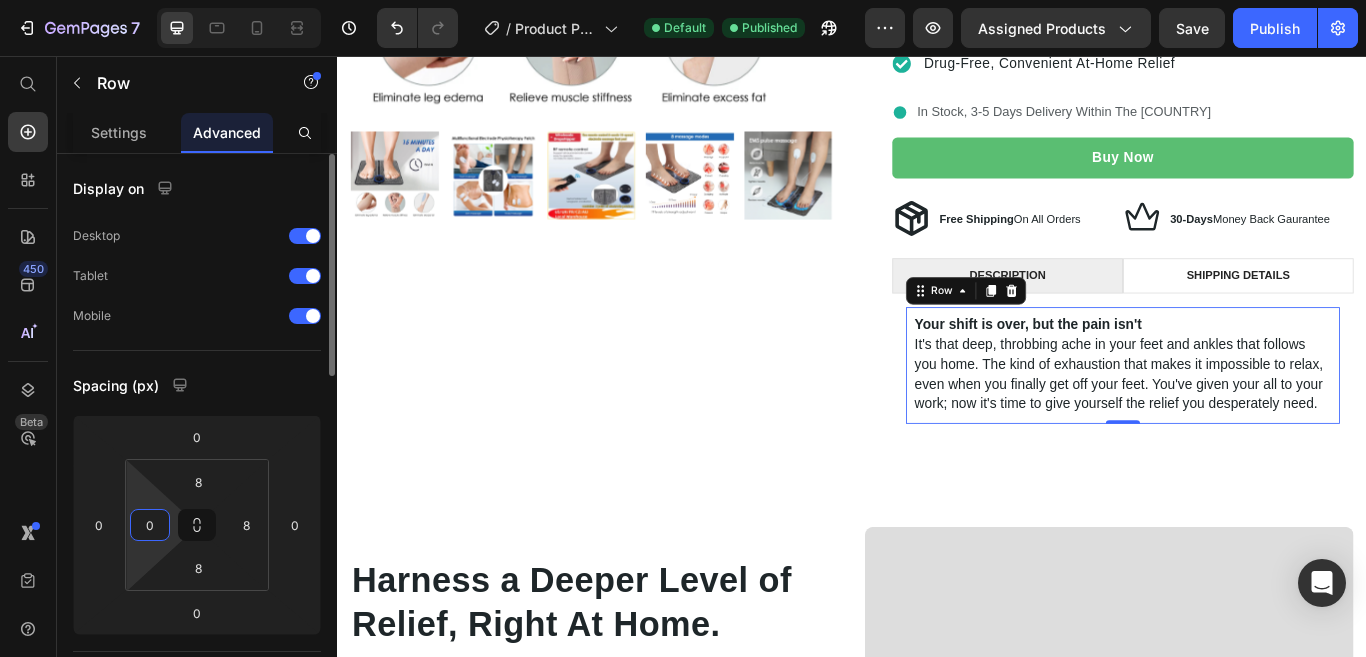 type on "0" 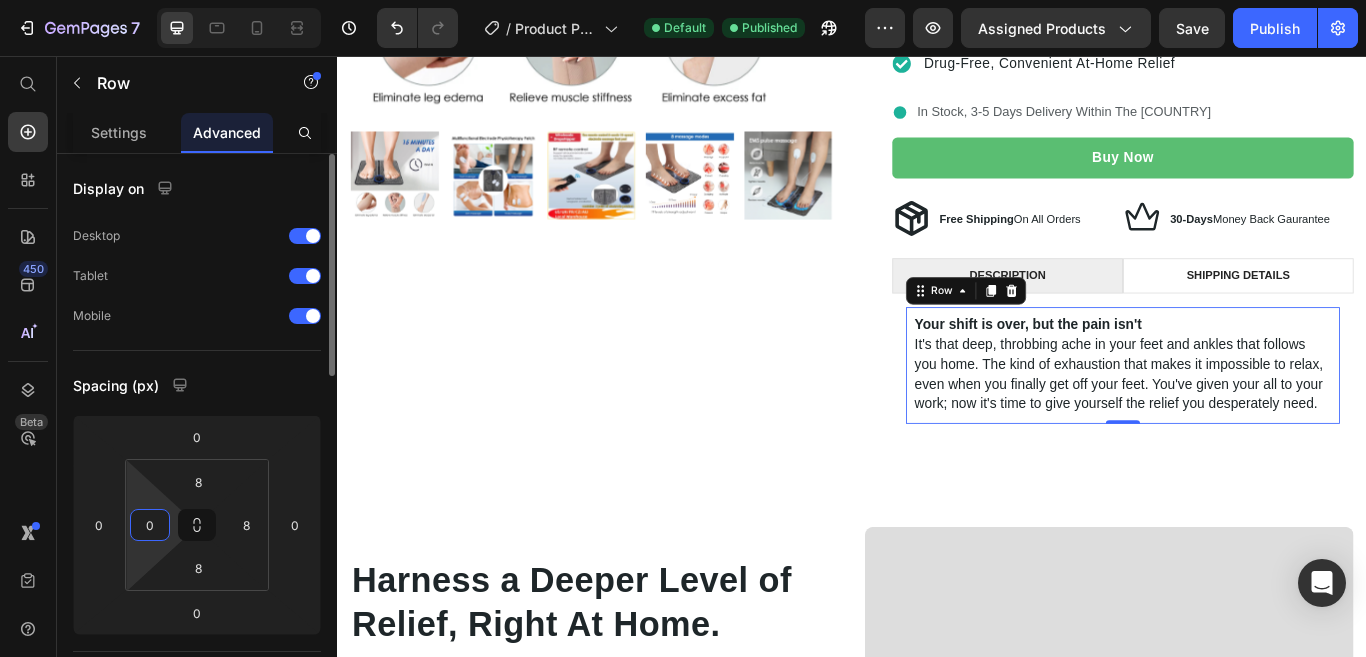 click on "Spacing (px)" at bounding box center [197, 385] 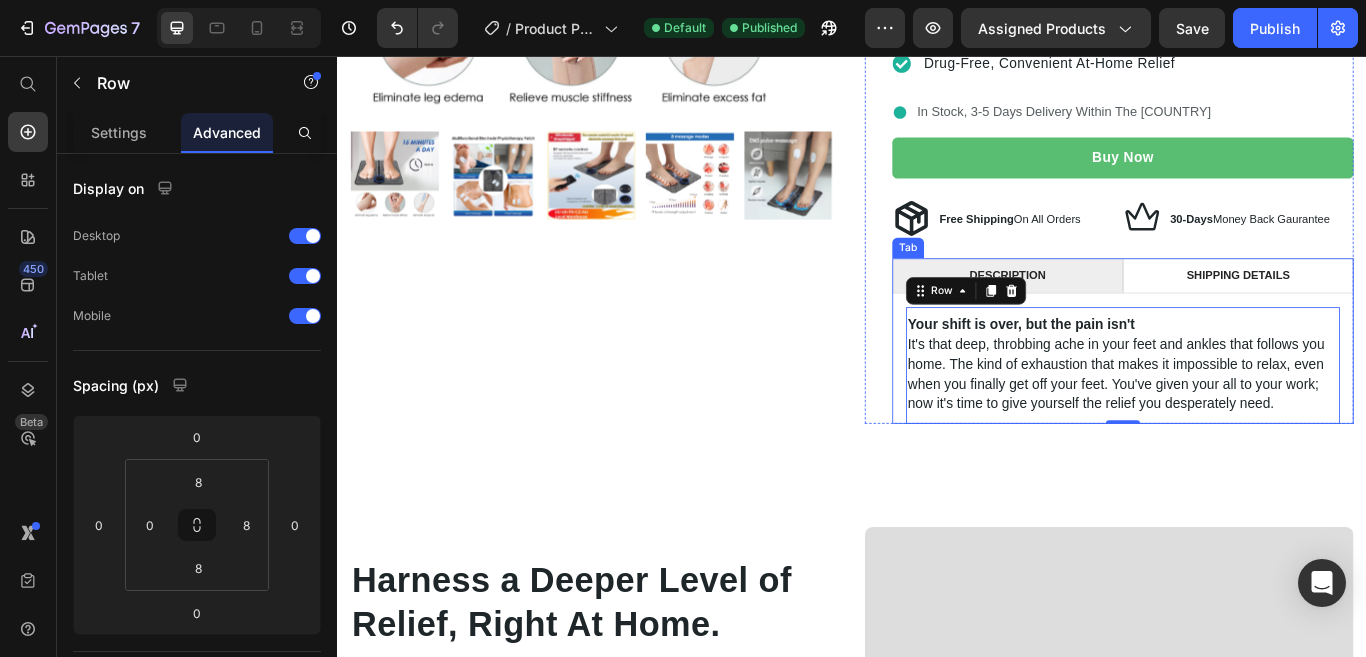 click on "Your shift is over, but the pain isn't It's that deep, throbbing ache in your feet and ankles that follows you home. The kind of exhaustion that makes it impossible to relax, even when you finally get off your feet. You've given your all to your work; now it's time to give yourself the relief you desperately need. Text Block Row   0 Lorem ipsum dolor sit amet, consectetur adipiscing elit, sed do eiusmod tempor incididunt ut labore et dolore magna aliqua. Ut enim ad minim veniam, quis nostrud exercitation ullamco laboris nisi ut aliquip ex ea commodo consequat. Text Block" at bounding box center (1253, 408) 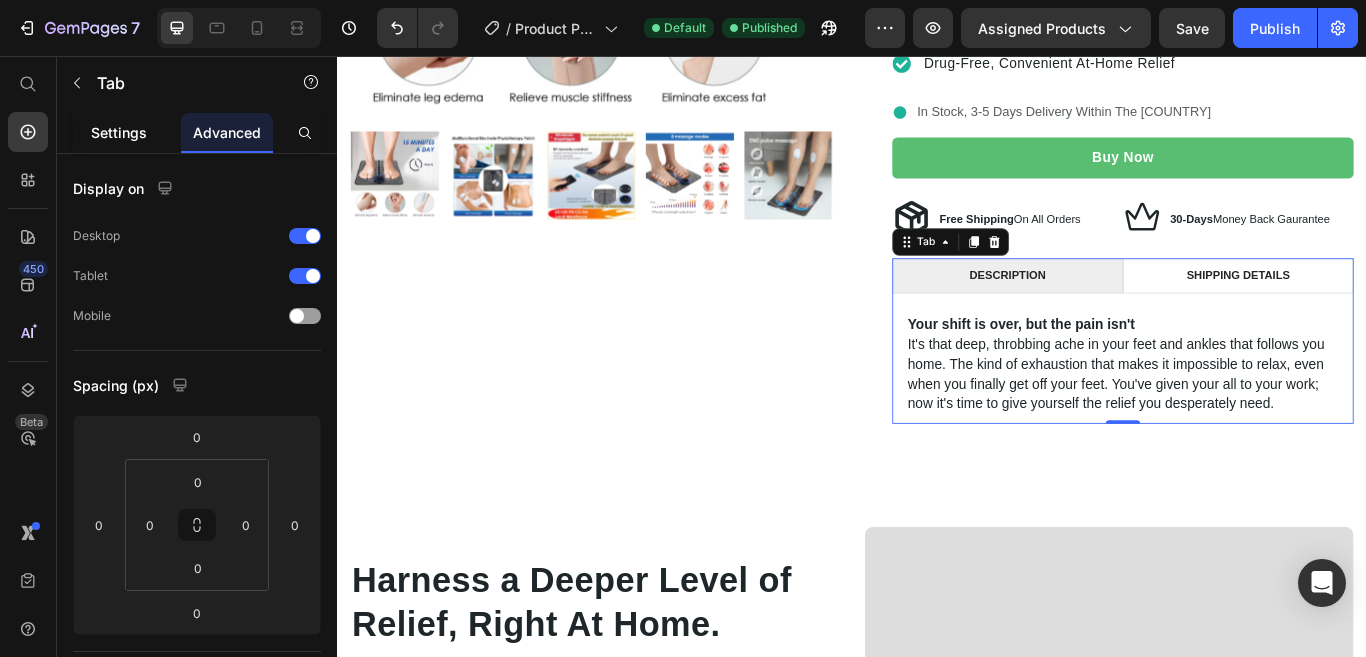 click on "Settings" at bounding box center [119, 132] 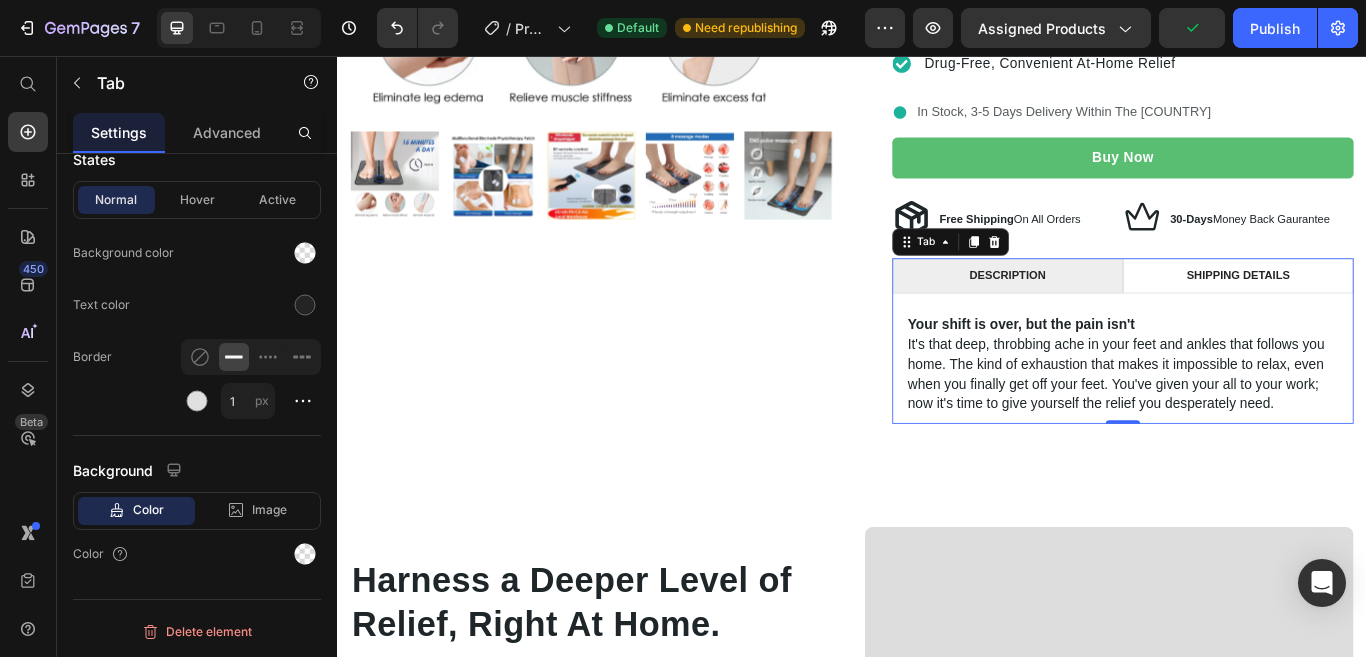 scroll, scrollTop: 0, scrollLeft: 0, axis: both 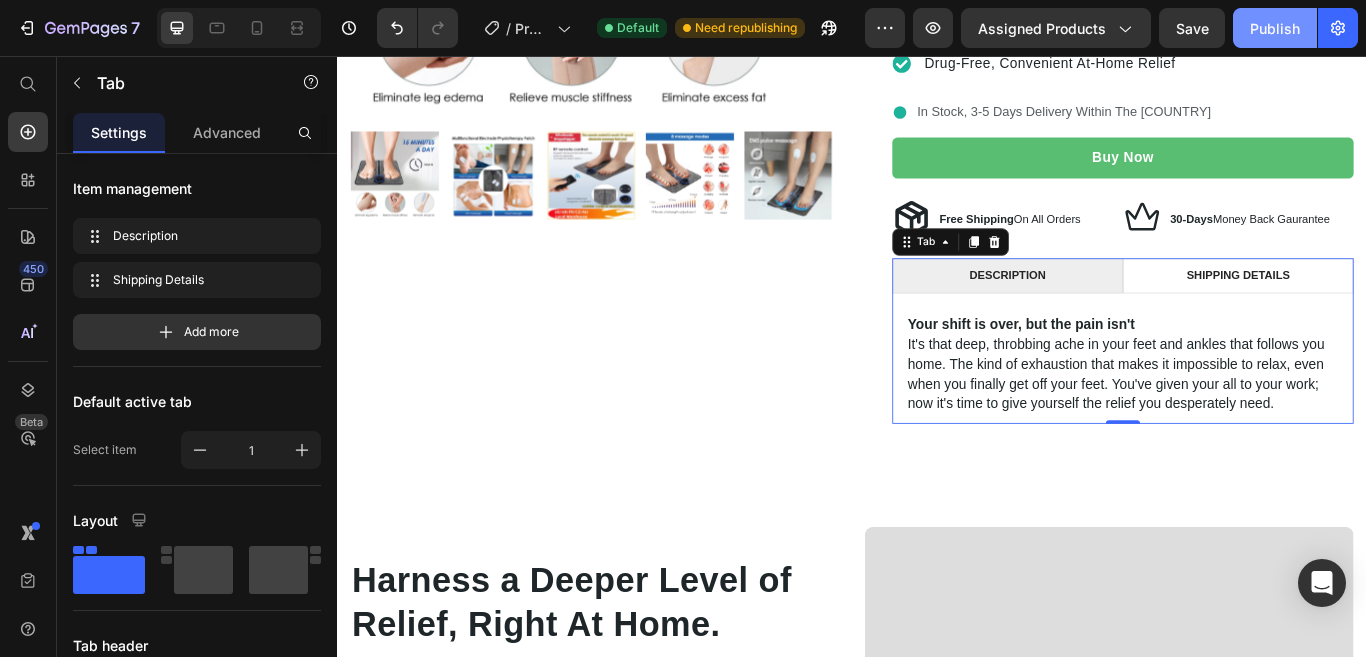 click on "Publish" at bounding box center [1275, 28] 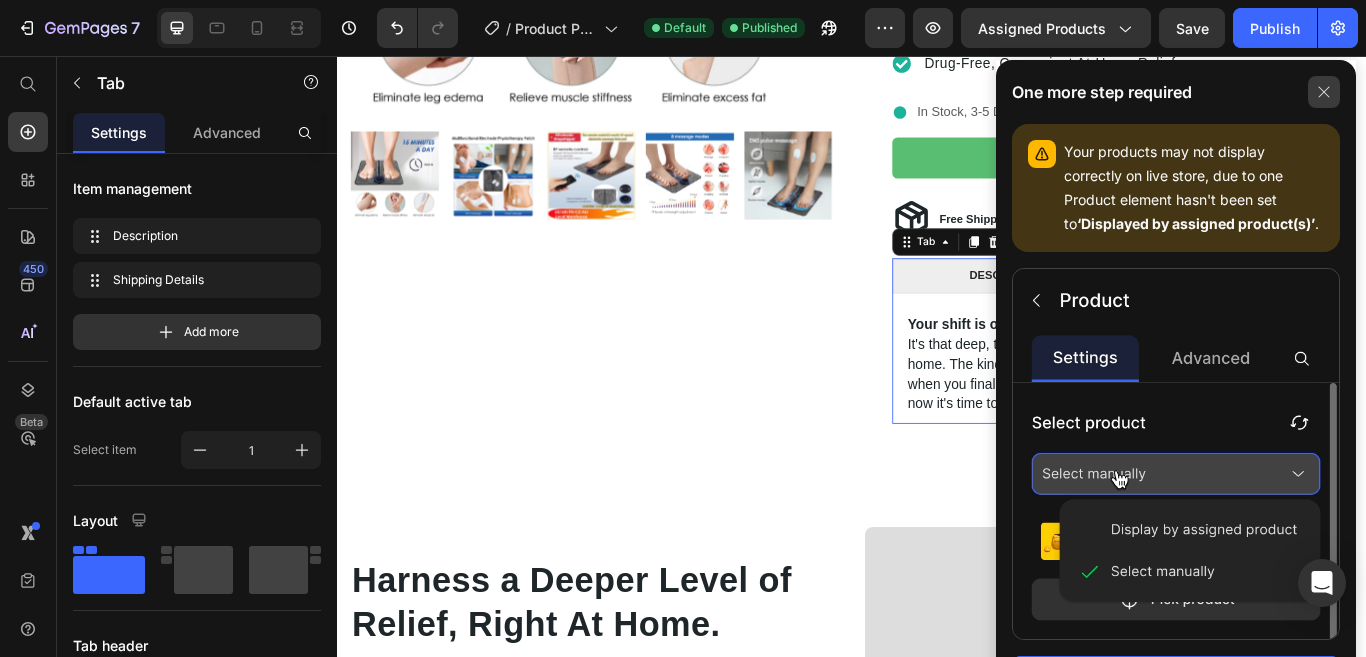 click 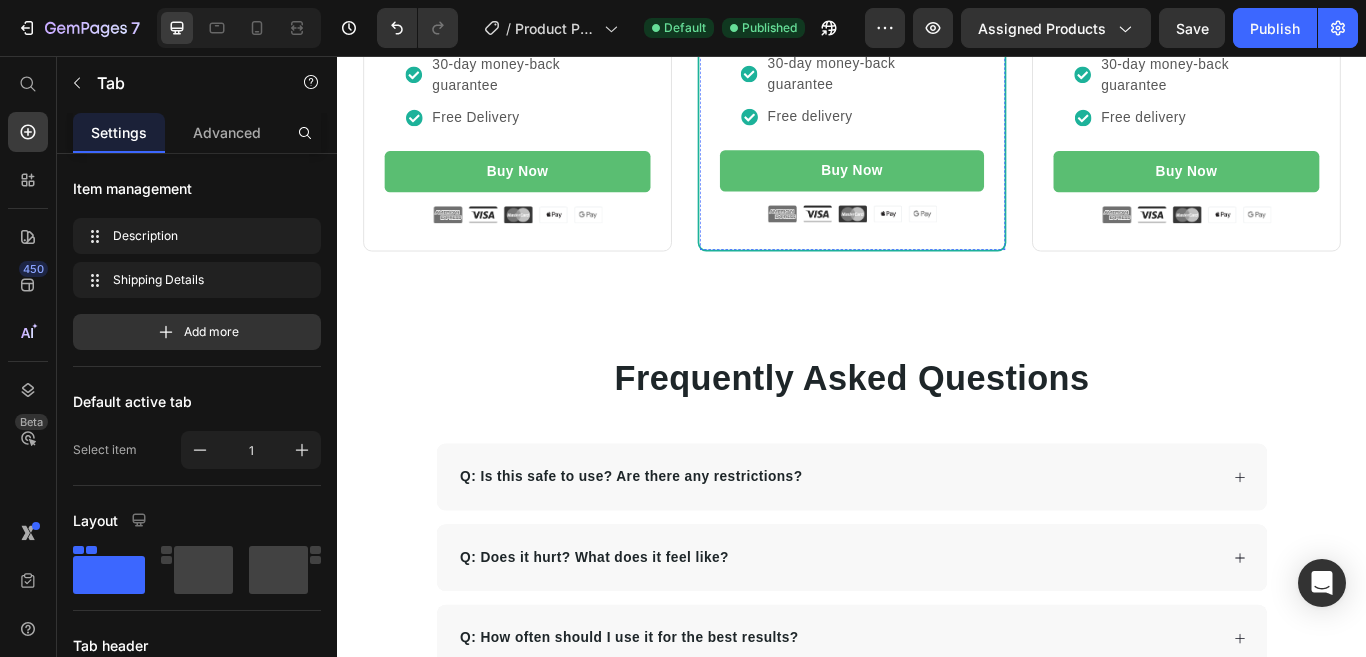 scroll, scrollTop: 2890, scrollLeft: 0, axis: vertical 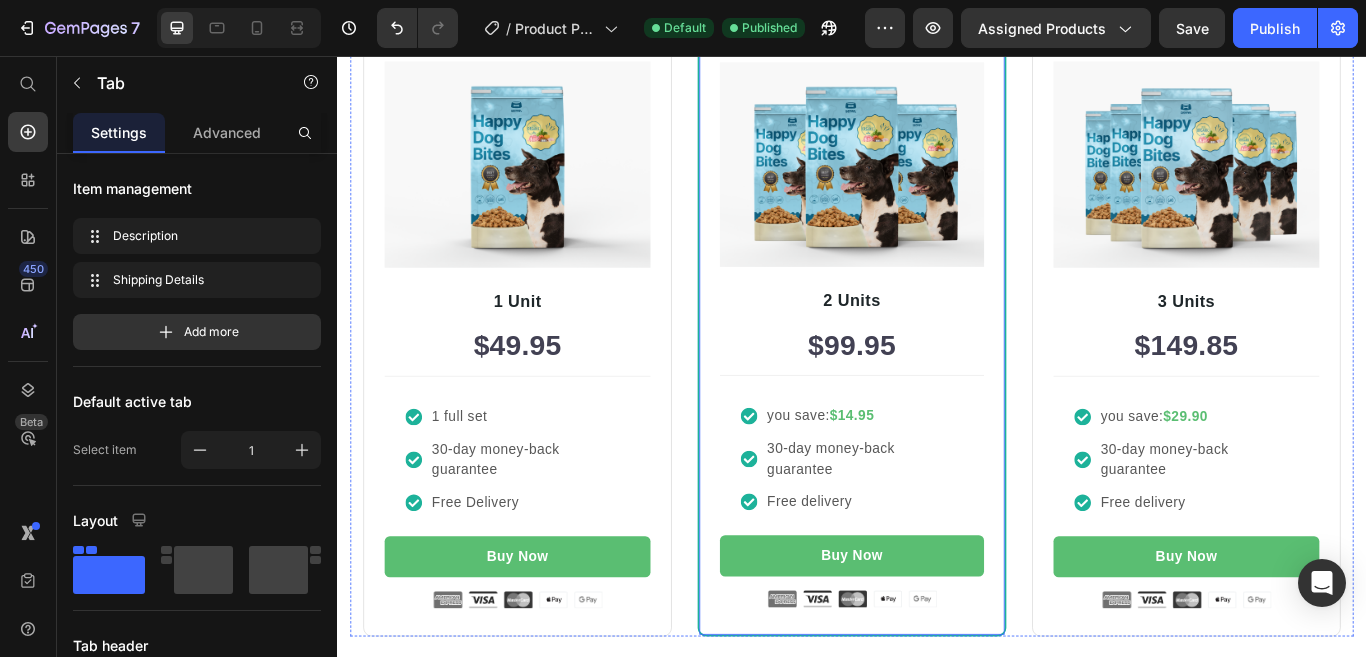 click on "Most Popular Text block Row Row Image 2 Units Text block $99.95 Price Title Line you save: $14.95 30-day money-back guarantee Free delivery Item list Buy Now Product Cart Button Image Product Row" at bounding box center [937, 372] 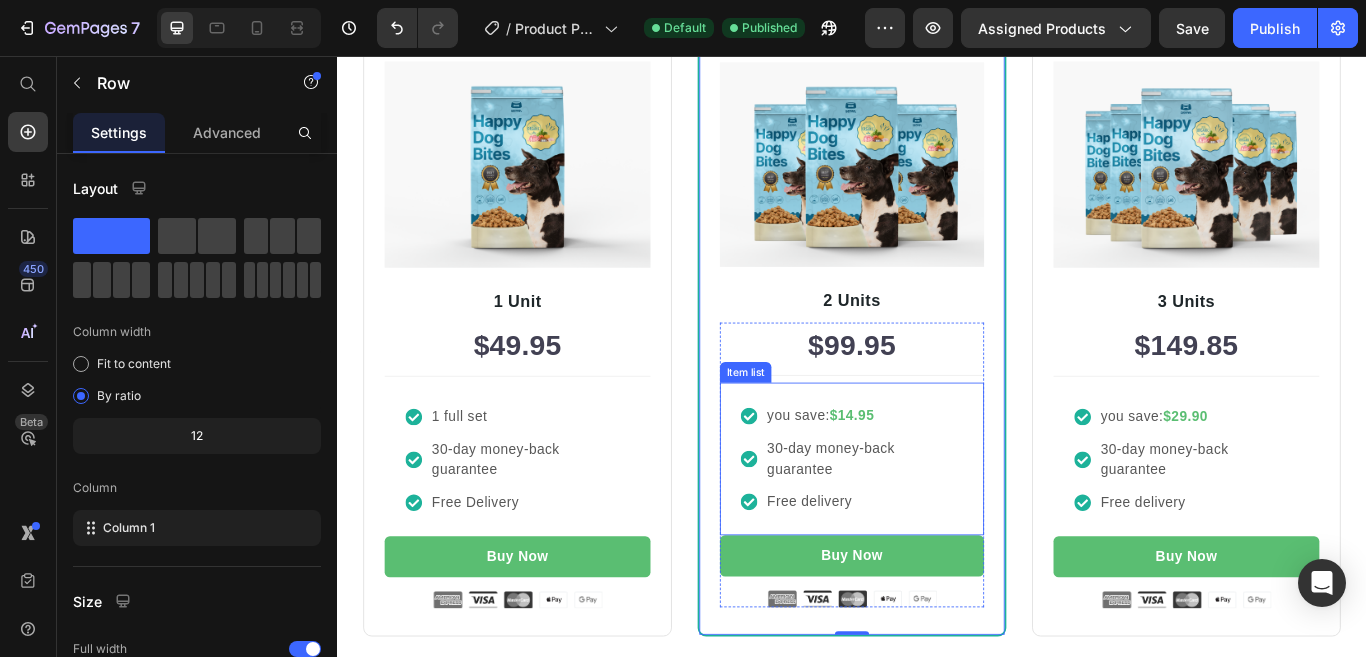 click on "you save: $14.95 30-day money-back guarantee Free delivery" at bounding box center (937, 526) 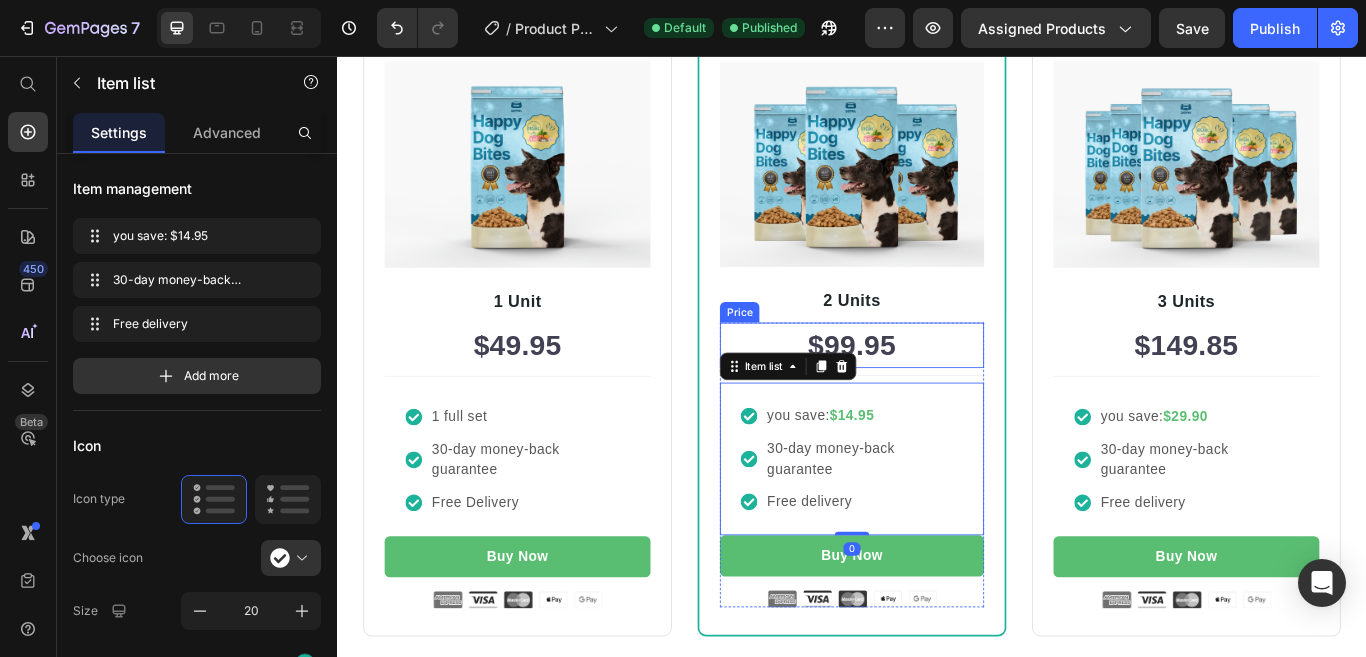 click on "$99.95" at bounding box center (937, 394) 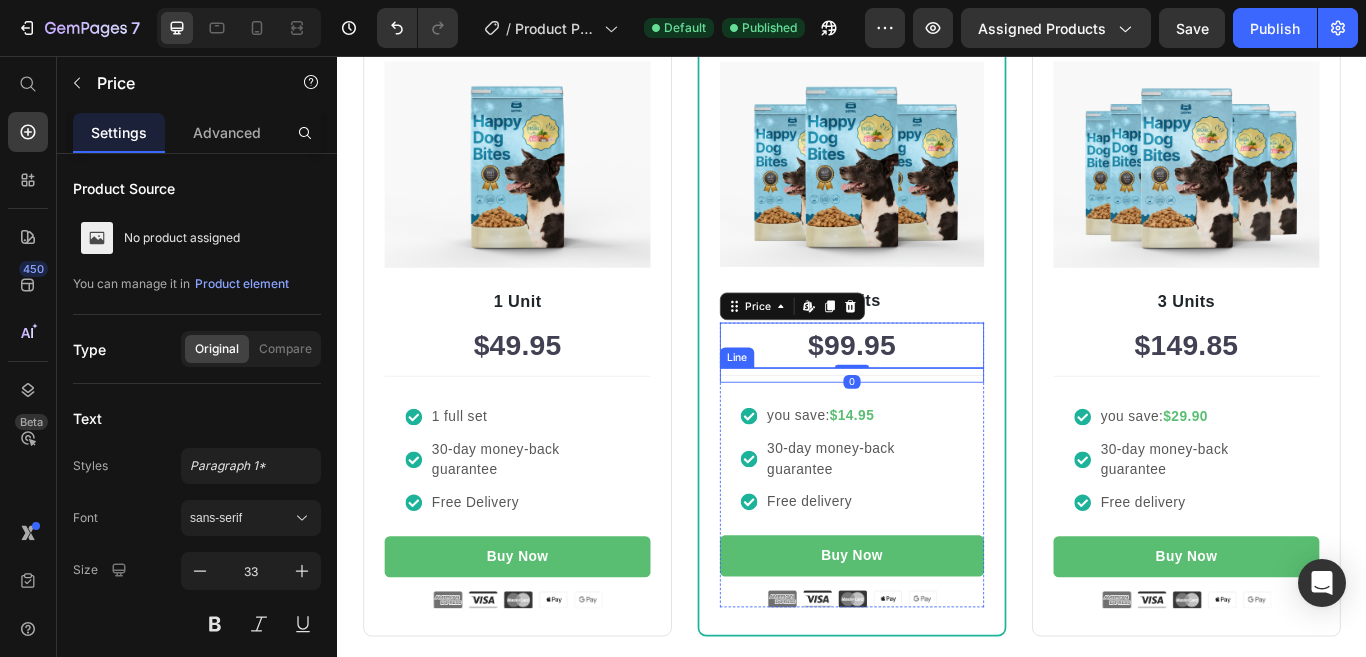 click on "Title Line" at bounding box center [937, 428] 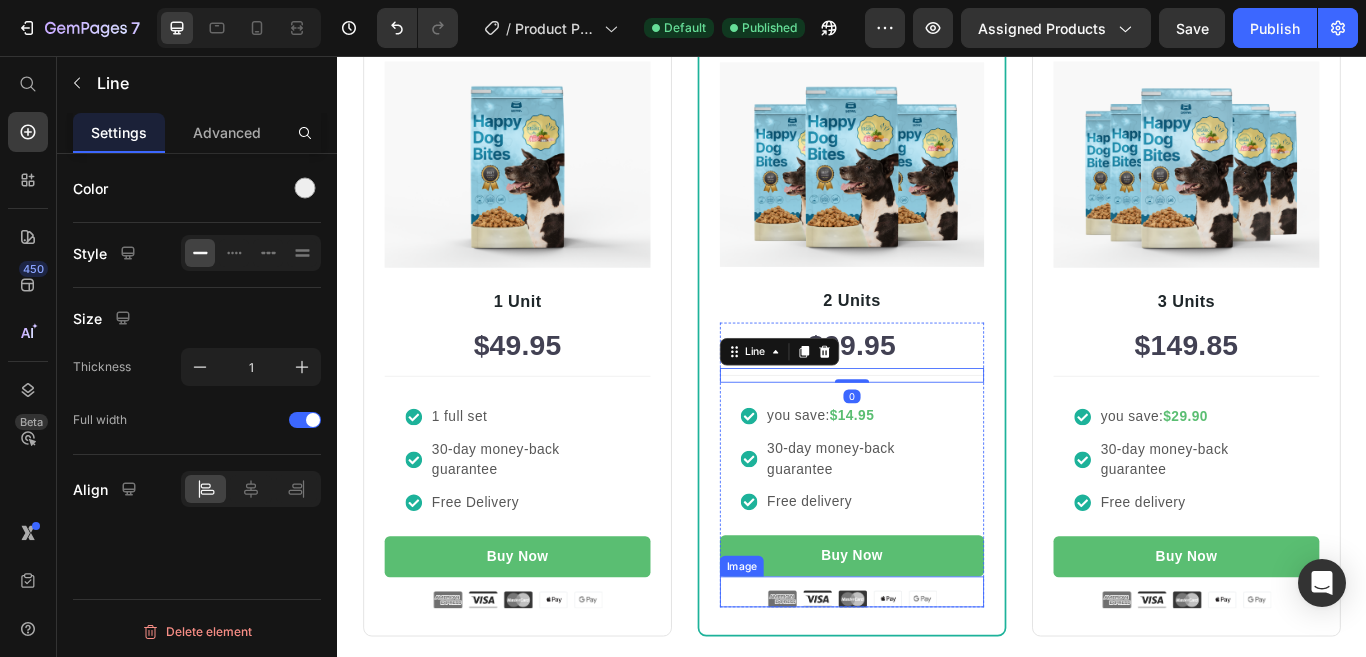 click at bounding box center (937, 681) 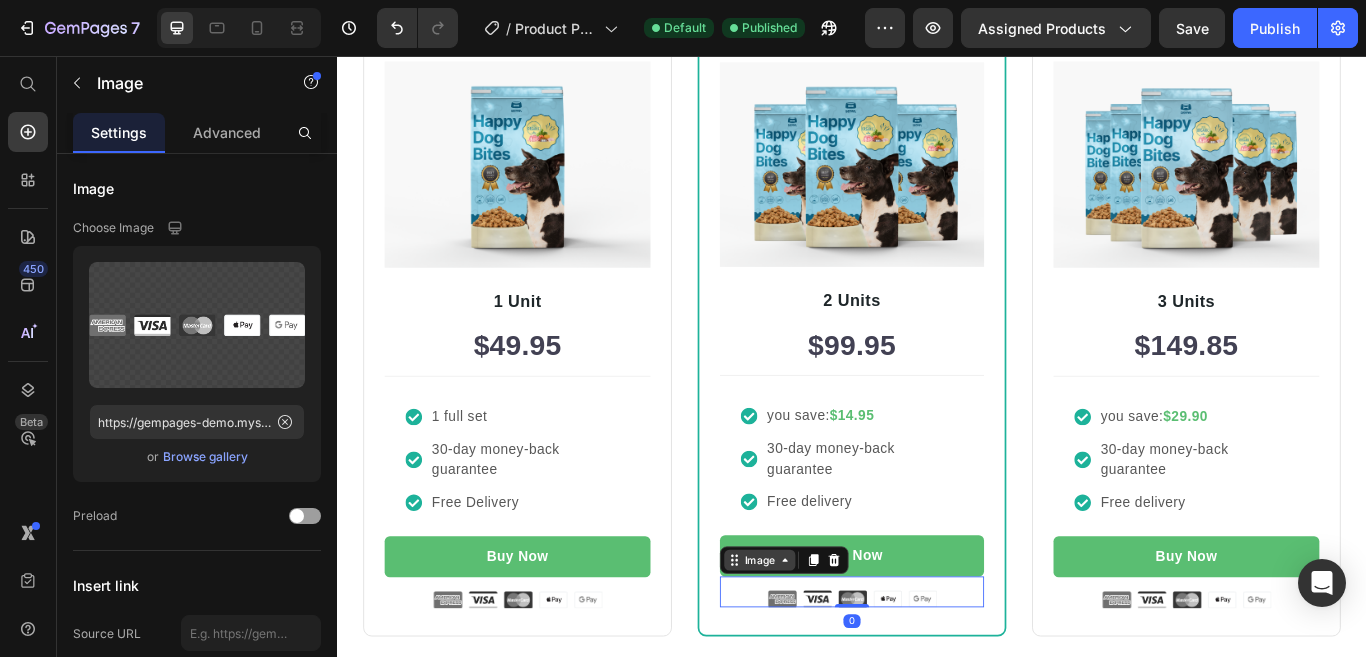 click on "Image" at bounding box center [829, 644] 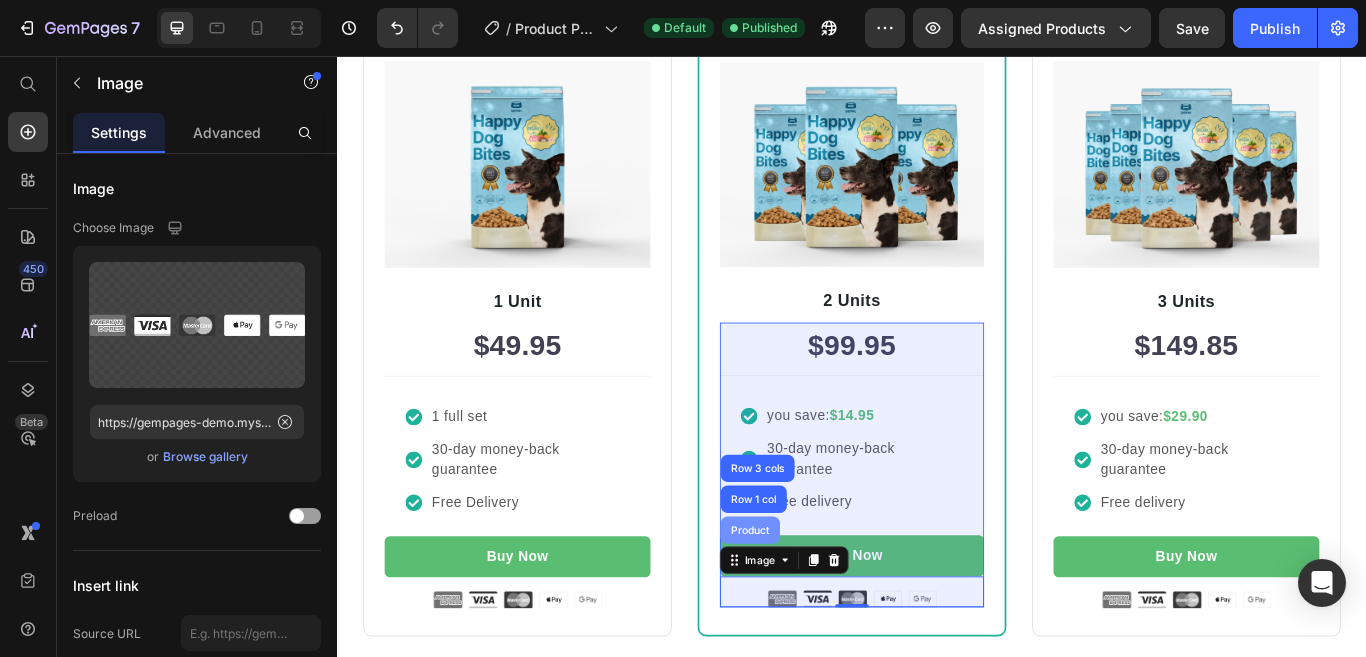 click on "Product" at bounding box center [818, 609] 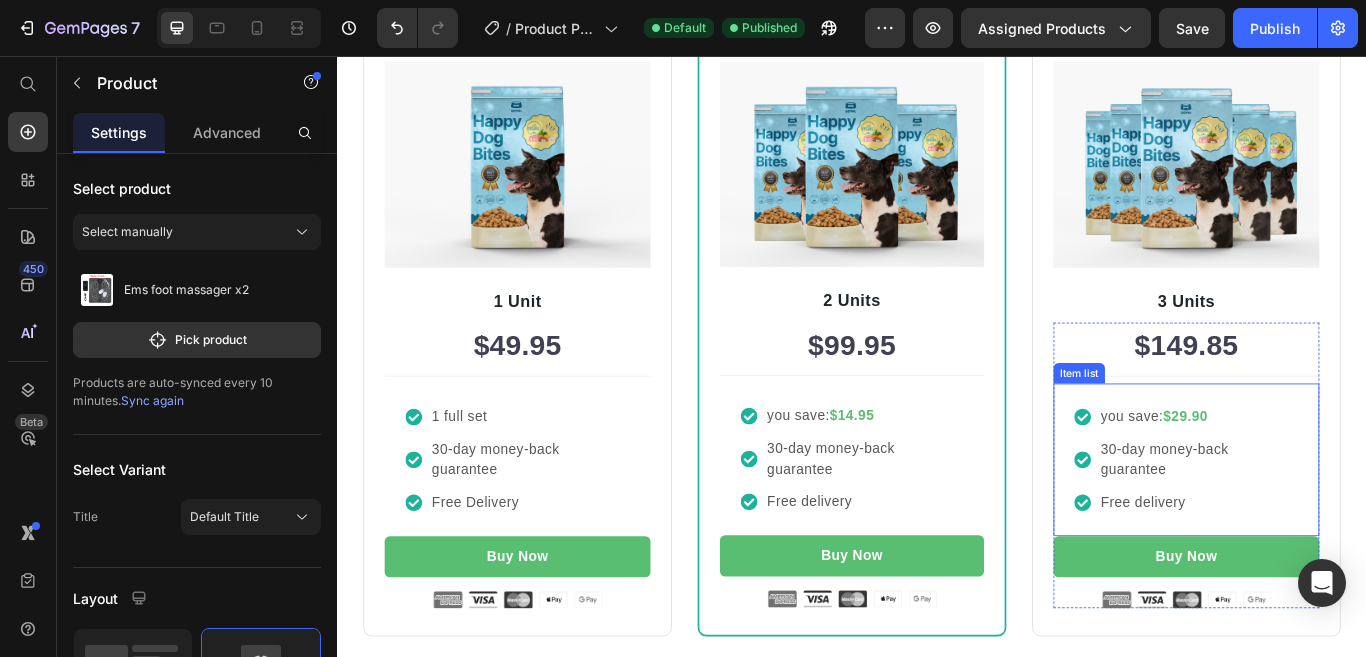 click on "you save: $29.90 30-day money-back guarantee Free delivery" at bounding box center [1327, 527] 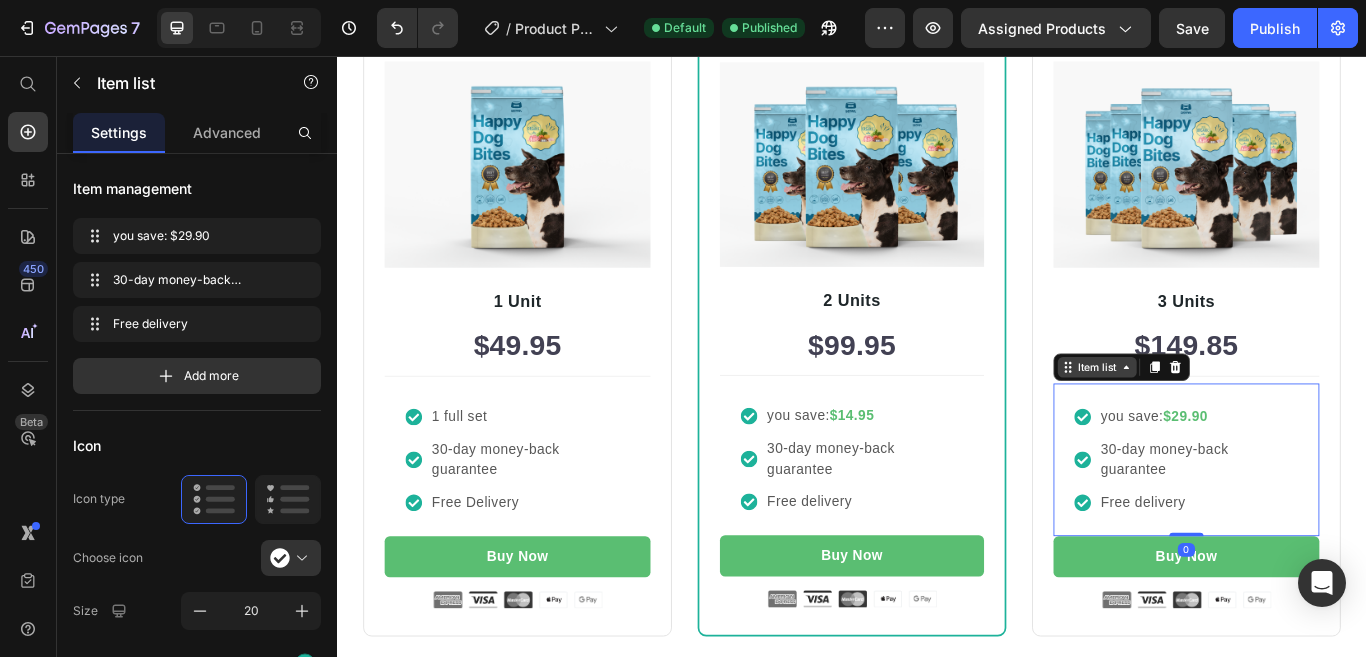 click on "Item list" at bounding box center (1223, 419) 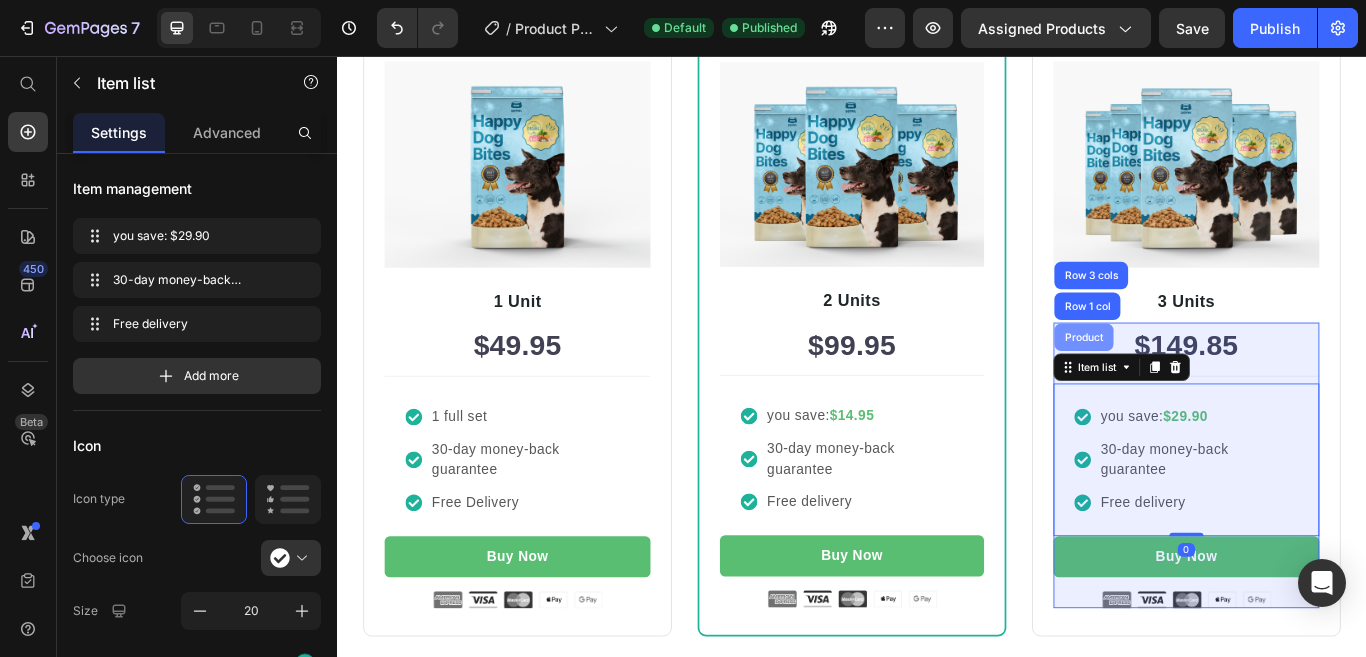 click on "Product" at bounding box center (1207, 384) 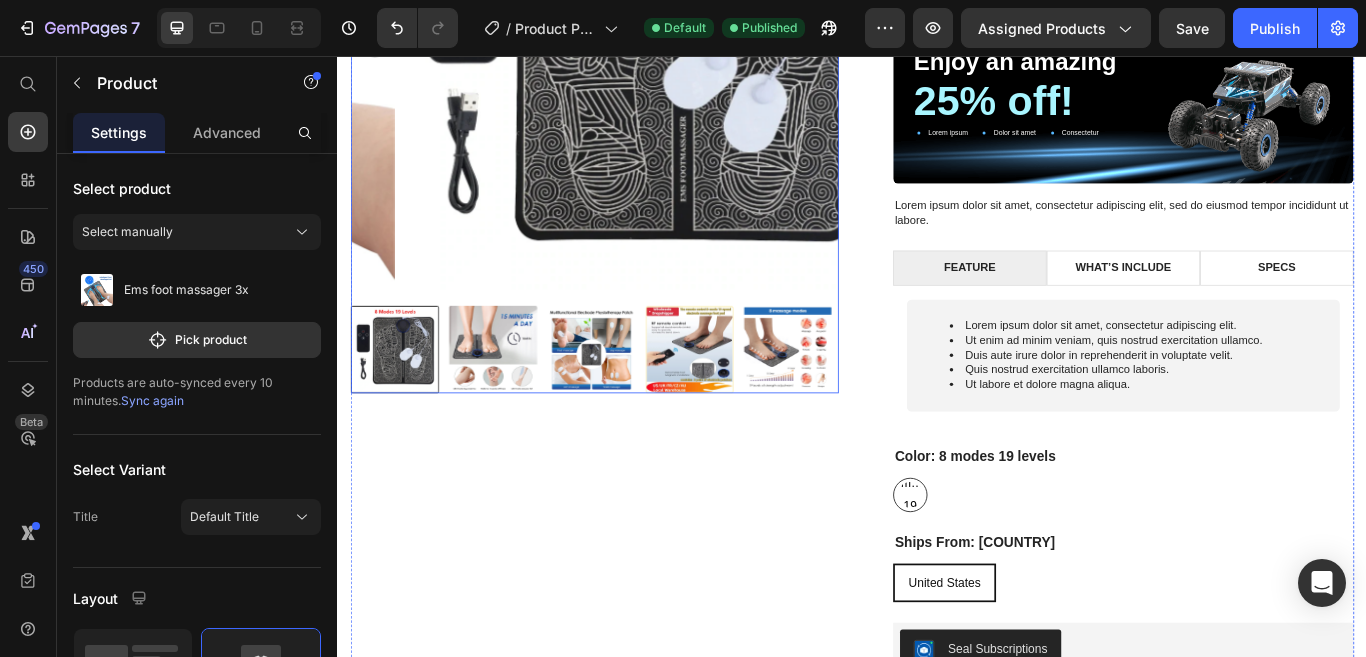 scroll, scrollTop: 5228, scrollLeft: 0, axis: vertical 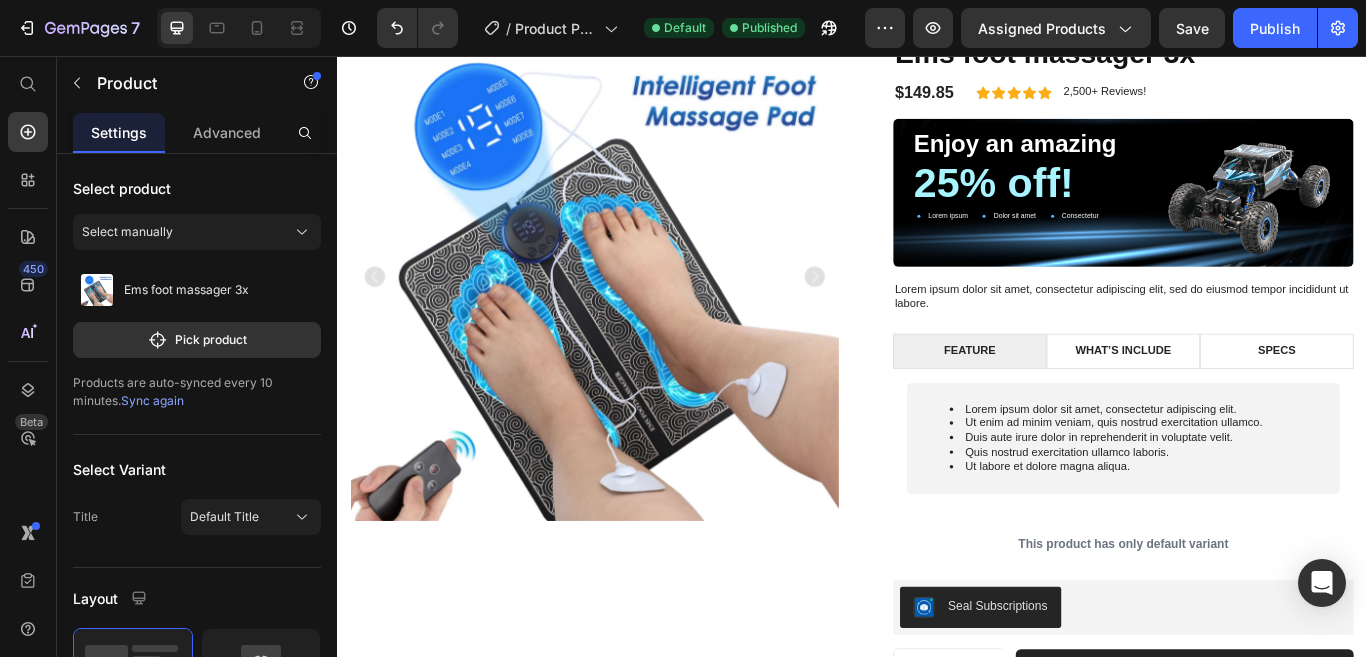 click on "Product Images Ems foot massager 3x Product Title $149.85 Product Price Icon Icon Icon Icon Icon Icon List 2,500+ Reviews! Text Block Row Row Enjoy an amazing Text Block 25% off! Text Block
Lorem ipsum Item List
Dolor sit amet Item List
Consectetur Item List Row Hero Banner Lorem ipsum dolor sit amet, consectetur adipiscing elit, sed do eiusmod tempor incididunt ut labore. Text Block FEATURE WHAT’S INCLUDE SPECS Lorem ipsum dolor sit amet, consectetur adipiscing elit. Ut enim ad minim veniam, quis nostrud exercitation ullamco. Duis aute irure dolor in reprehenderit in voluptate velit. Quis nostrud exercitation ullamco laboris.  Ut labore et dolore magna aliqua. Text Block Row Lorem ipsum dolor sit amet, consectetur adipiscing elit, sed do eiusmod tempor incididunt ut labore et dolore magna aliqua. Ut enim ad minim veniam, quis nostrud exercitation ullamco laboris nisi ut aliquip ex ea commodo consequat. Text Block Text Block 1" at bounding box center [937, 413] 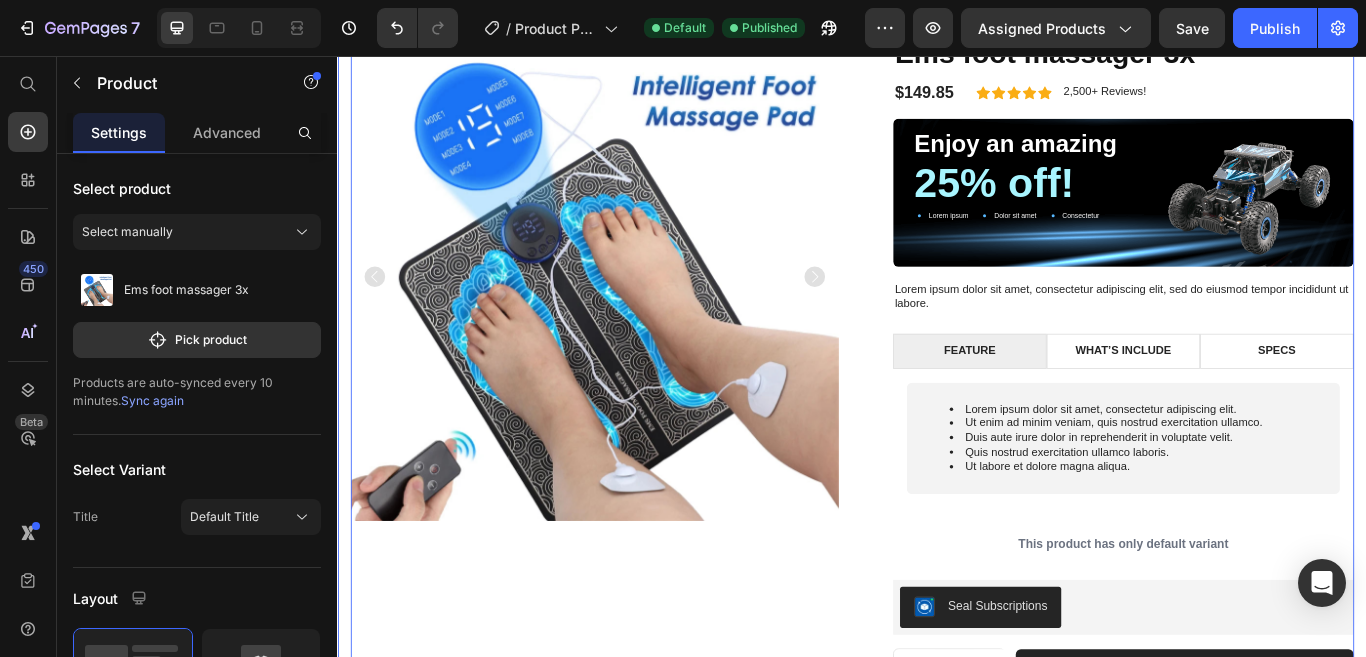 click on "Product Images Ems foot massager 3x Product Title $149.85 Product Price Icon Icon Icon Icon Icon Icon List 2,500+ Reviews! Text Block Row Row Enjoy an amazing Text Block 25% off! Text Block
Lorem ipsum Item List
Dolor sit amet Item List
Consectetur Item List Row Hero Banner Lorem ipsum dolor sit amet, consectetur adipiscing elit, sed do eiusmod tempor incididunt ut labore. Text Block FEATURE WHAT’S INCLUDE SPECS Lorem ipsum dolor sit amet, consectetur adipiscing elit. Ut enim ad minim veniam, quis nostrud exercitation ullamco. Duis aute irure dolor in reprehenderit in voluptate velit. Quis nostrud exercitation ullamco laboris.  Ut labore et dolore magna aliqua. Text Block Row Lorem ipsum dolor sit amet, consectetur adipiscing elit, sed do eiusmod tempor incididunt ut labore et dolore magna aliqua. Ut enim ad minim veniam, quis nostrud exercitation ullamco laboris nisi ut aliquip ex ea commodo consequat. Text Block Text Block 1" at bounding box center [937, 405] 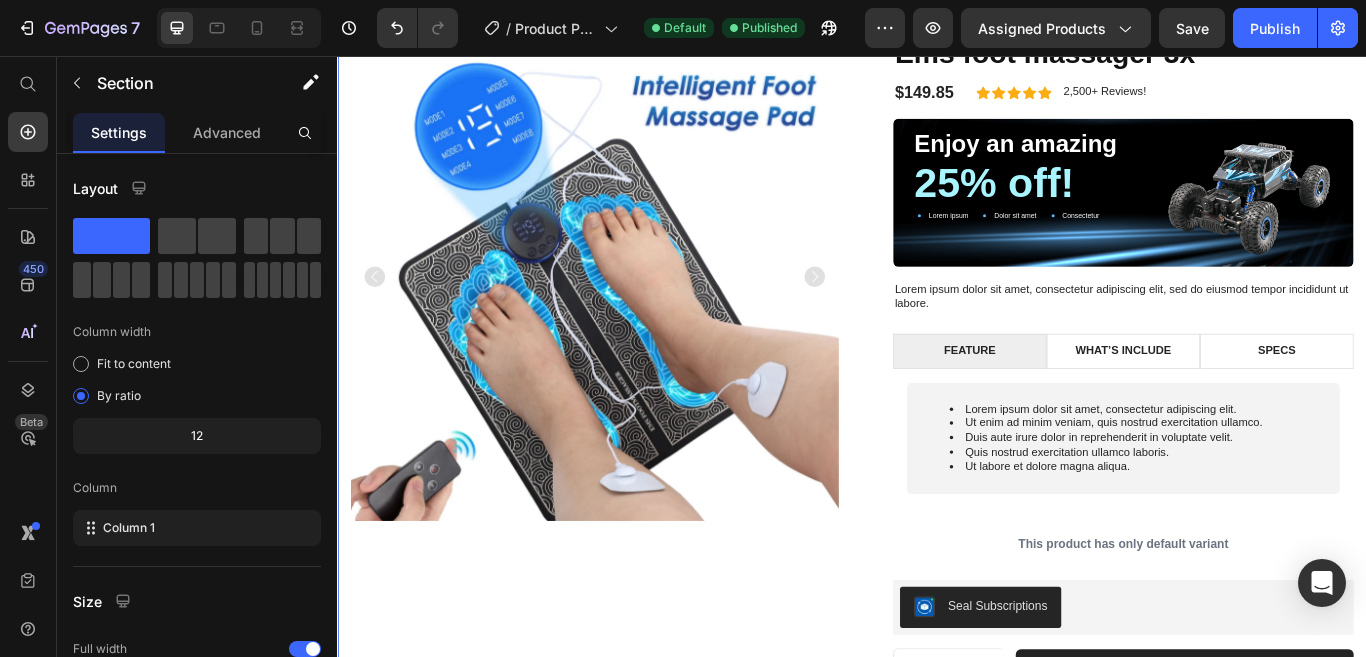 click 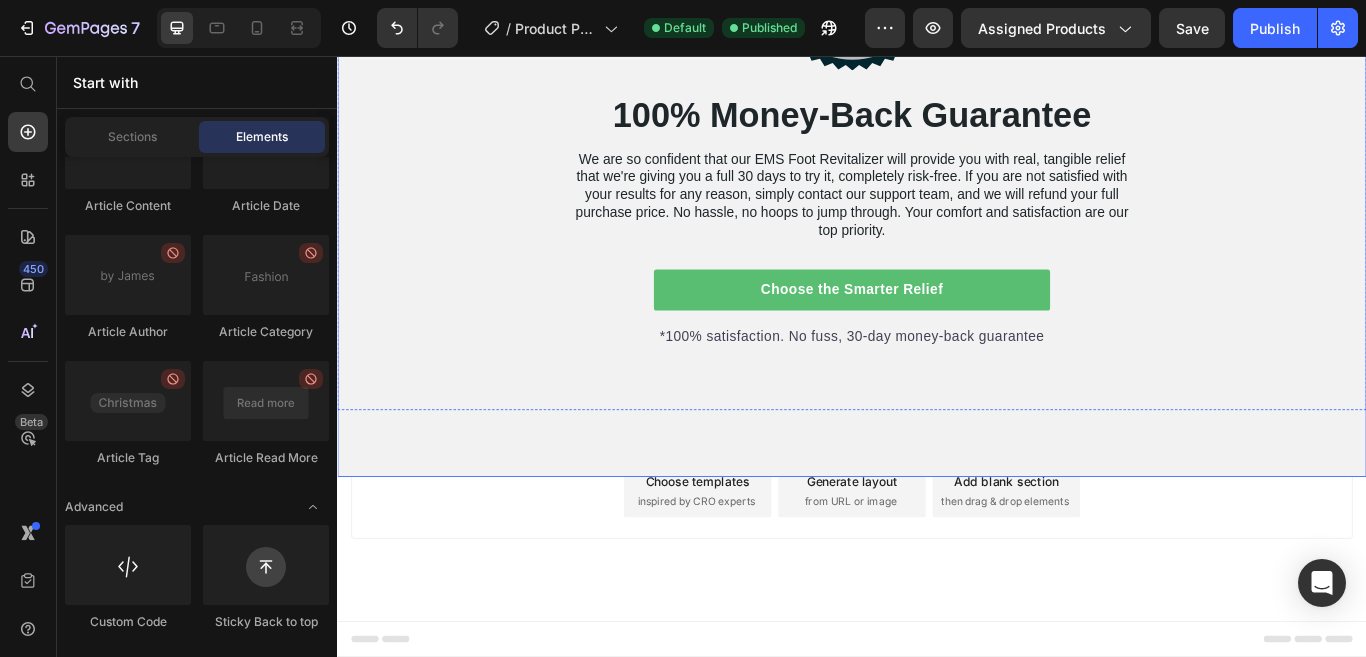 scroll, scrollTop: 4656, scrollLeft: 0, axis: vertical 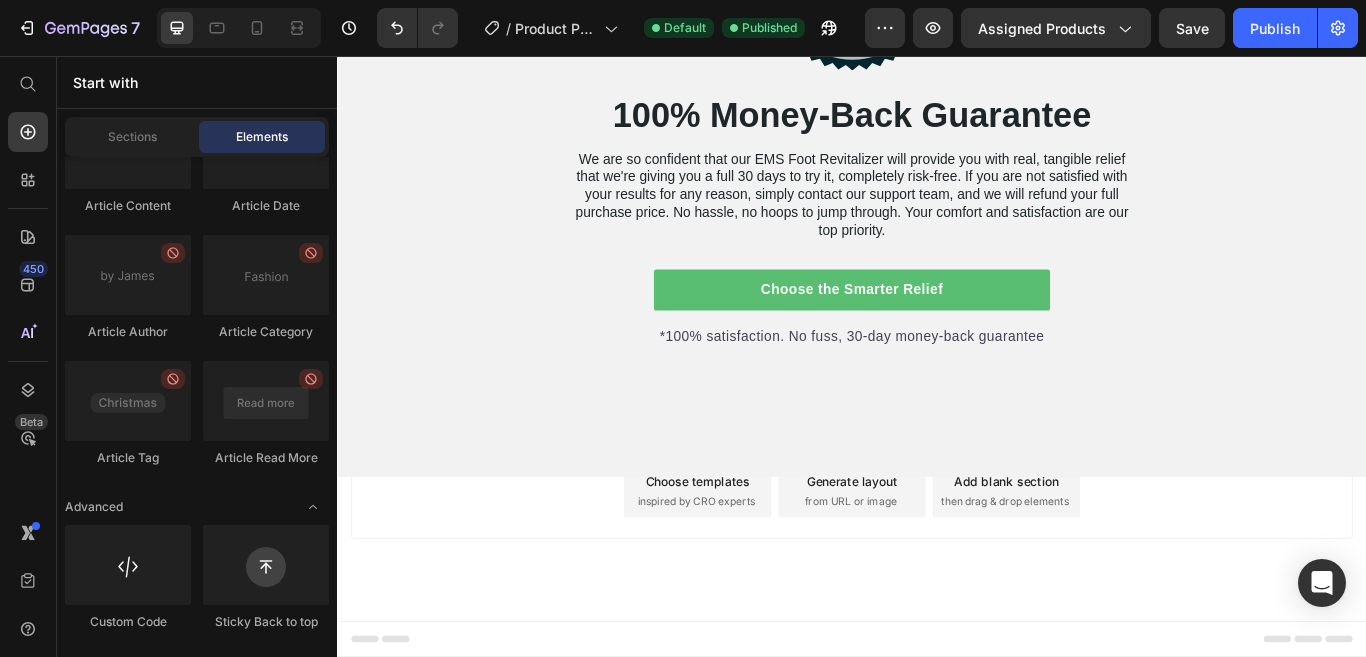 click on "Add section Choose templates inspired by CRO experts Generate layout from URL or image Add blank section then drag & drop elements" at bounding box center [937, 592] 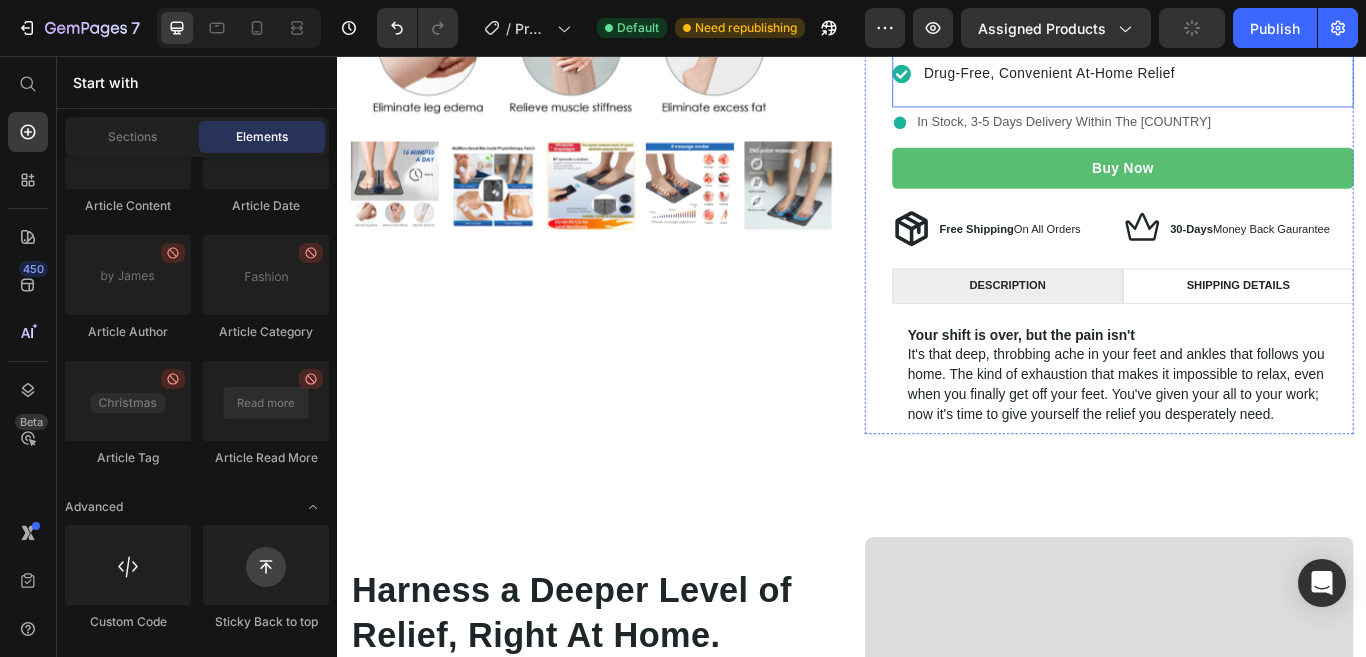 scroll, scrollTop: 525, scrollLeft: 0, axis: vertical 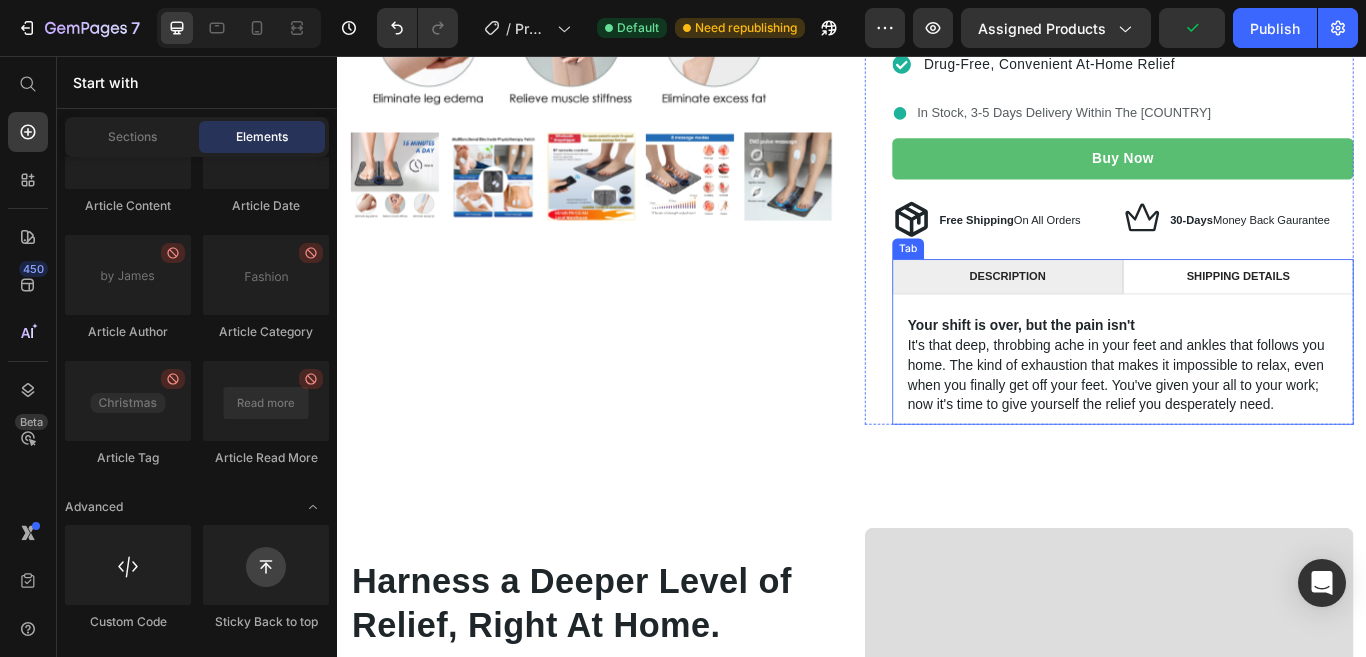 click on "Shipping Details" at bounding box center (1387, 313) 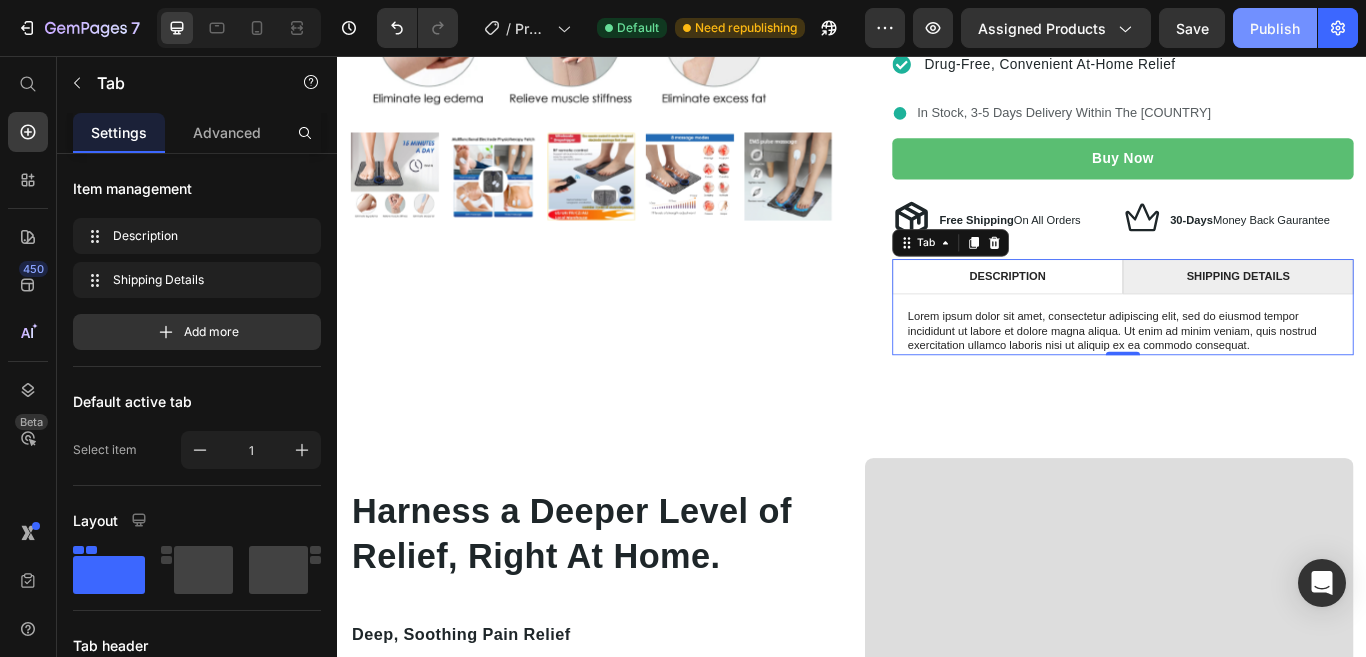 click on "Publish" at bounding box center [1275, 28] 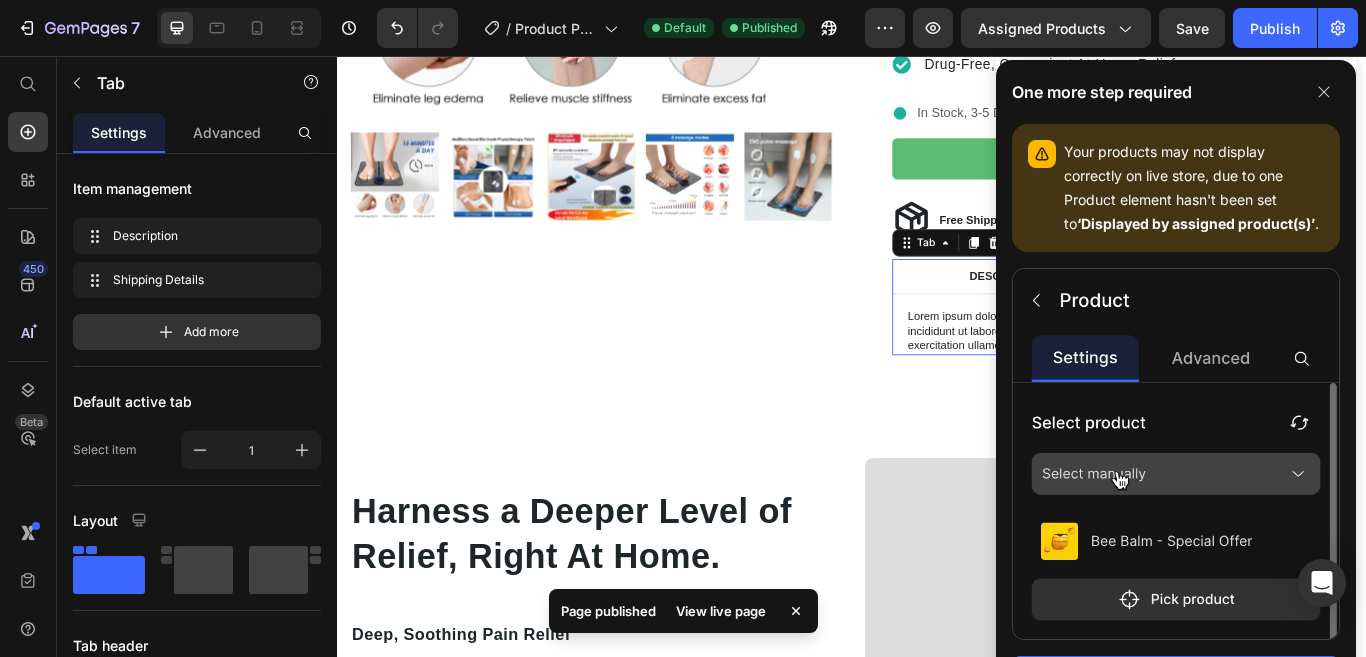 type 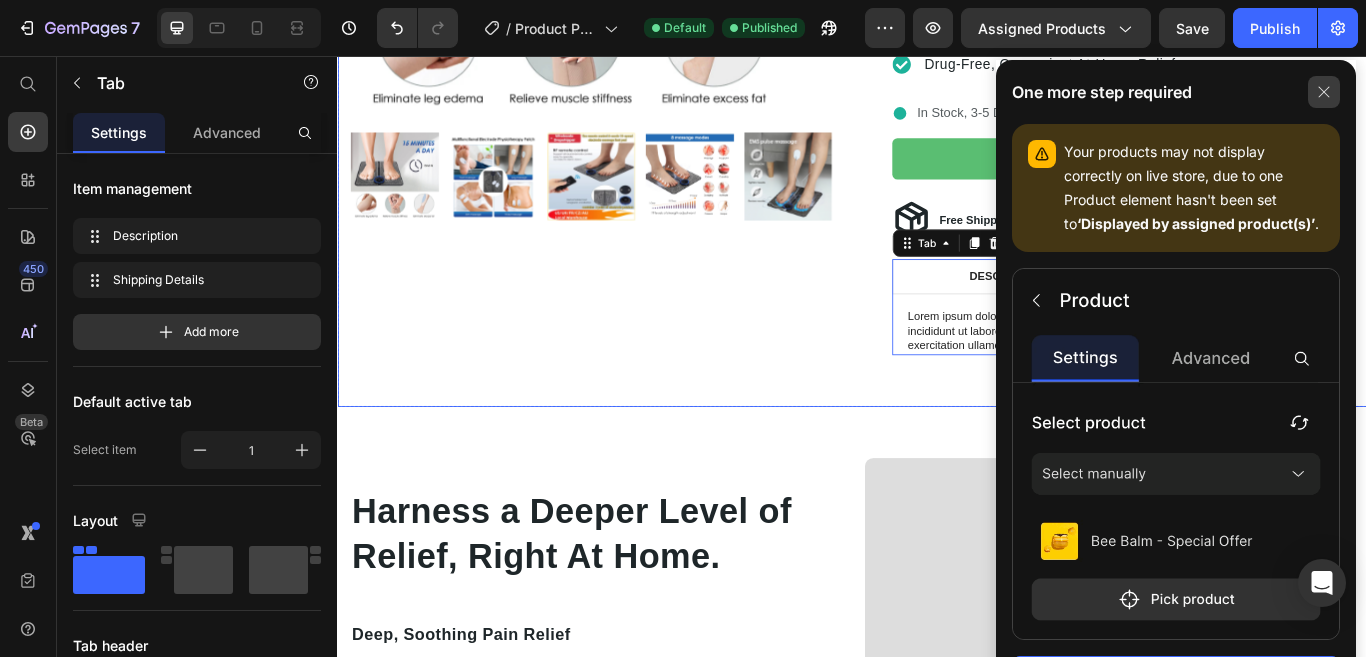 scroll, scrollTop: 948, scrollLeft: 0, axis: vertical 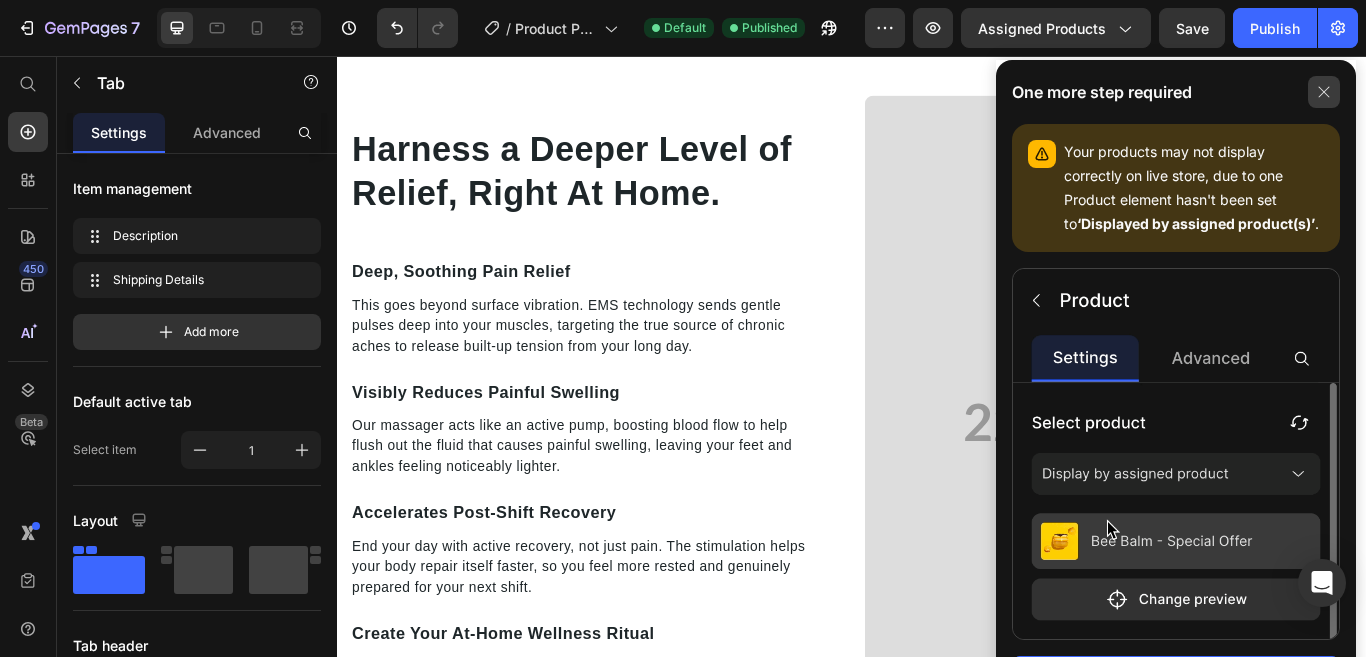 click 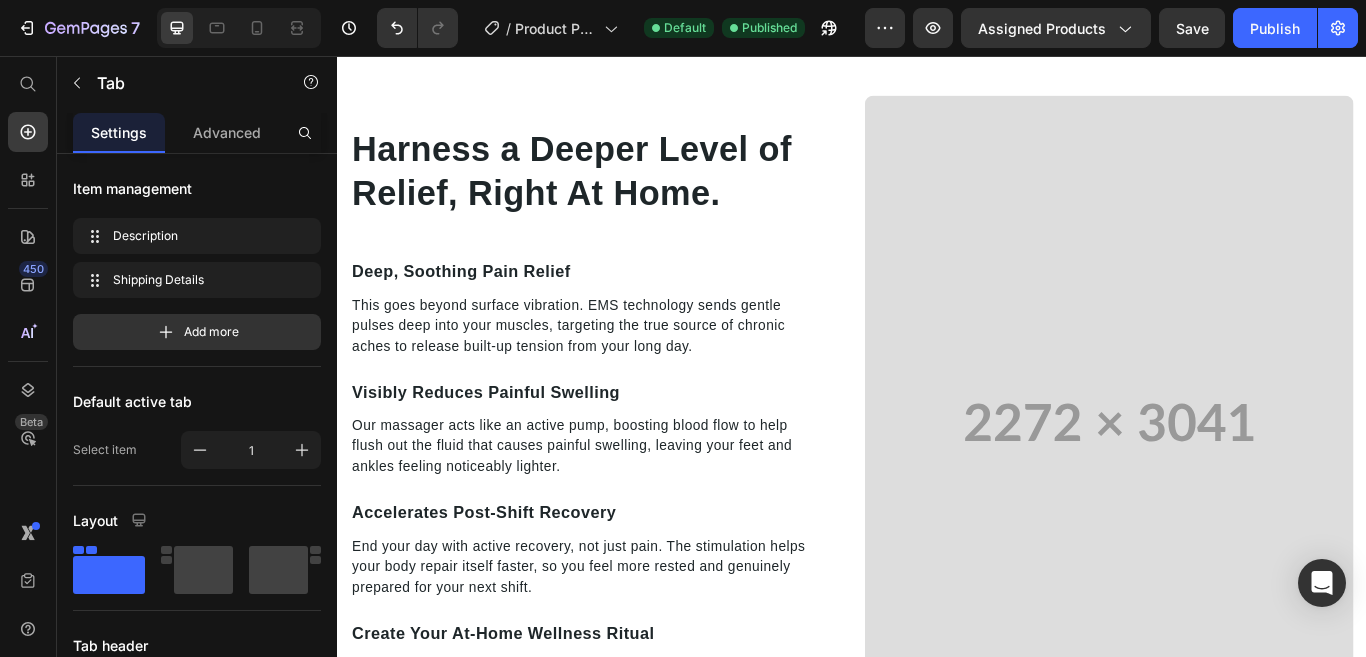 scroll, scrollTop: 1051, scrollLeft: 0, axis: vertical 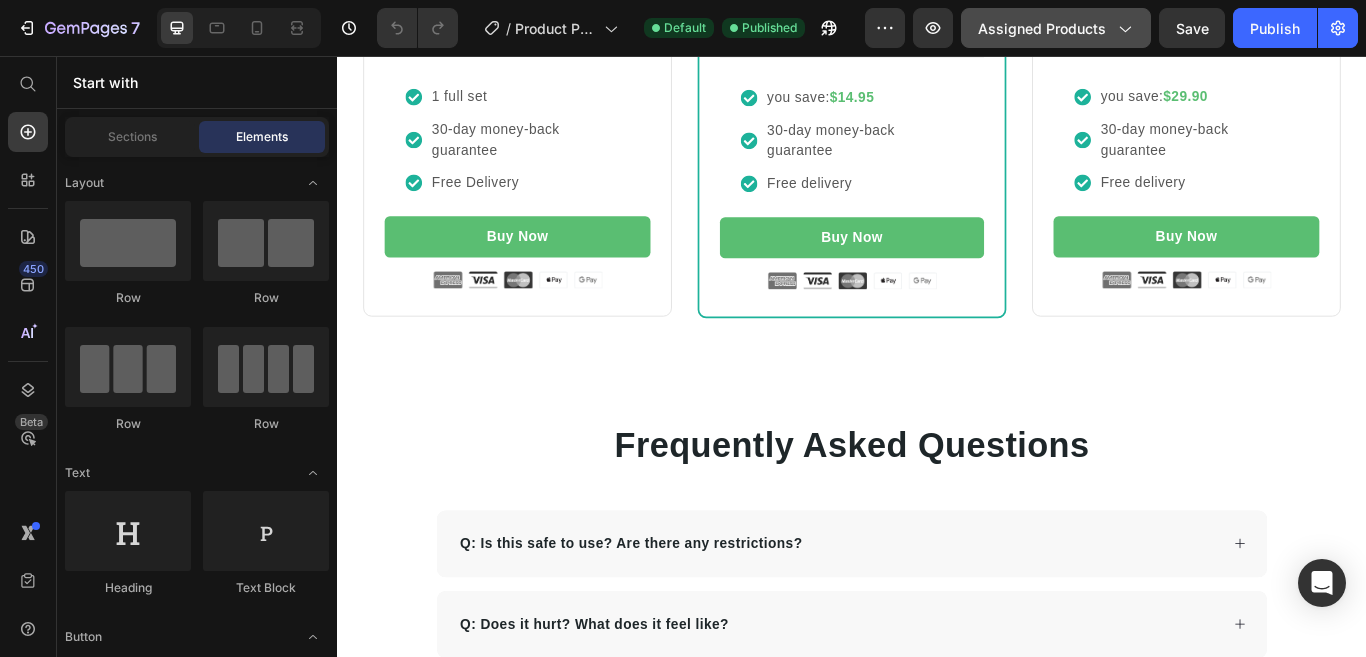 click on "Assigned Products" 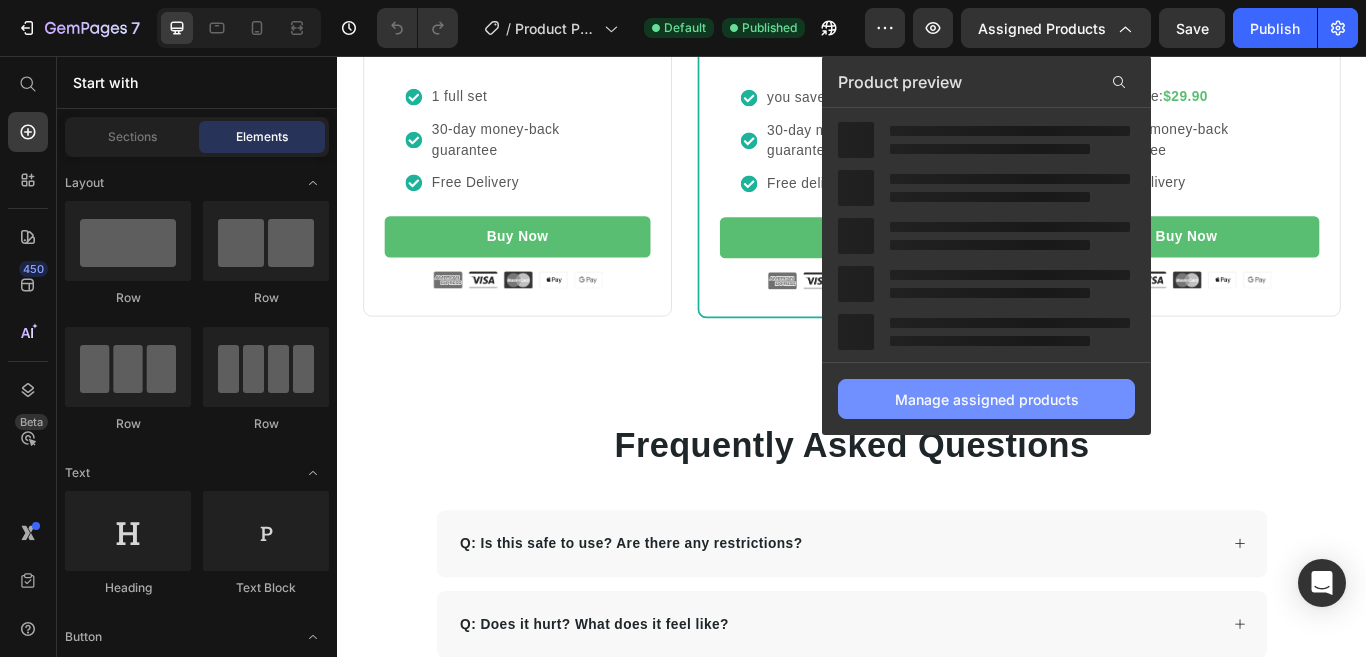click on "Manage assigned products" at bounding box center (986, 399) 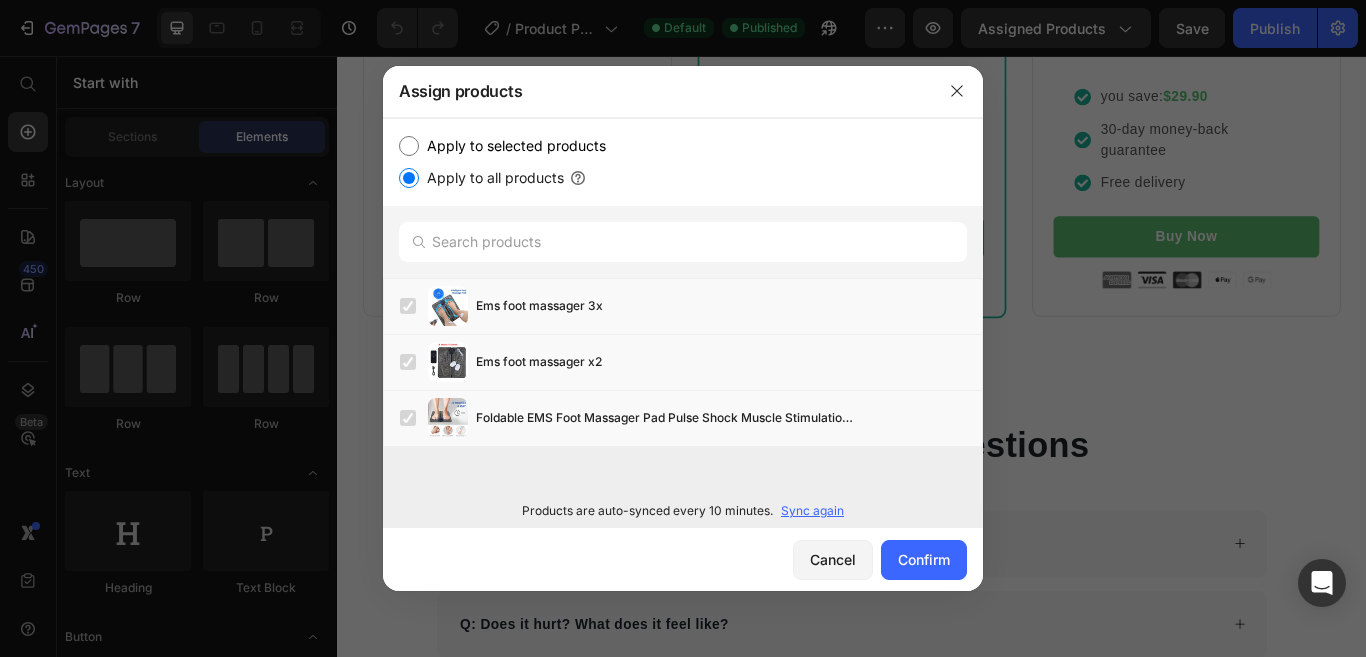 click on "Sync again" at bounding box center (812, 511) 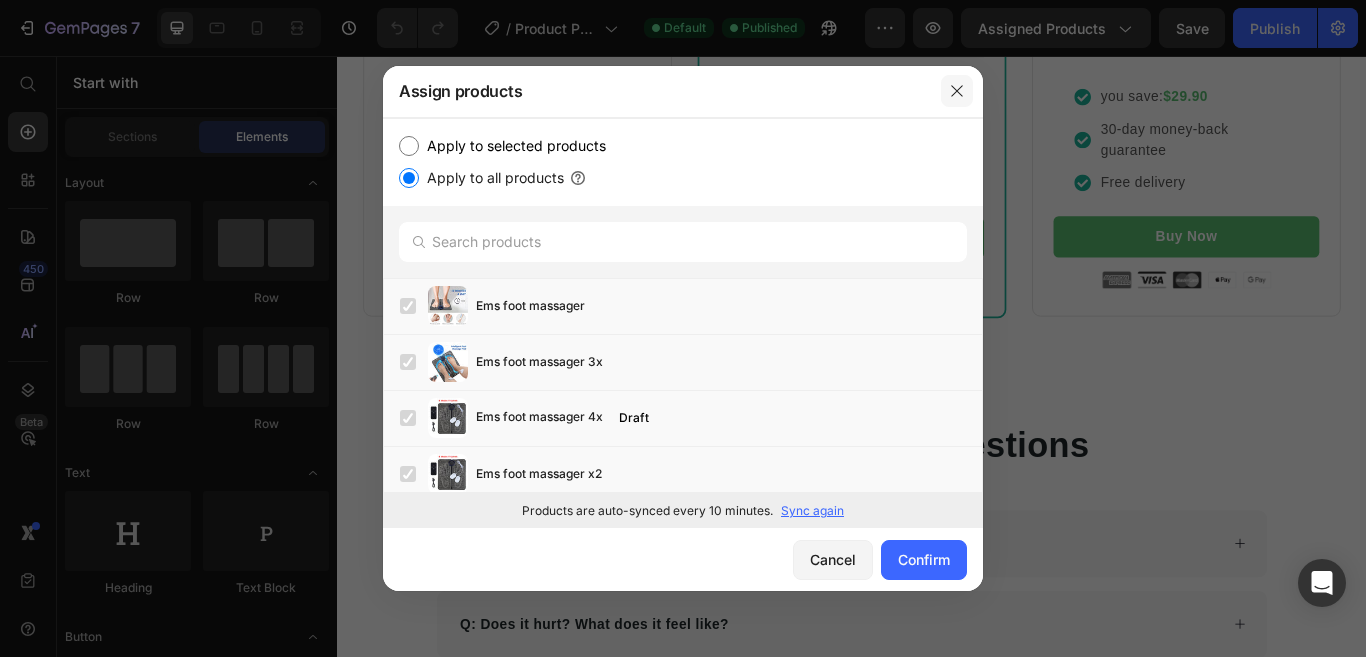 click 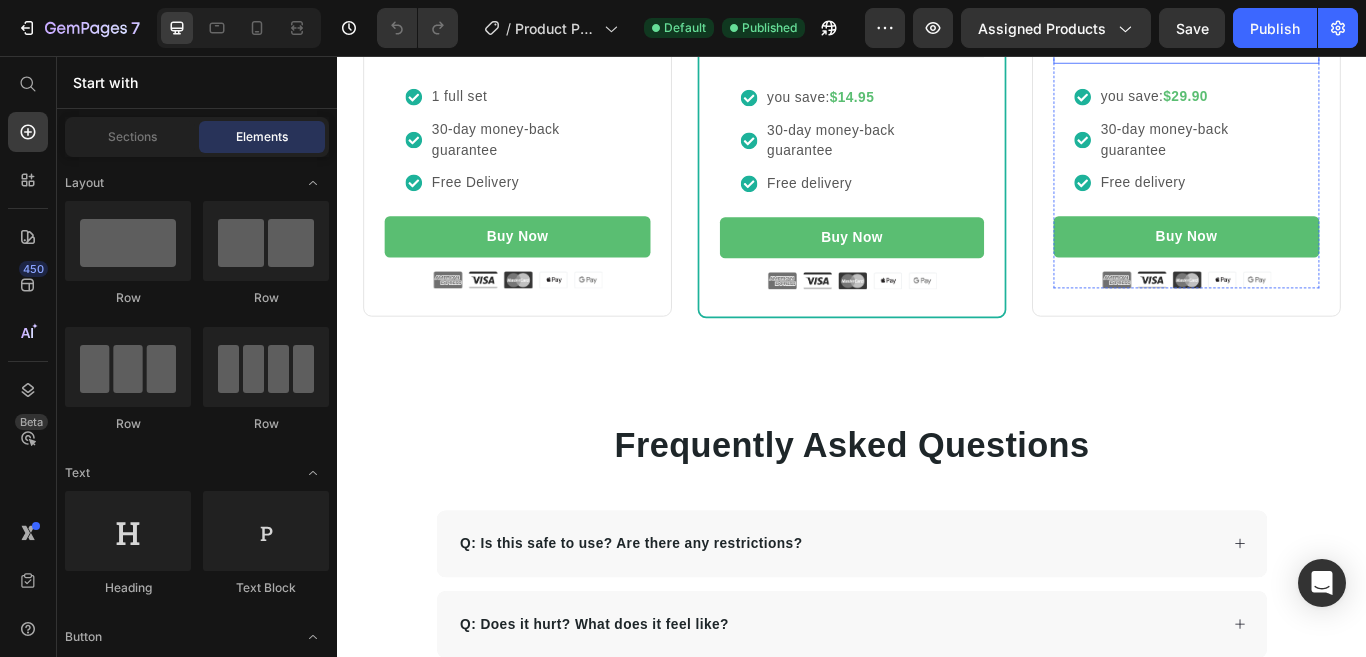 click on "Title Line" at bounding box center [1327, 56] 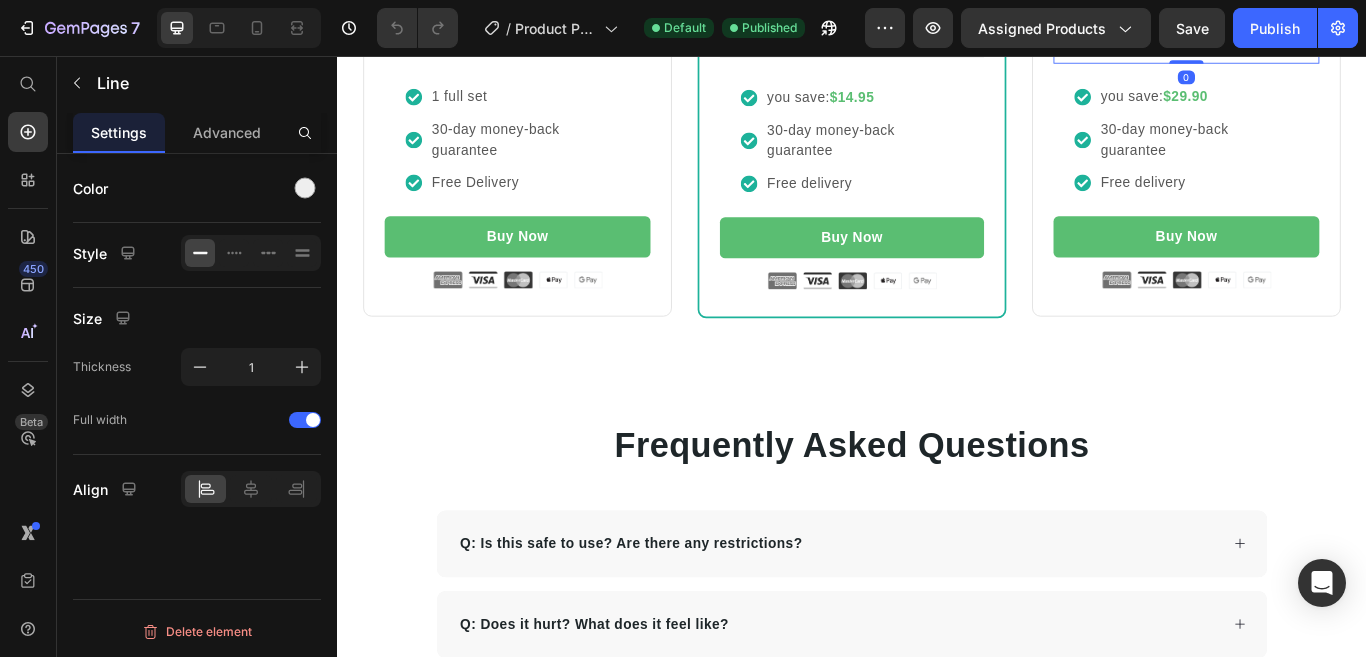 click on "Line" at bounding box center (1213, 29) 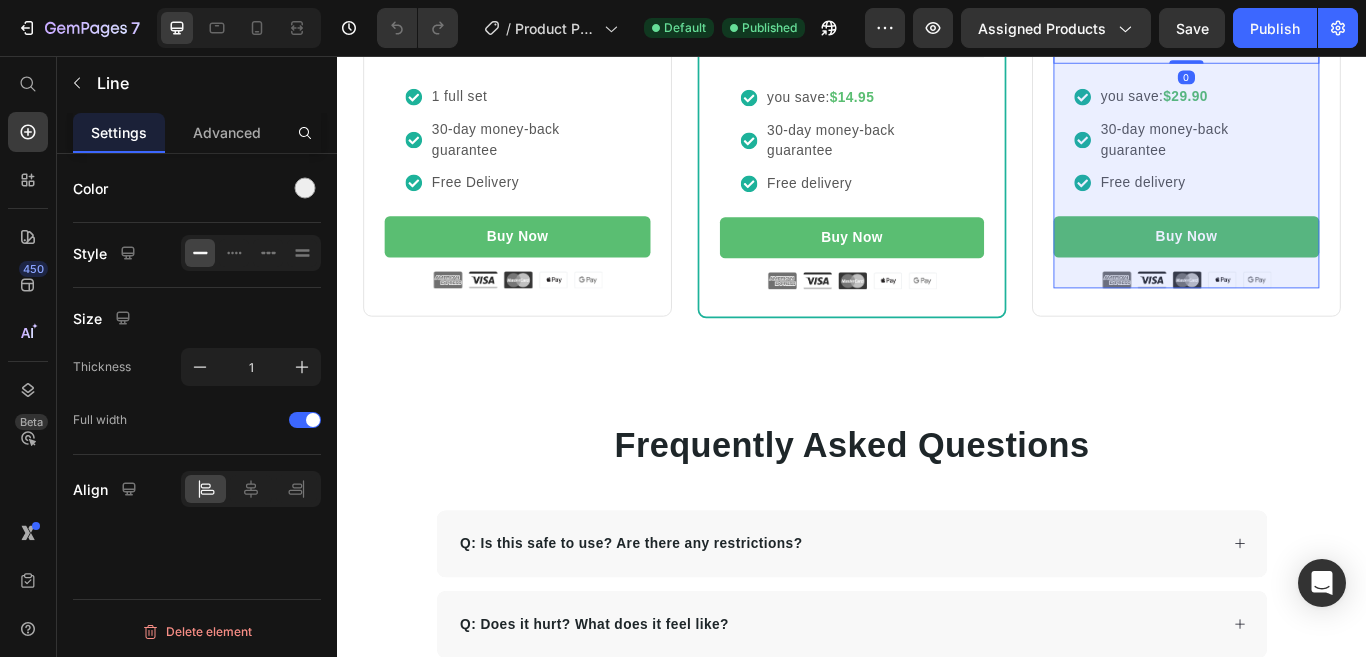 click on "Product" at bounding box center [1207, -6] 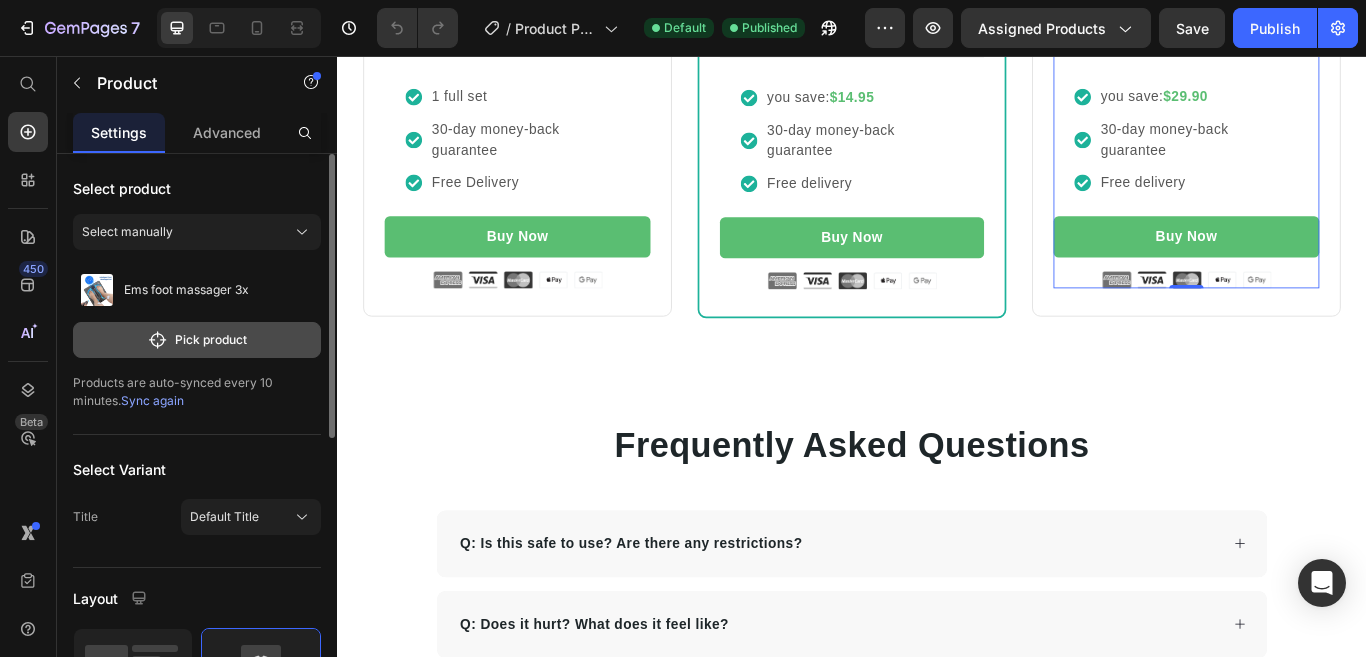 click on "Pick product" 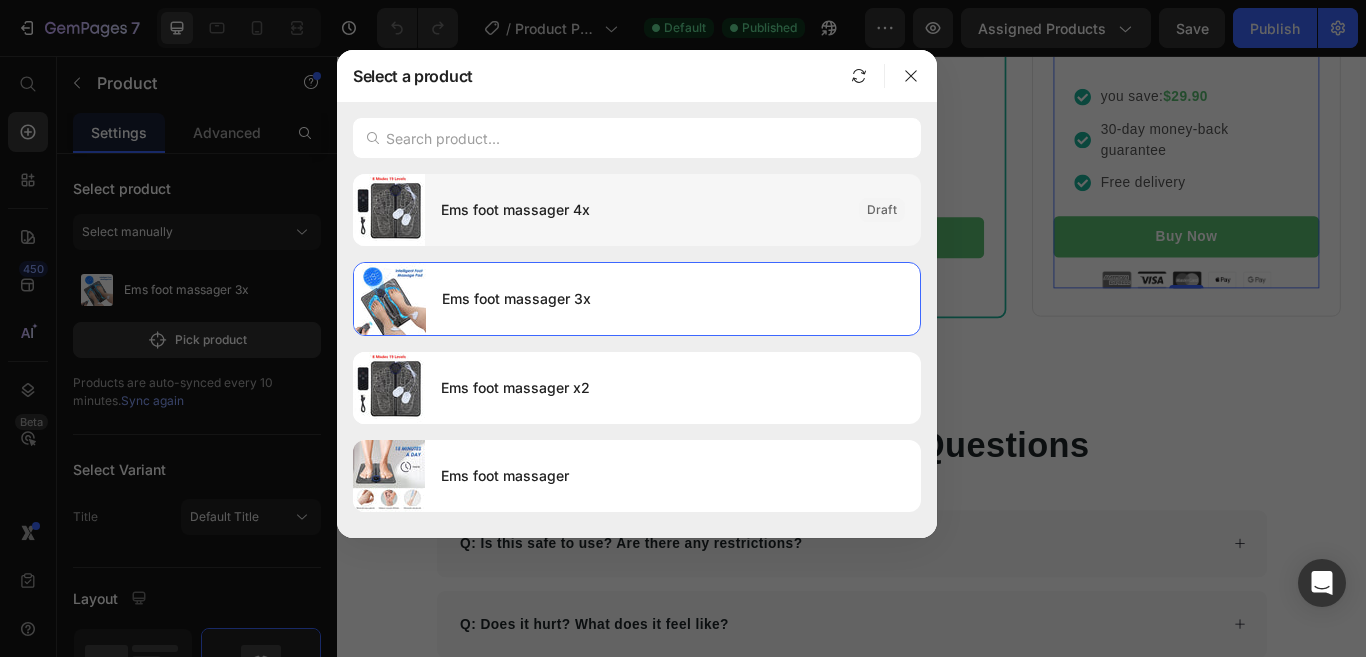 click on "Ems foot massager 4x" at bounding box center [642, 210] 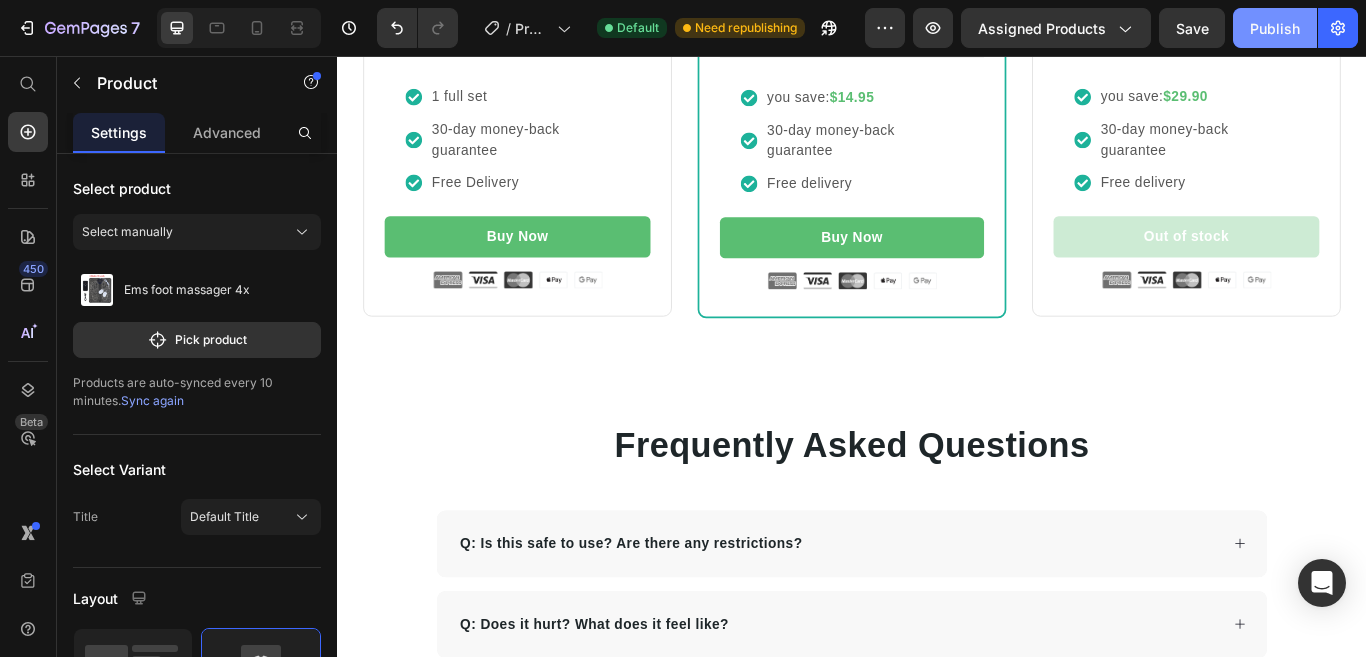click on "Publish" at bounding box center (1275, 28) 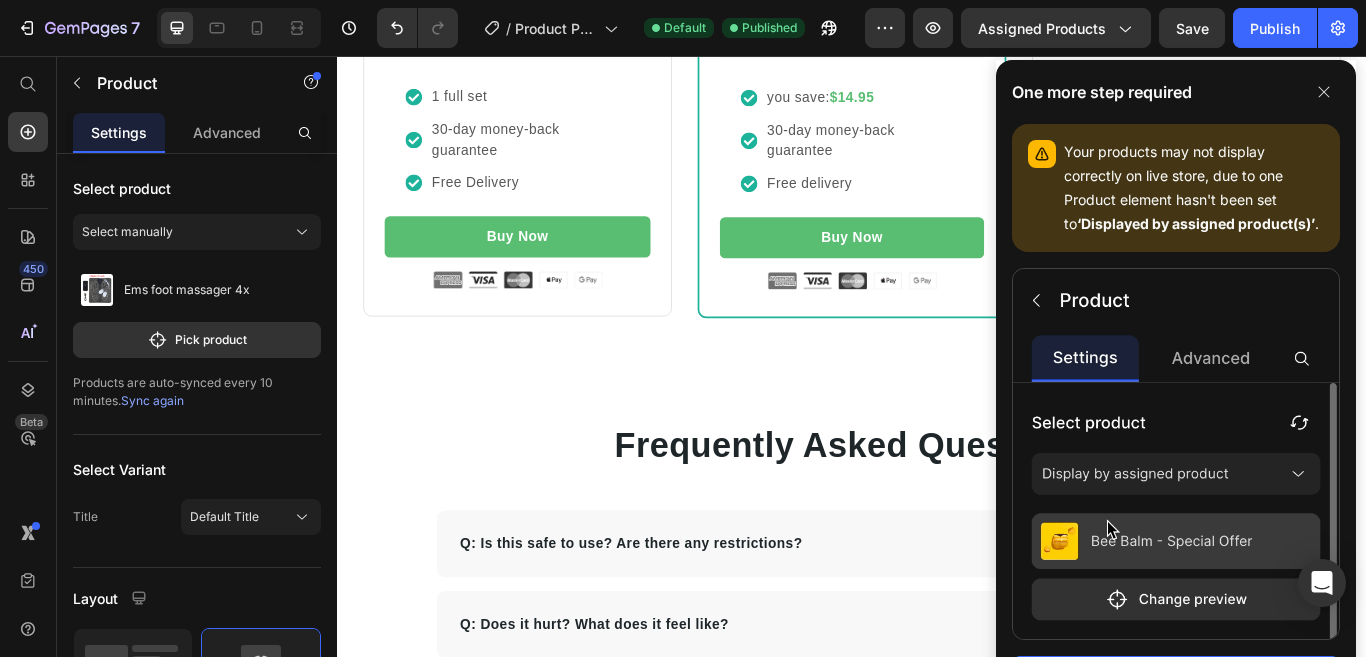 type 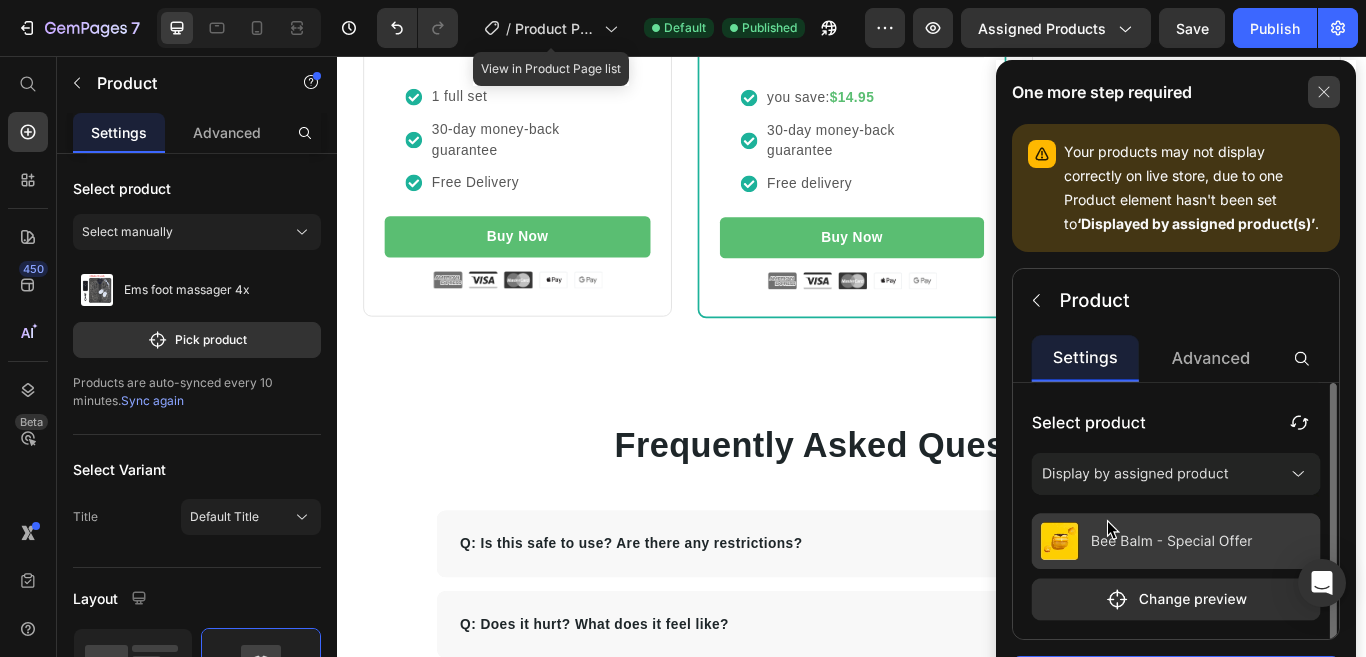 click 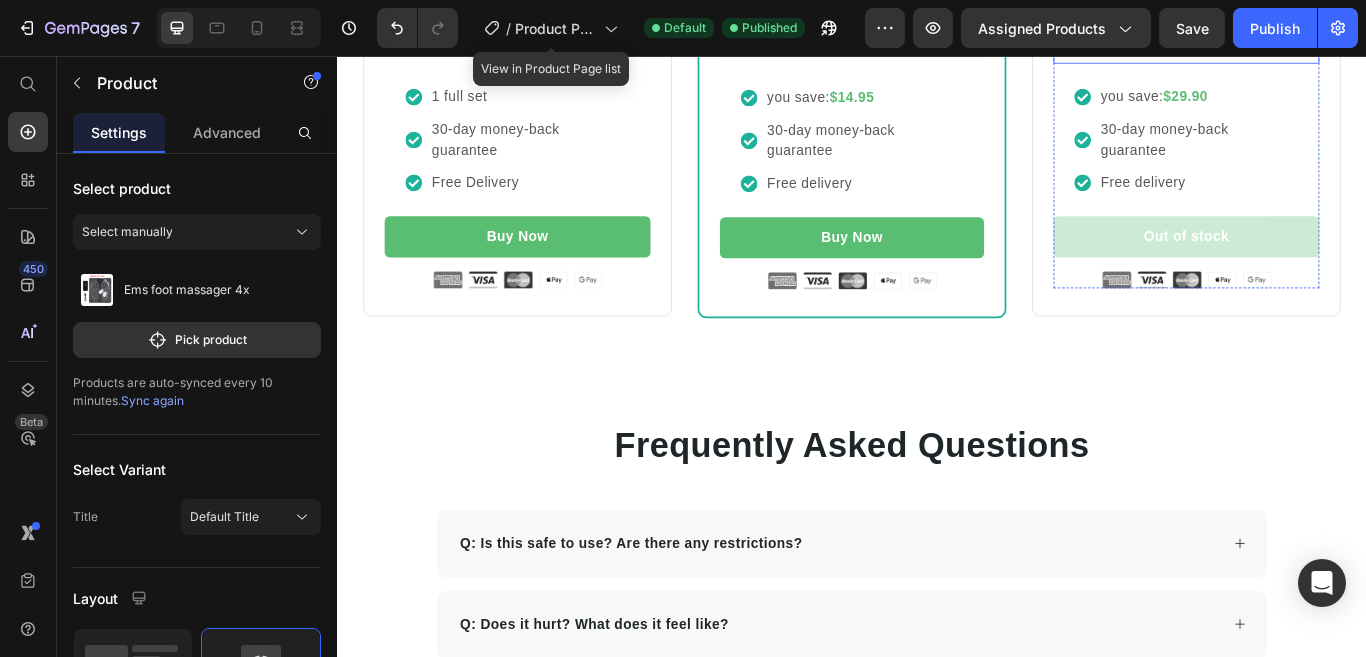click on "Title Line" at bounding box center (1327, 56) 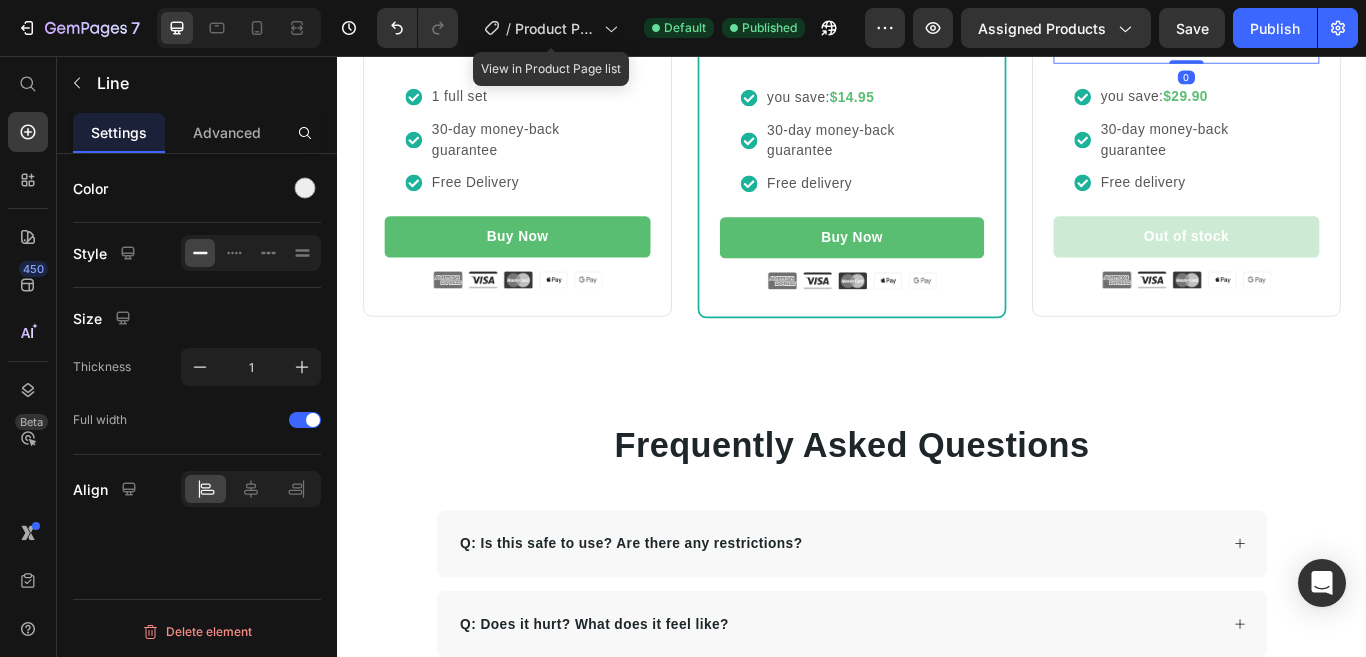 click on "Line" at bounding box center (1213, 29) 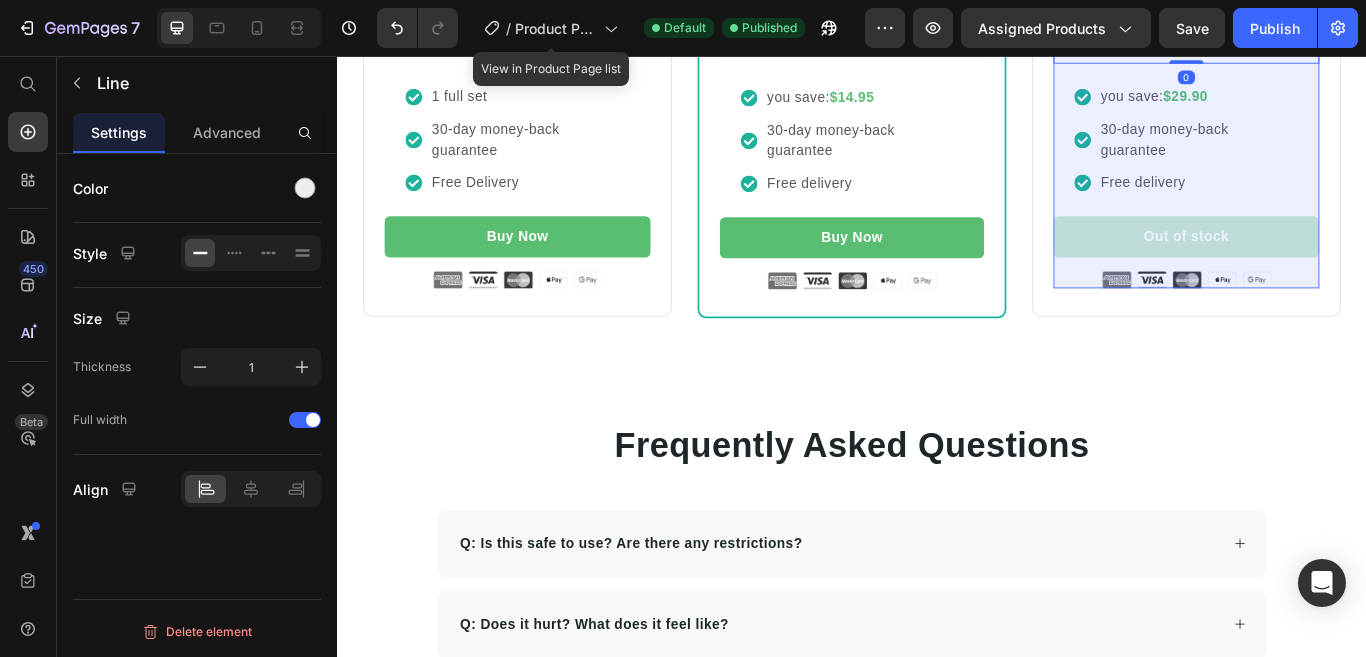 click on "Product" at bounding box center (1207, -6) 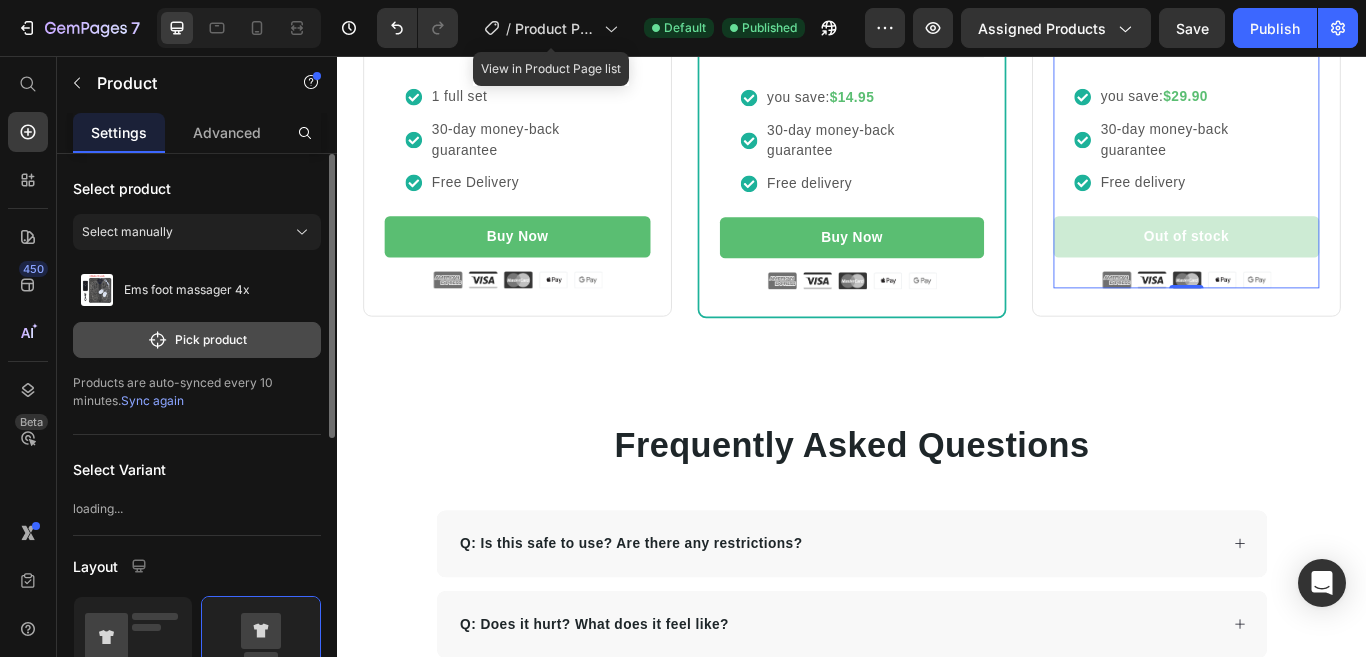 click on "Pick product" at bounding box center [197, 340] 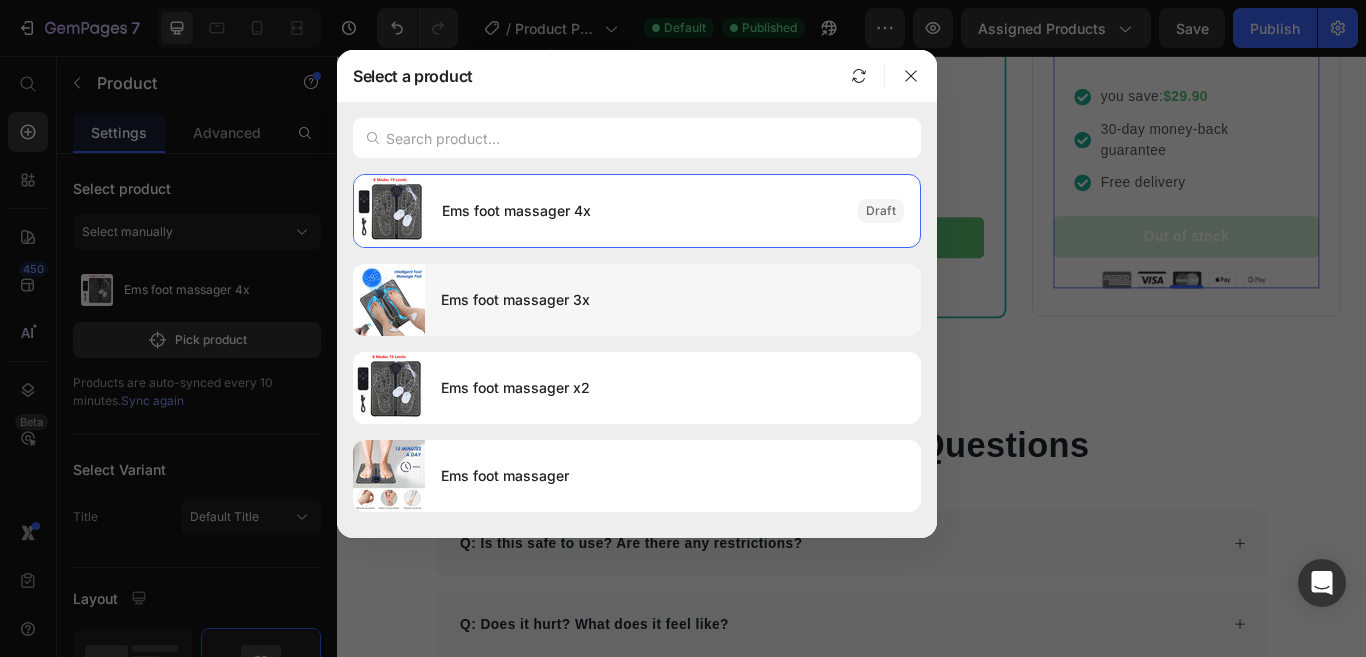 click on "Ems foot massager 3x" at bounding box center (673, 300) 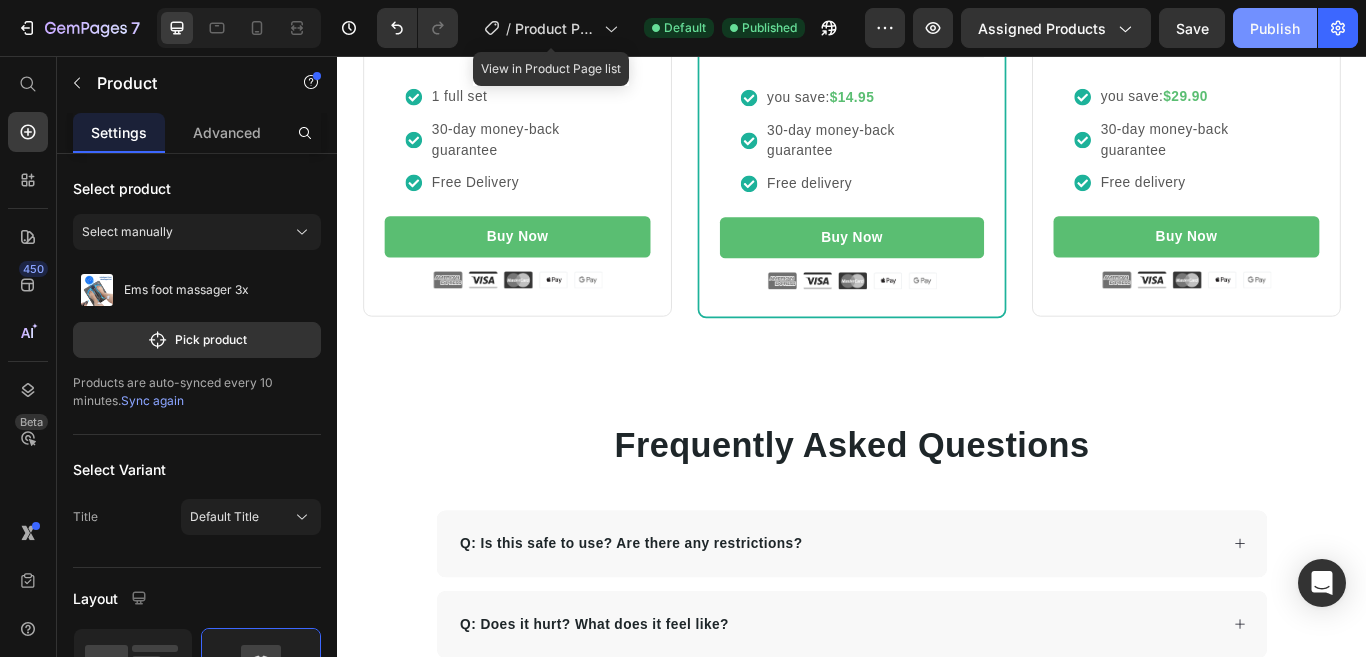 click on "Publish" at bounding box center (1275, 28) 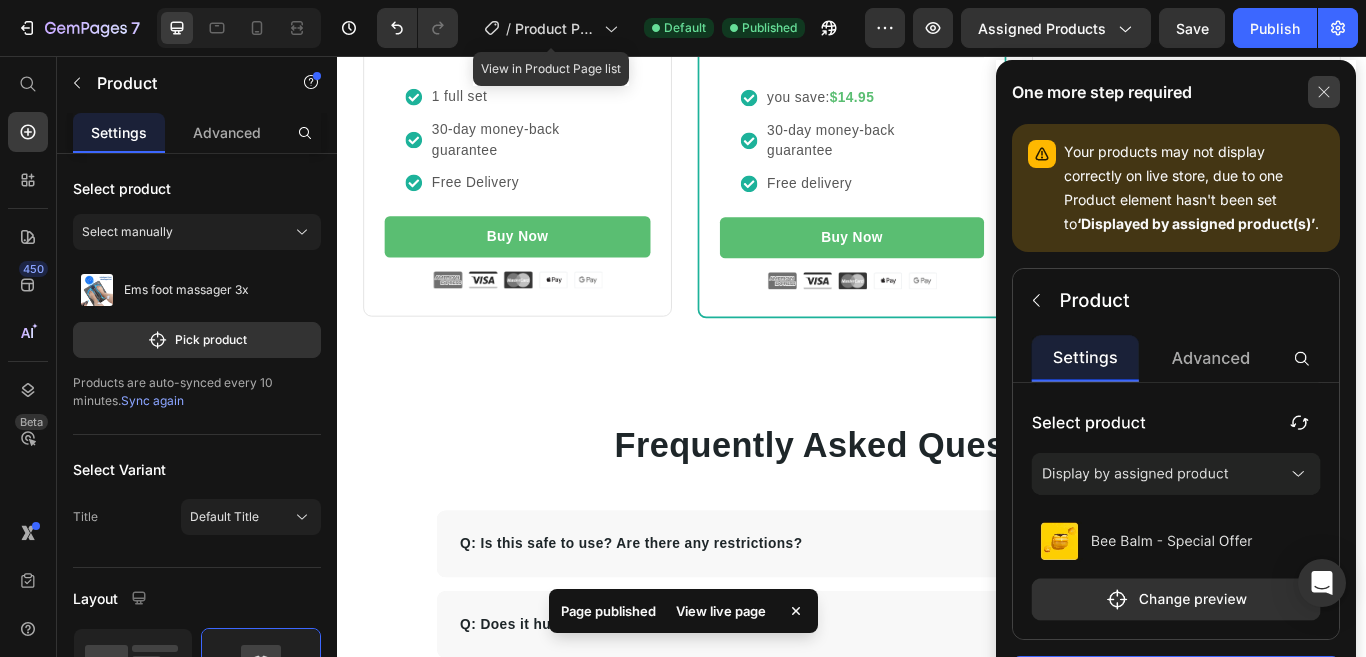 click 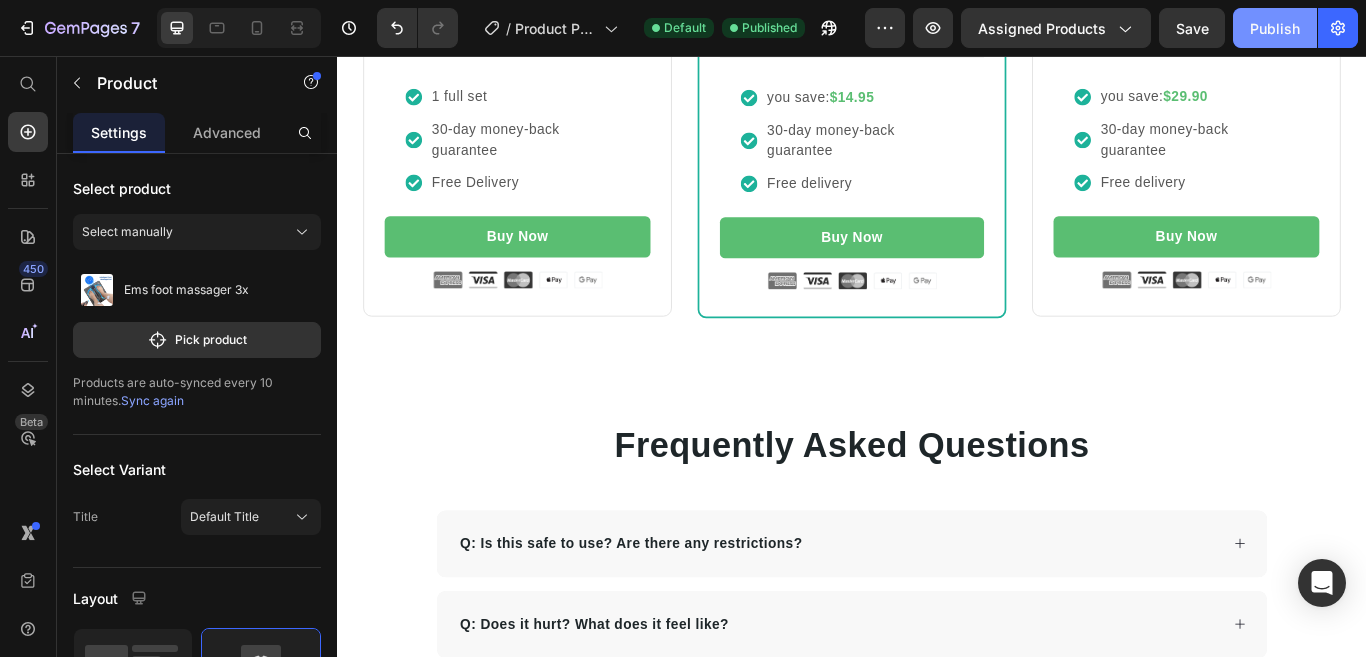 click on "Publish" at bounding box center (1275, 28) 